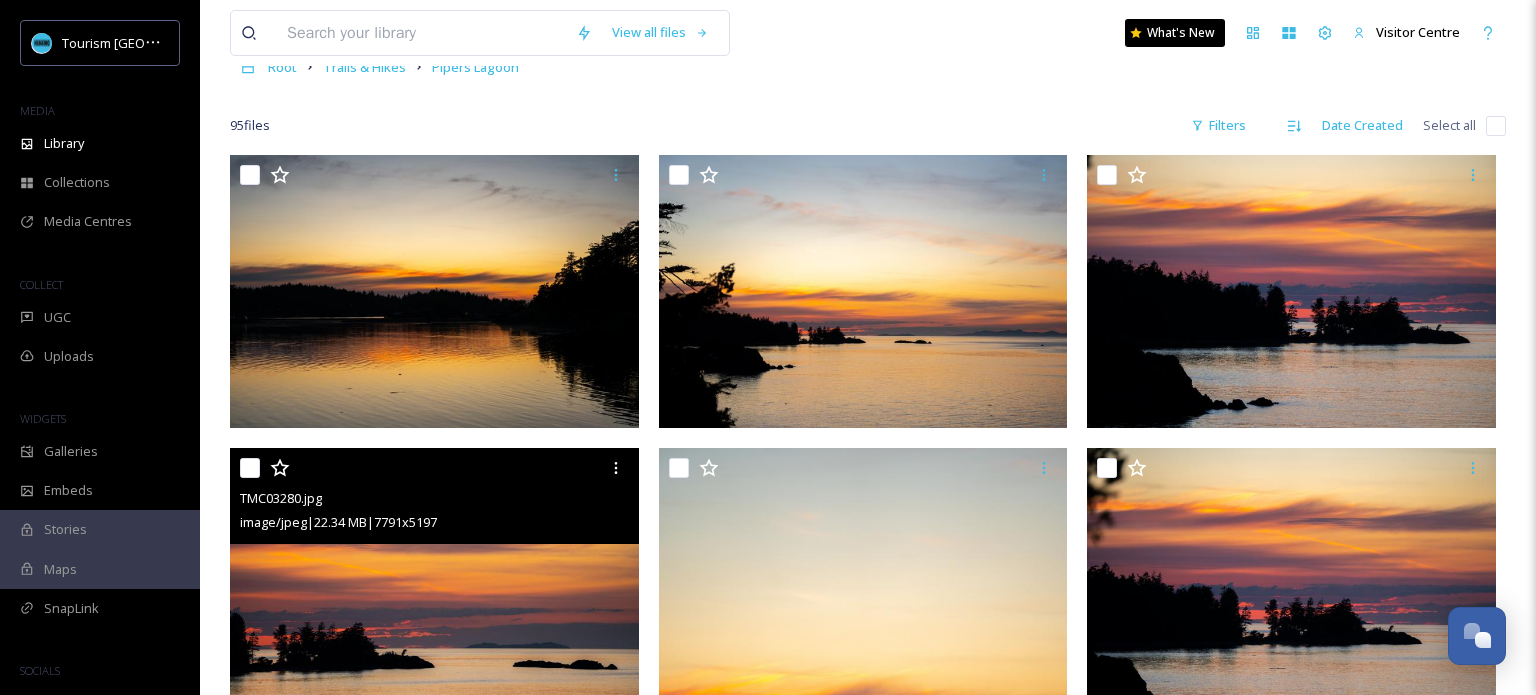 scroll, scrollTop: 0, scrollLeft: 0, axis: both 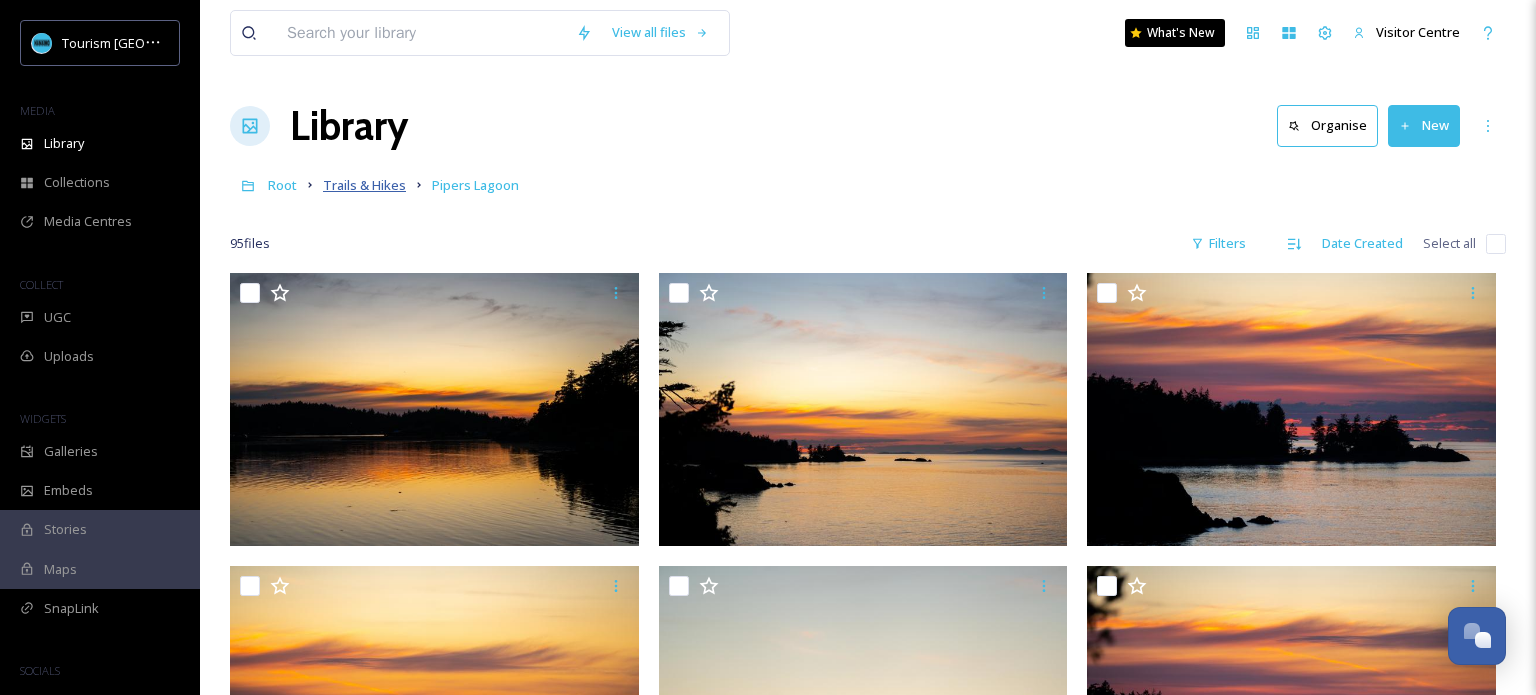 click on "Trails & Hikes" at bounding box center (364, 185) 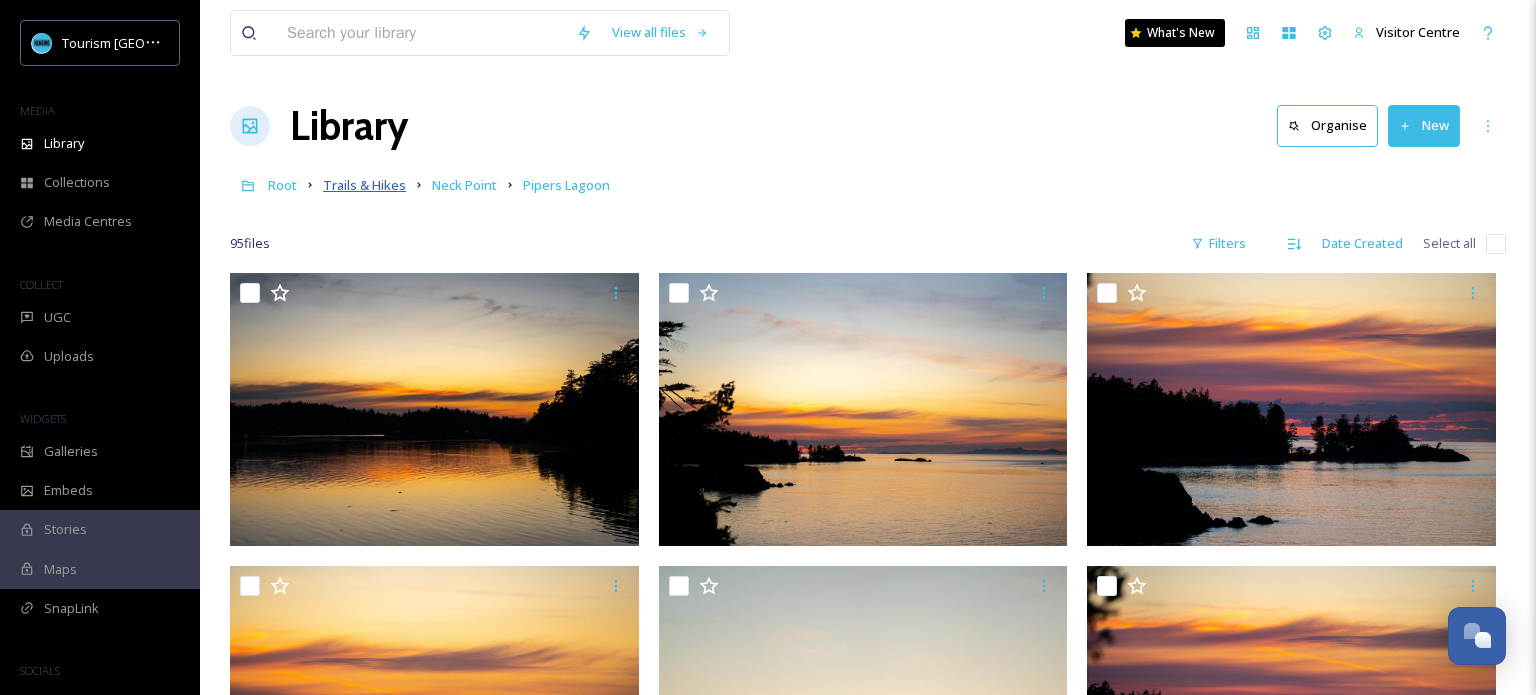 click on "Trails & Hikes" at bounding box center (364, 185) 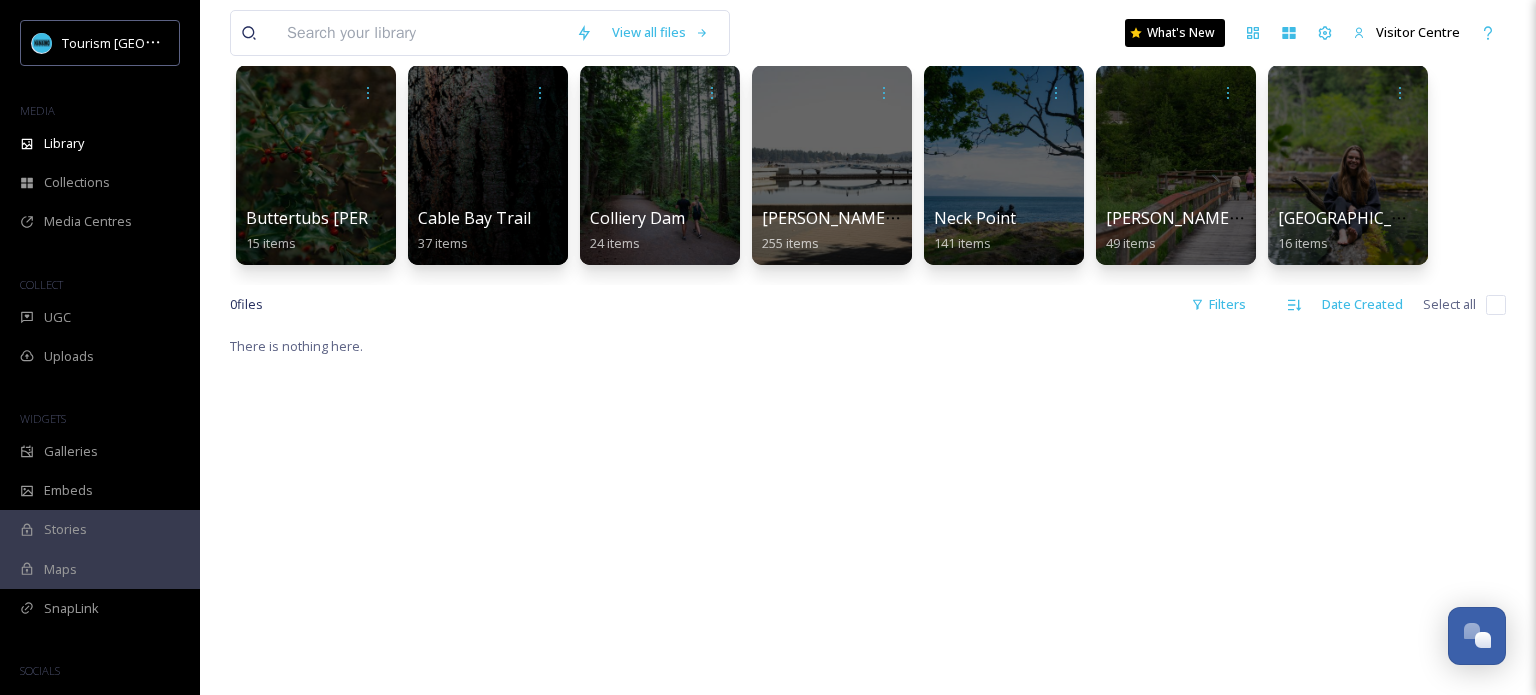 scroll, scrollTop: 0, scrollLeft: 0, axis: both 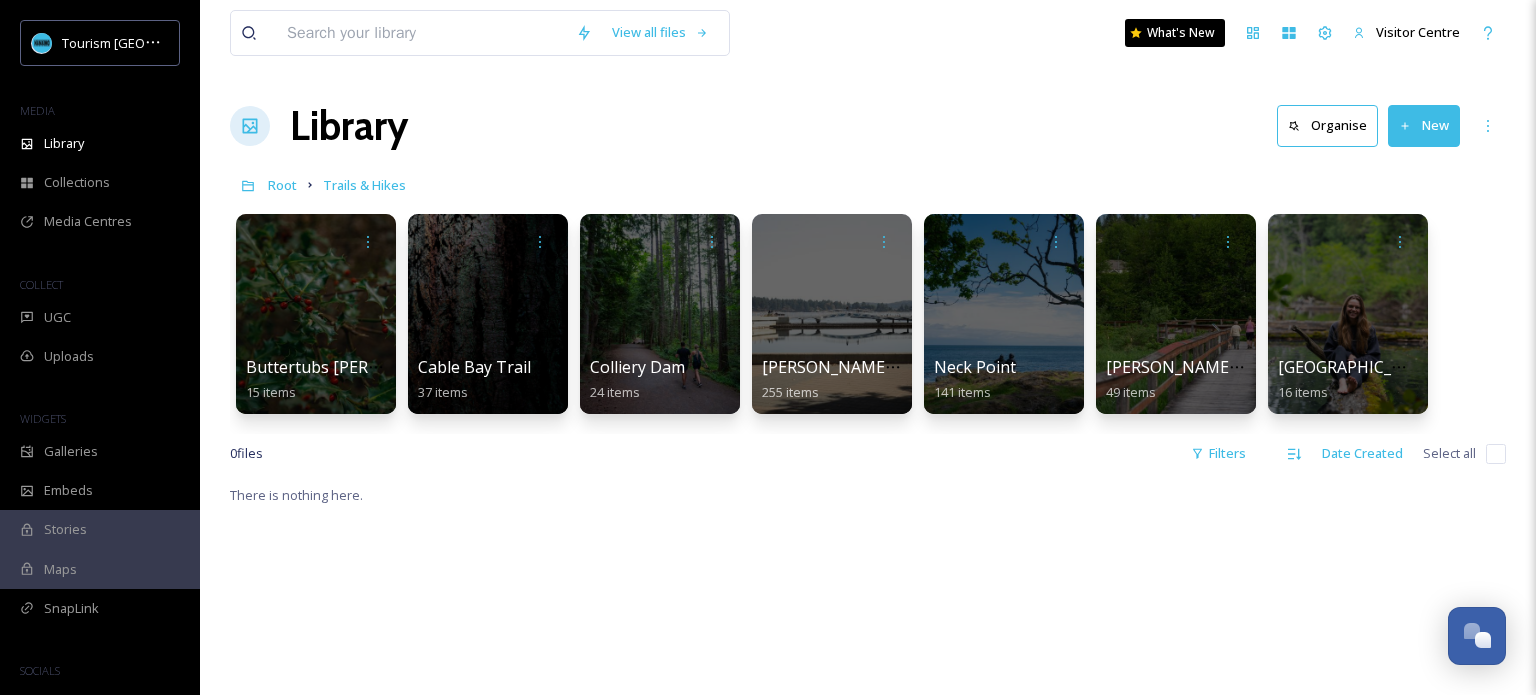 click at bounding box center (421, 33) 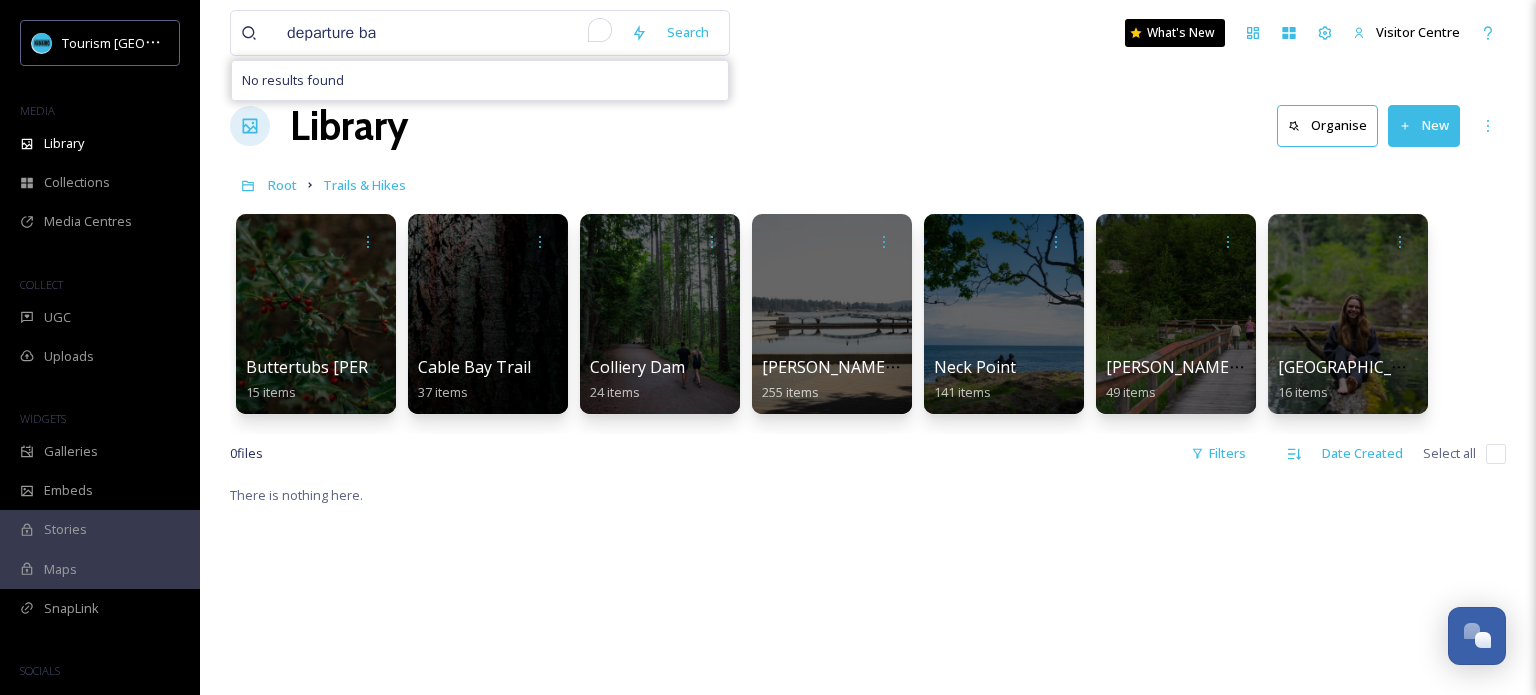 type on "departure bay" 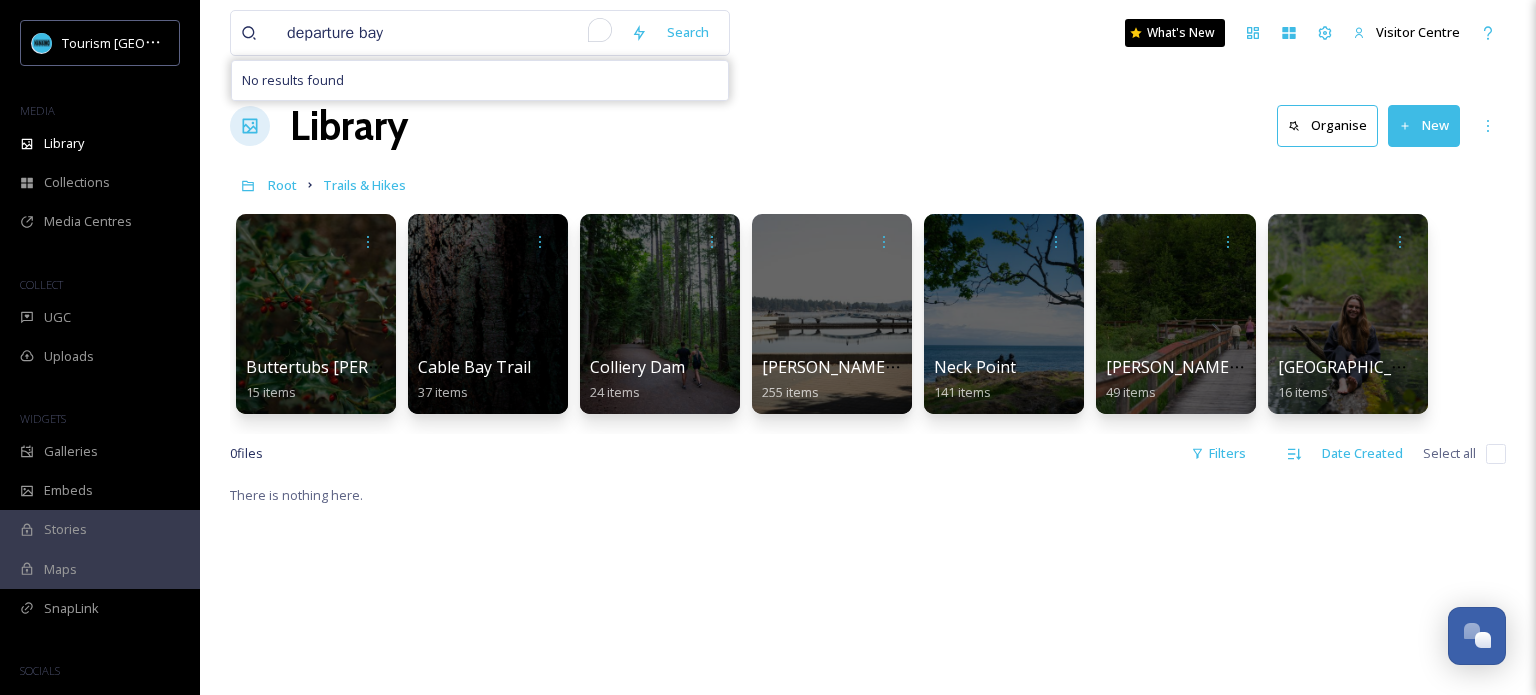 type 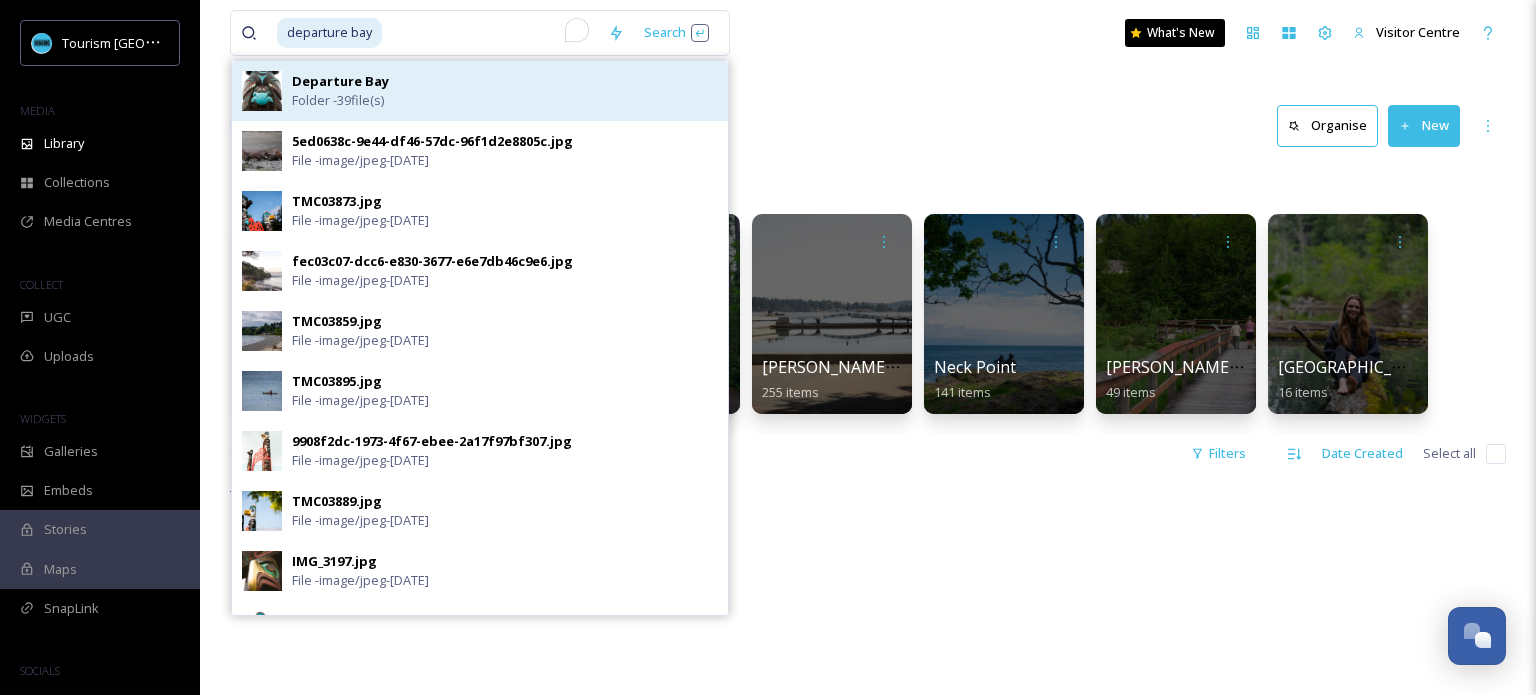 click on "Folder  -  39  file(s)" at bounding box center [338, 100] 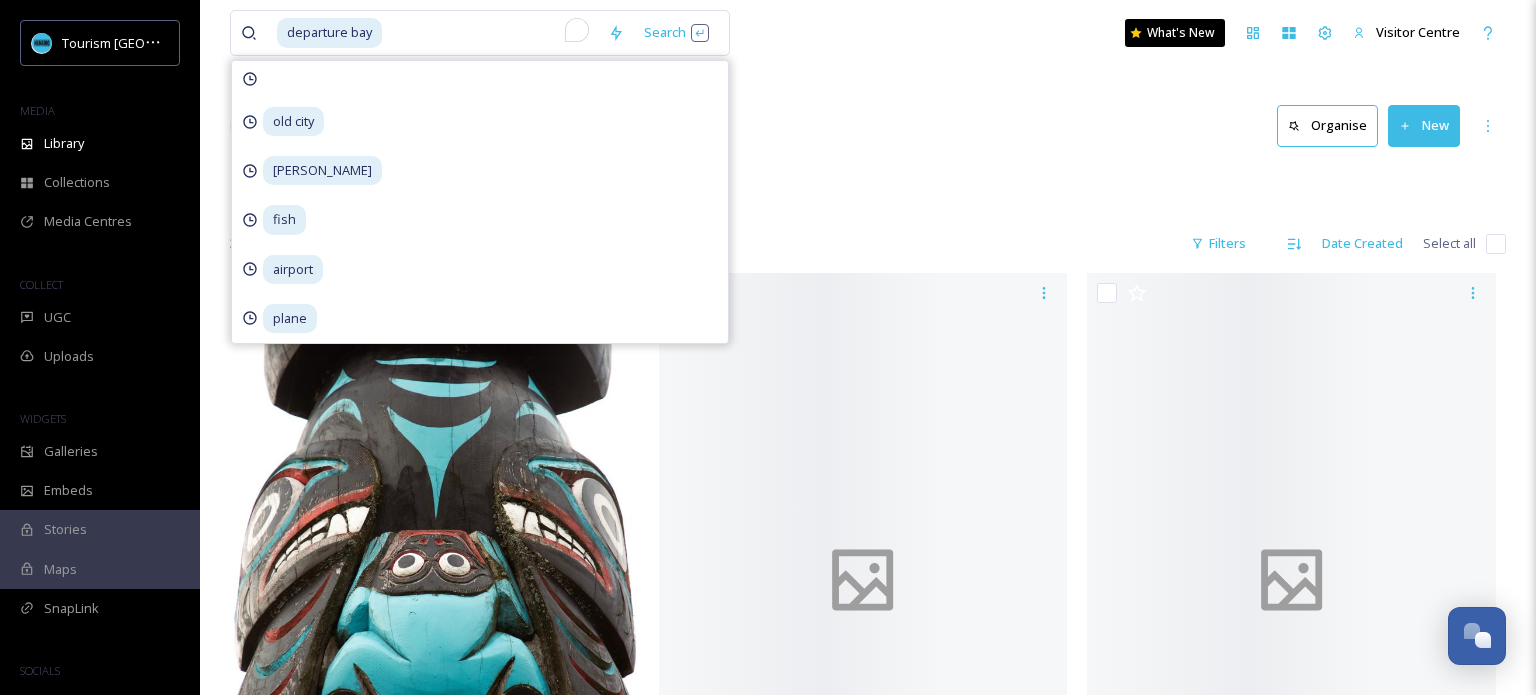 click on "Root [GEOGRAPHIC_DATA] & [GEOGRAPHIC_DATA]" at bounding box center (868, 185) 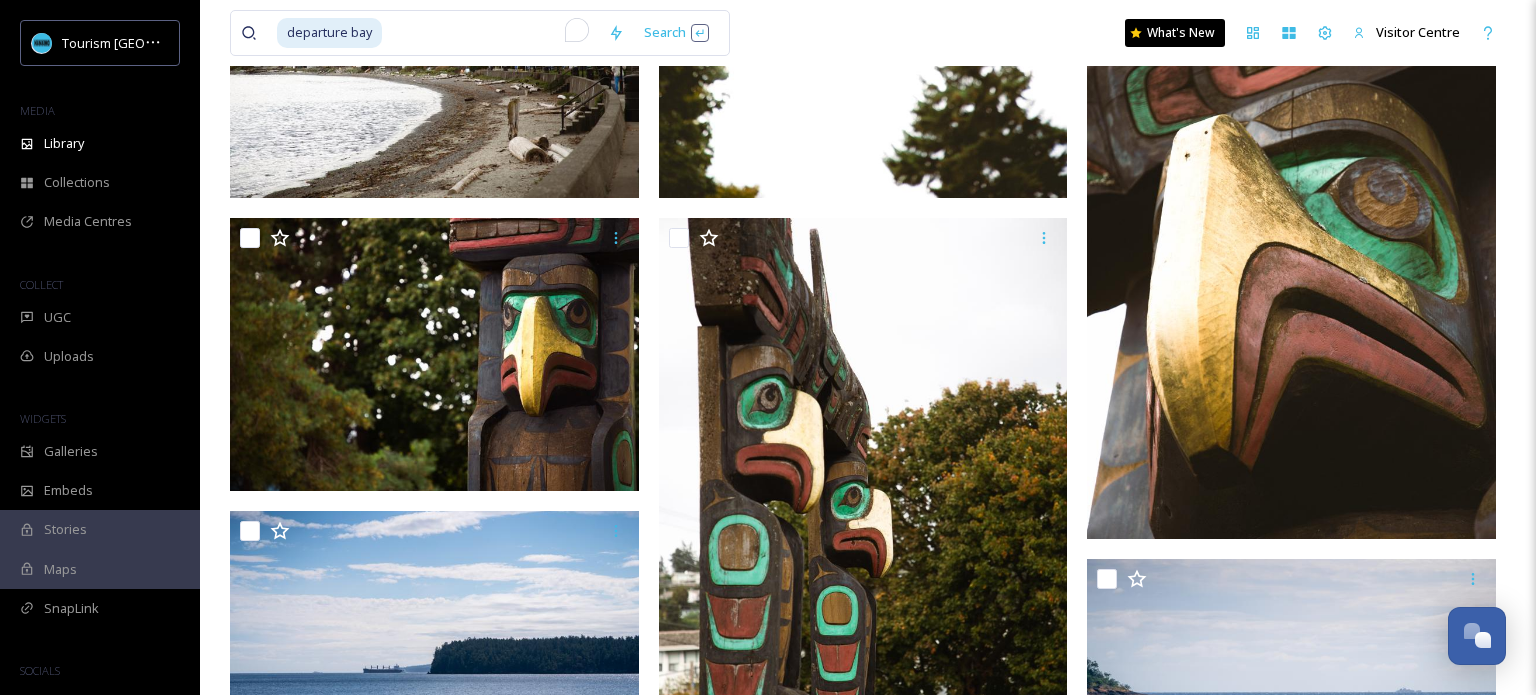 scroll, scrollTop: 1613, scrollLeft: 0, axis: vertical 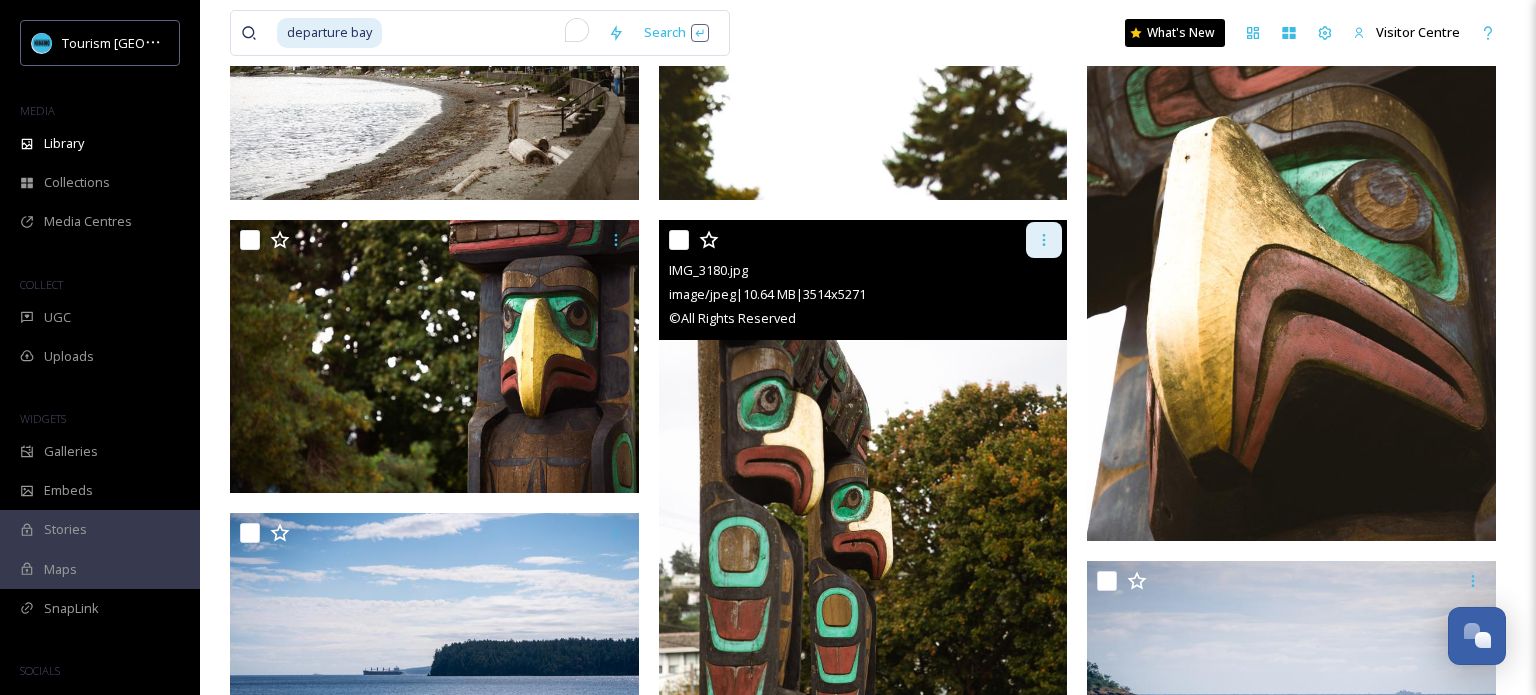 click 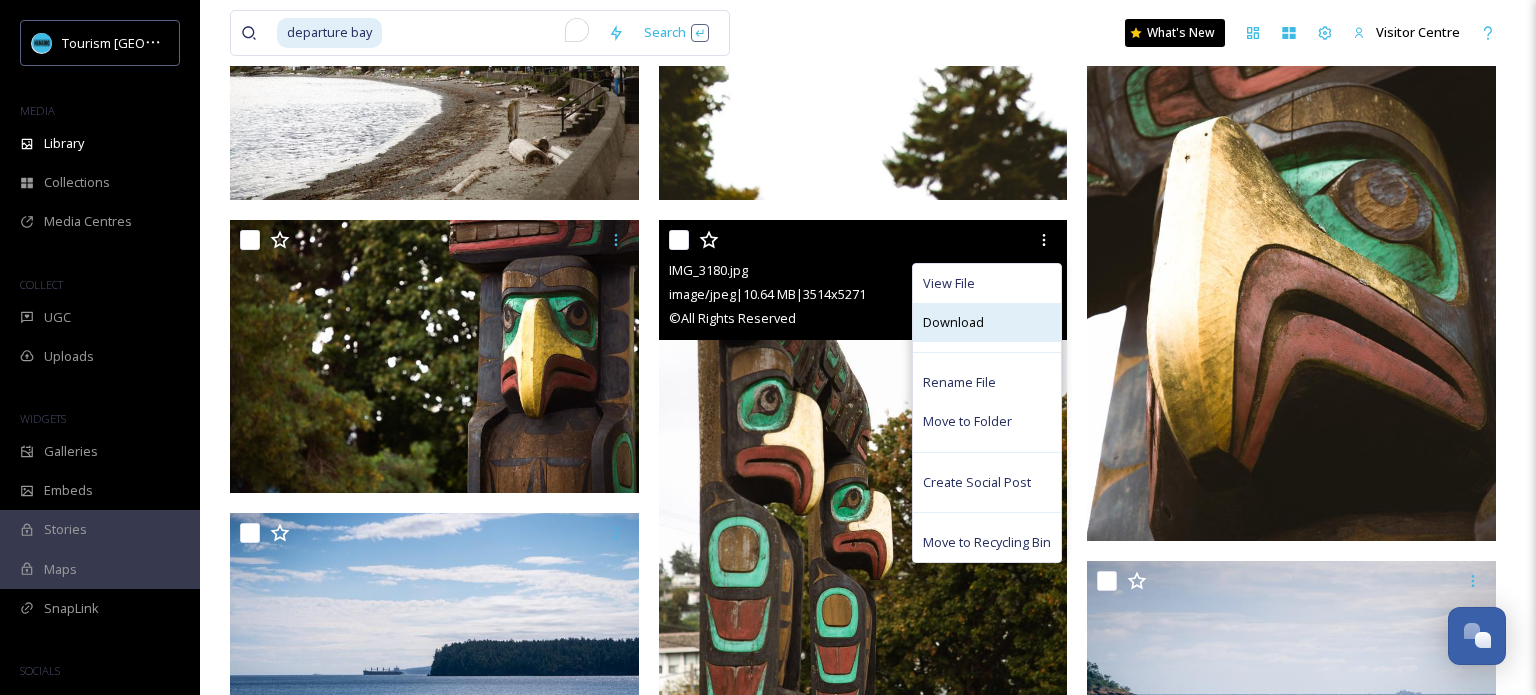 click on "Download" at bounding box center [953, 322] 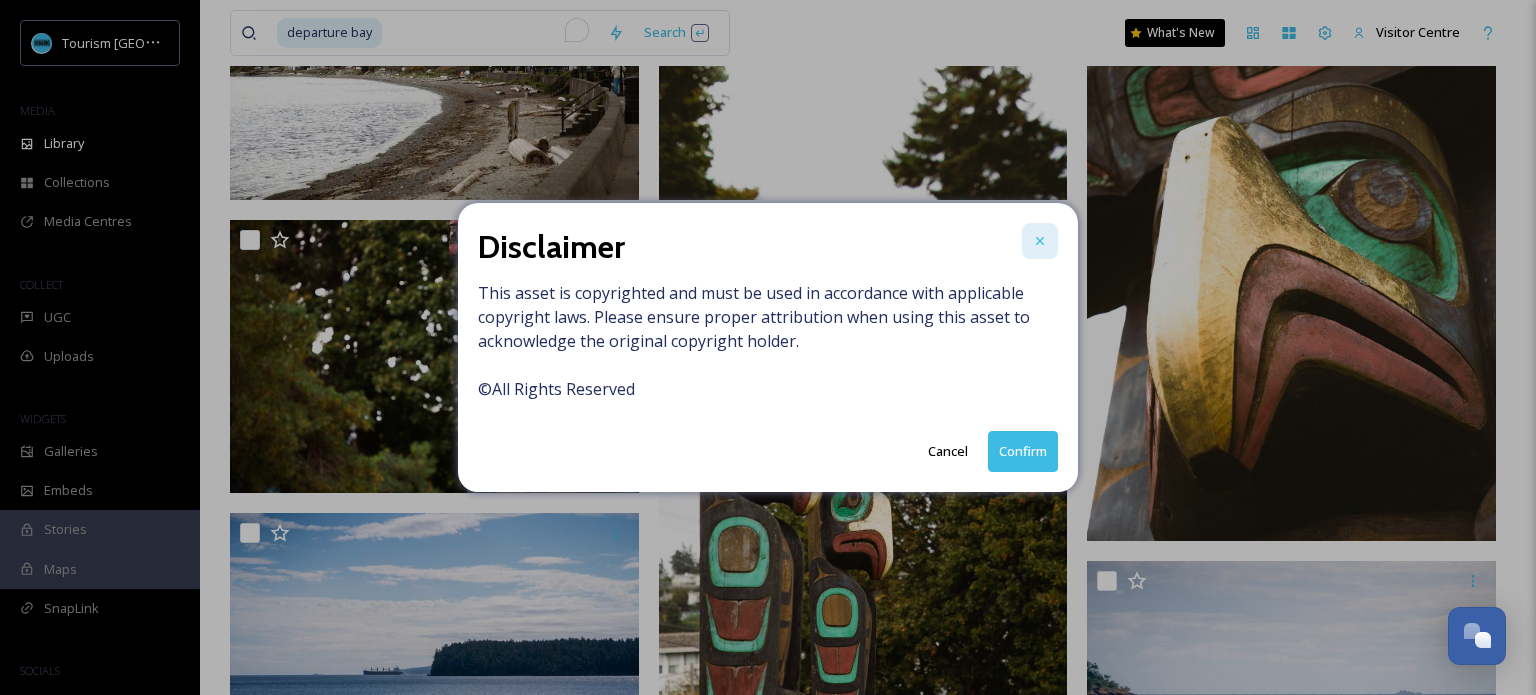 click 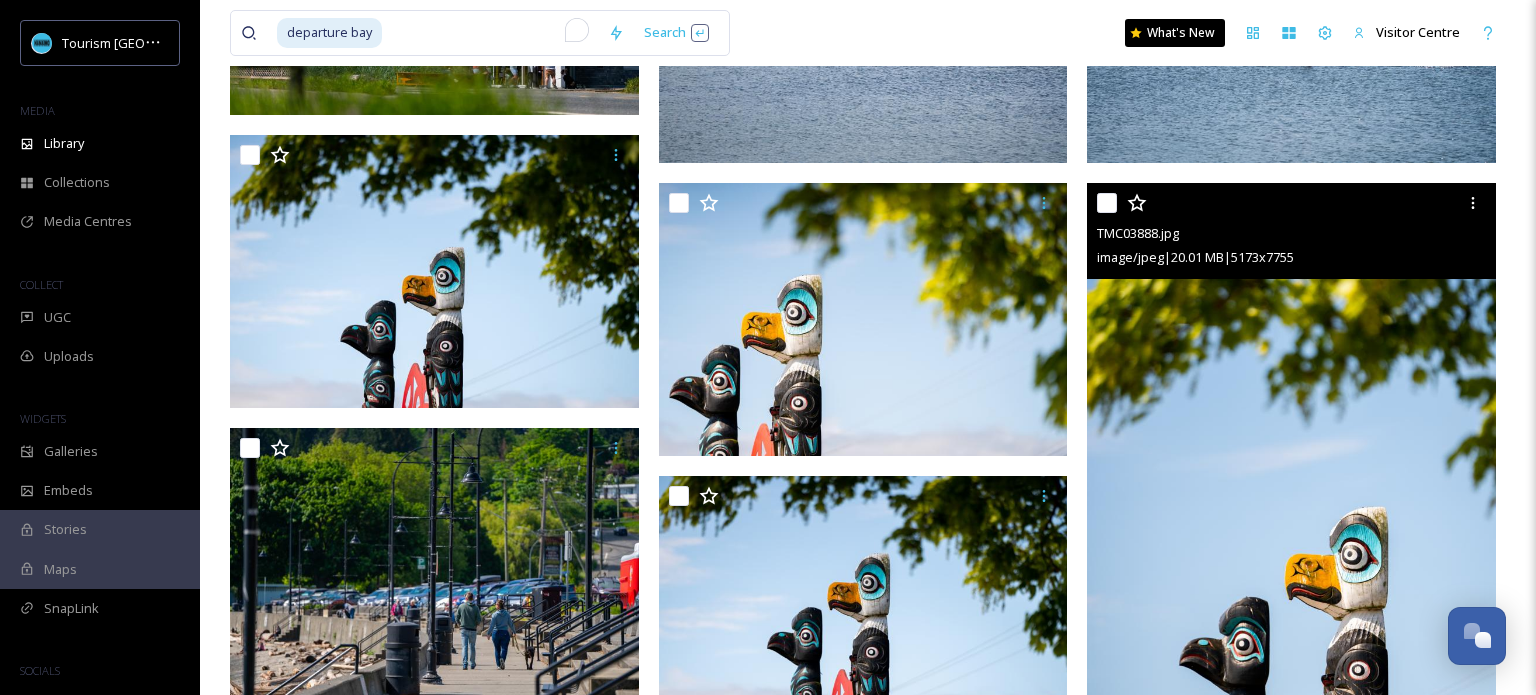 scroll, scrollTop: 2572, scrollLeft: 0, axis: vertical 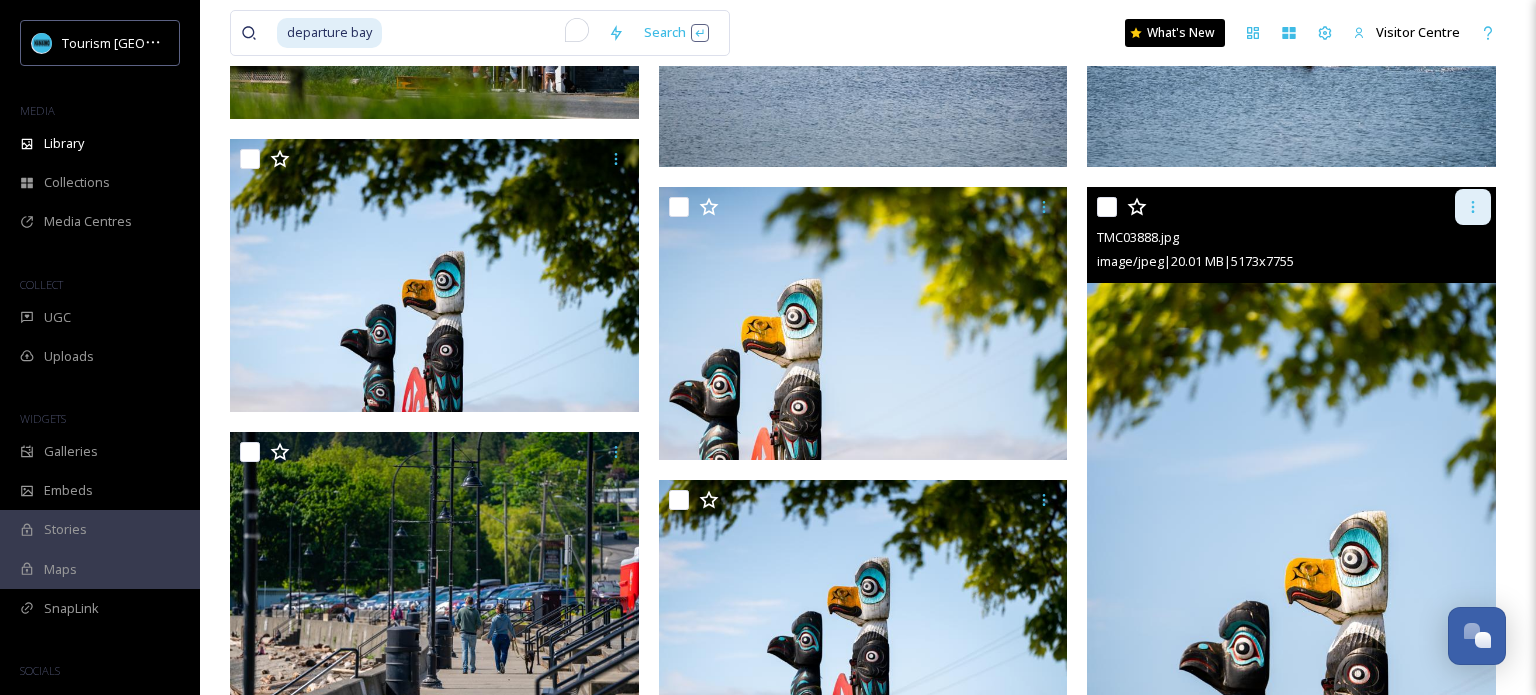 click at bounding box center [1473, 207] 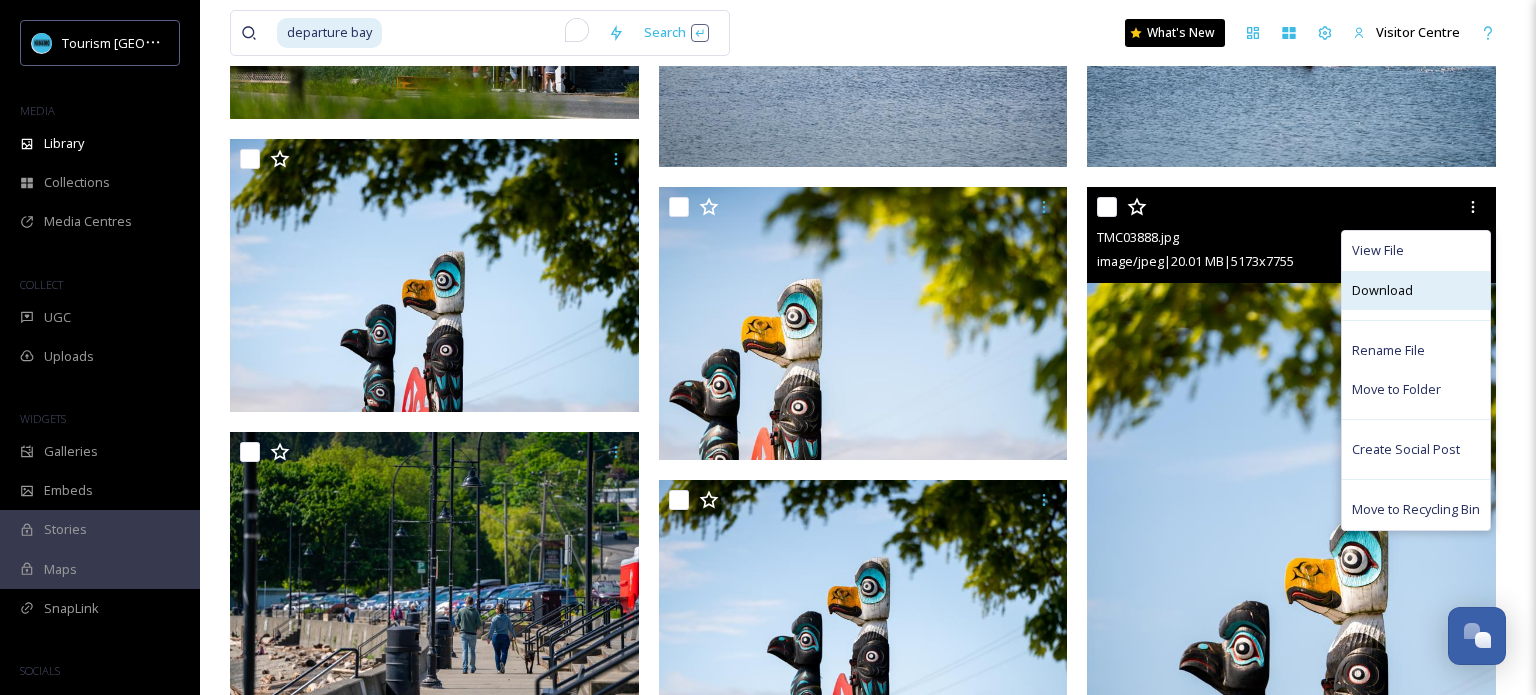 click on "Download" at bounding box center (1382, 290) 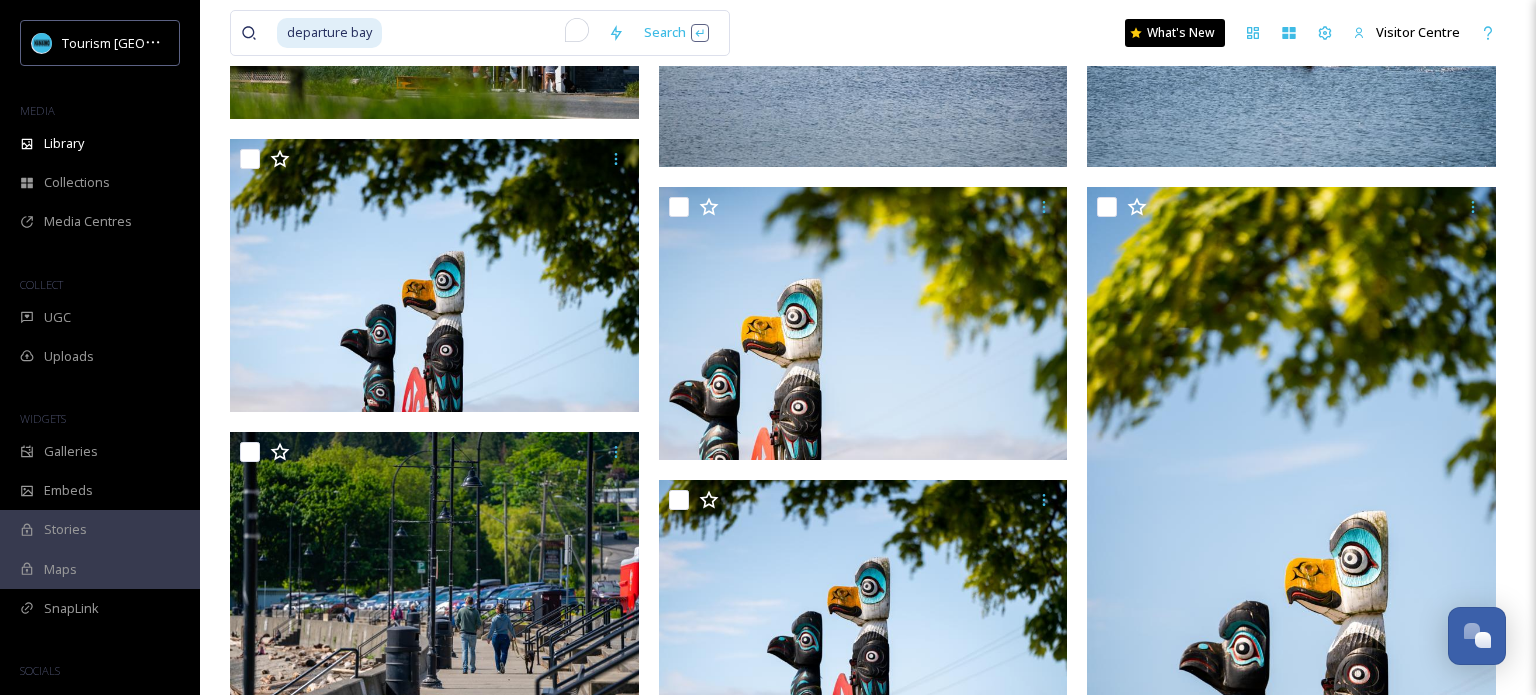 click on "departure bay" at bounding box center [329, 32] 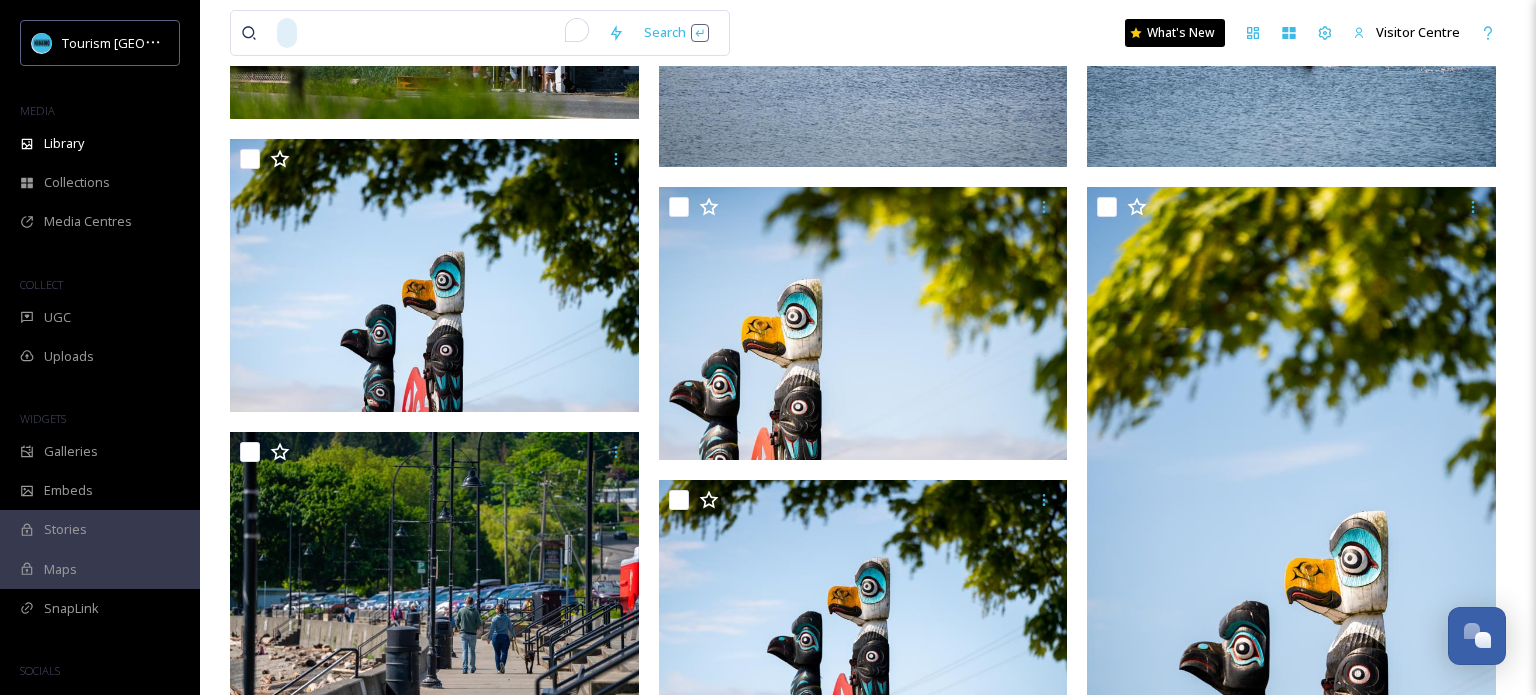 click at bounding box center (448, 33) 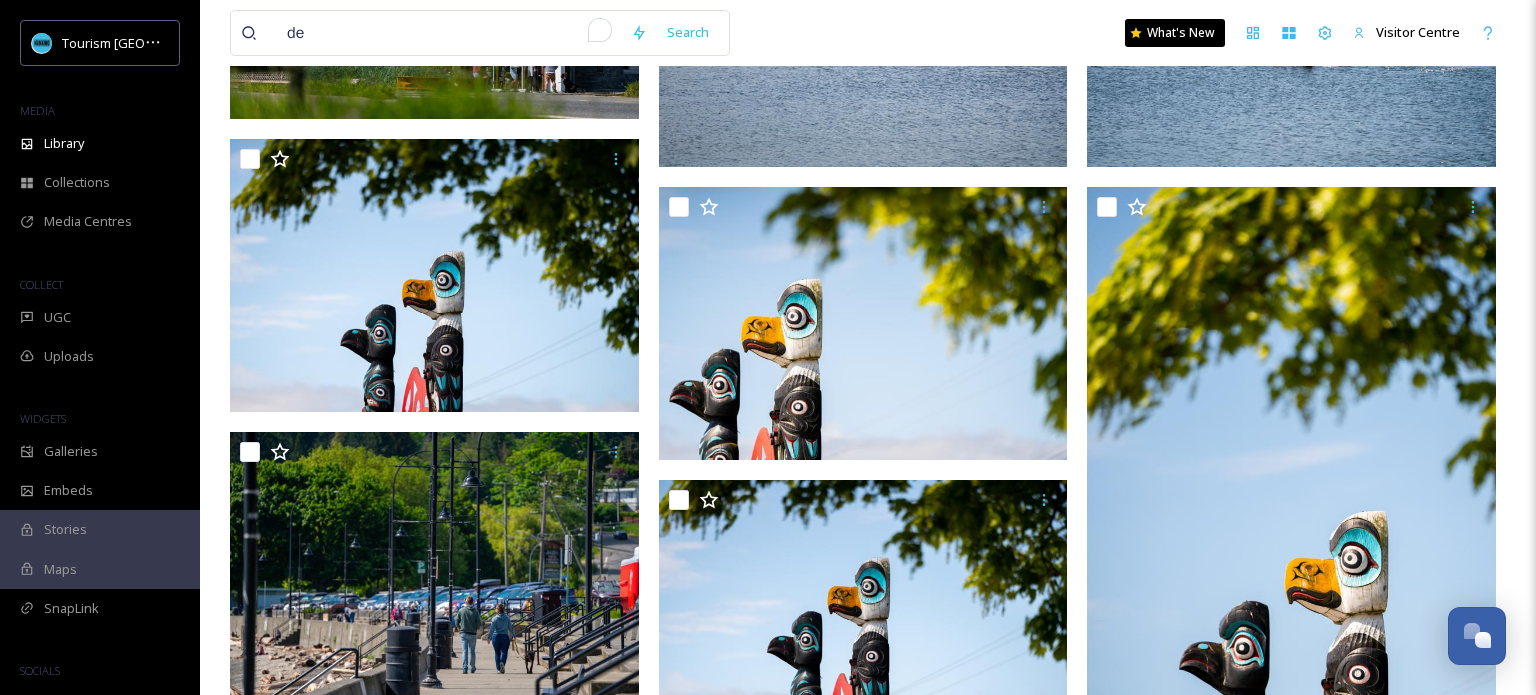 type on "d" 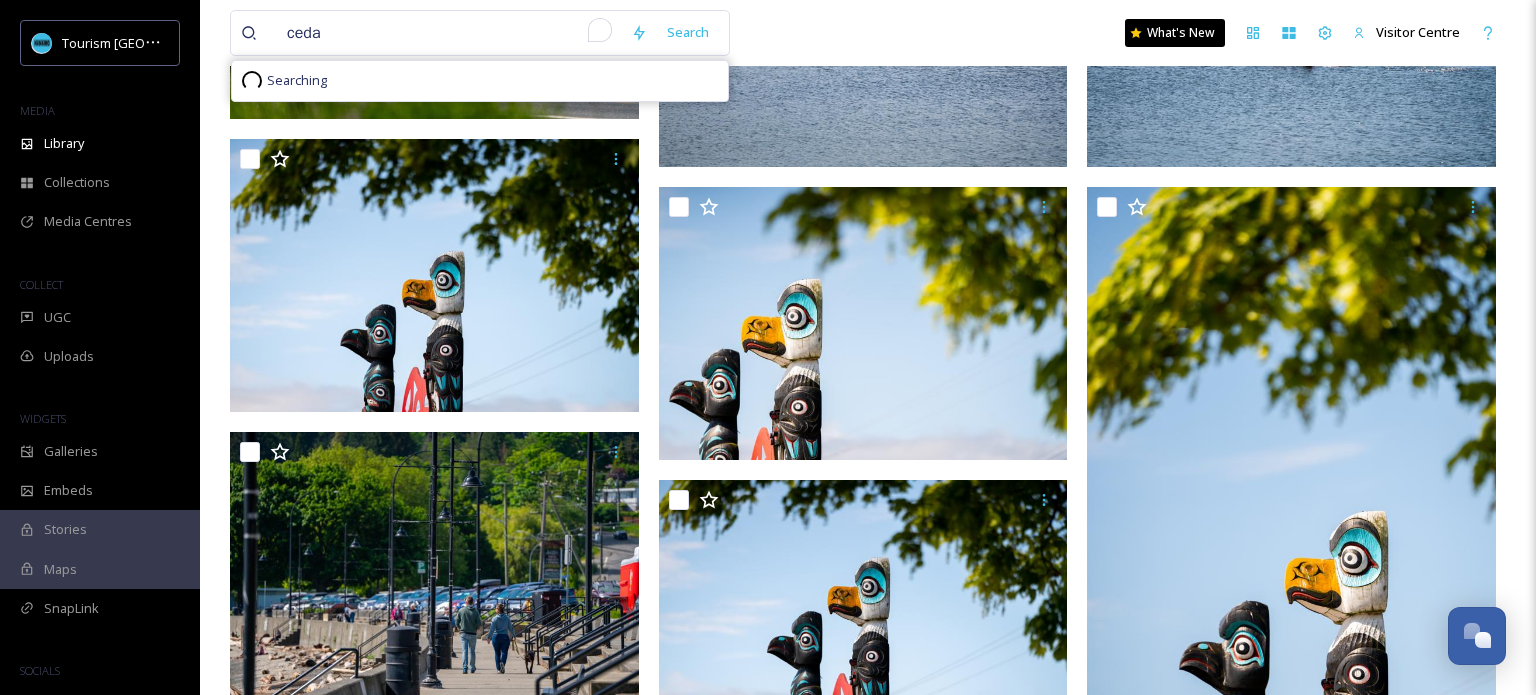 type on "cedar" 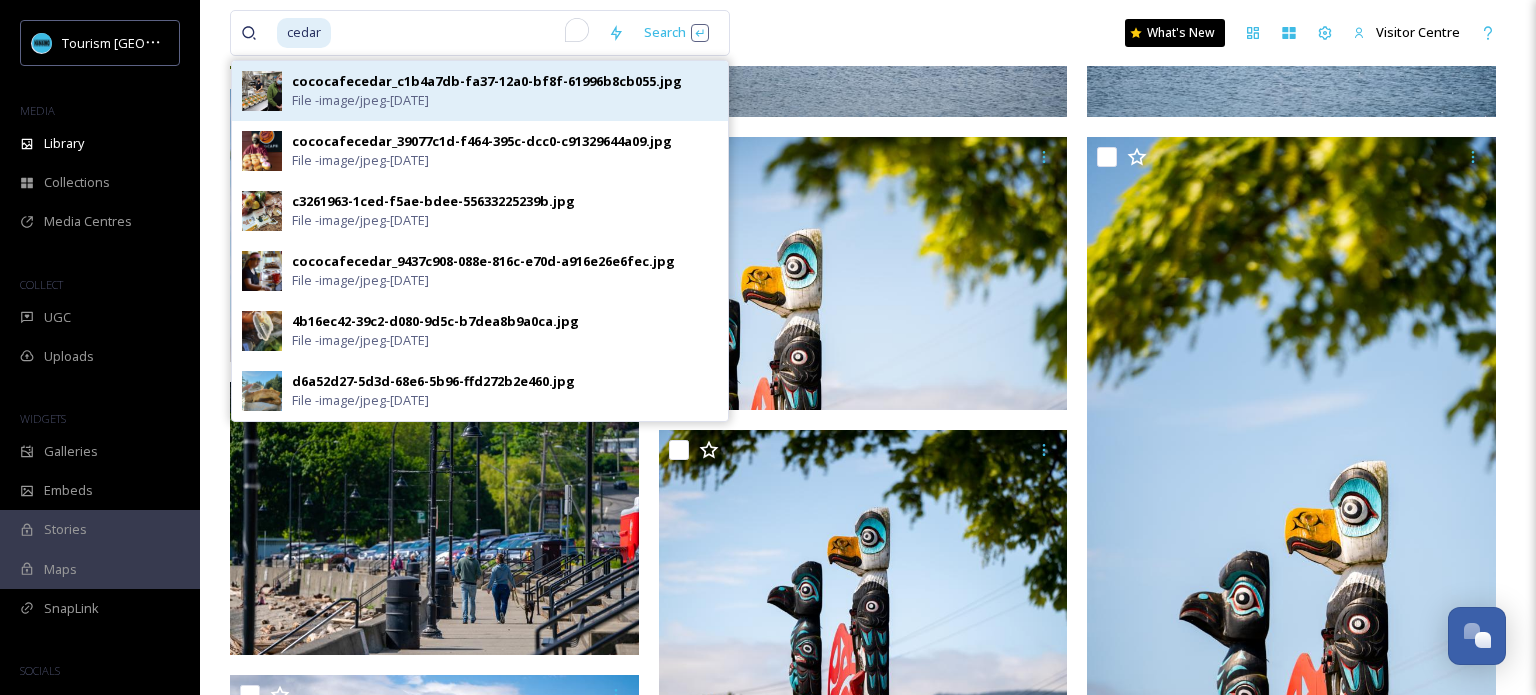 scroll, scrollTop: 2621, scrollLeft: 0, axis: vertical 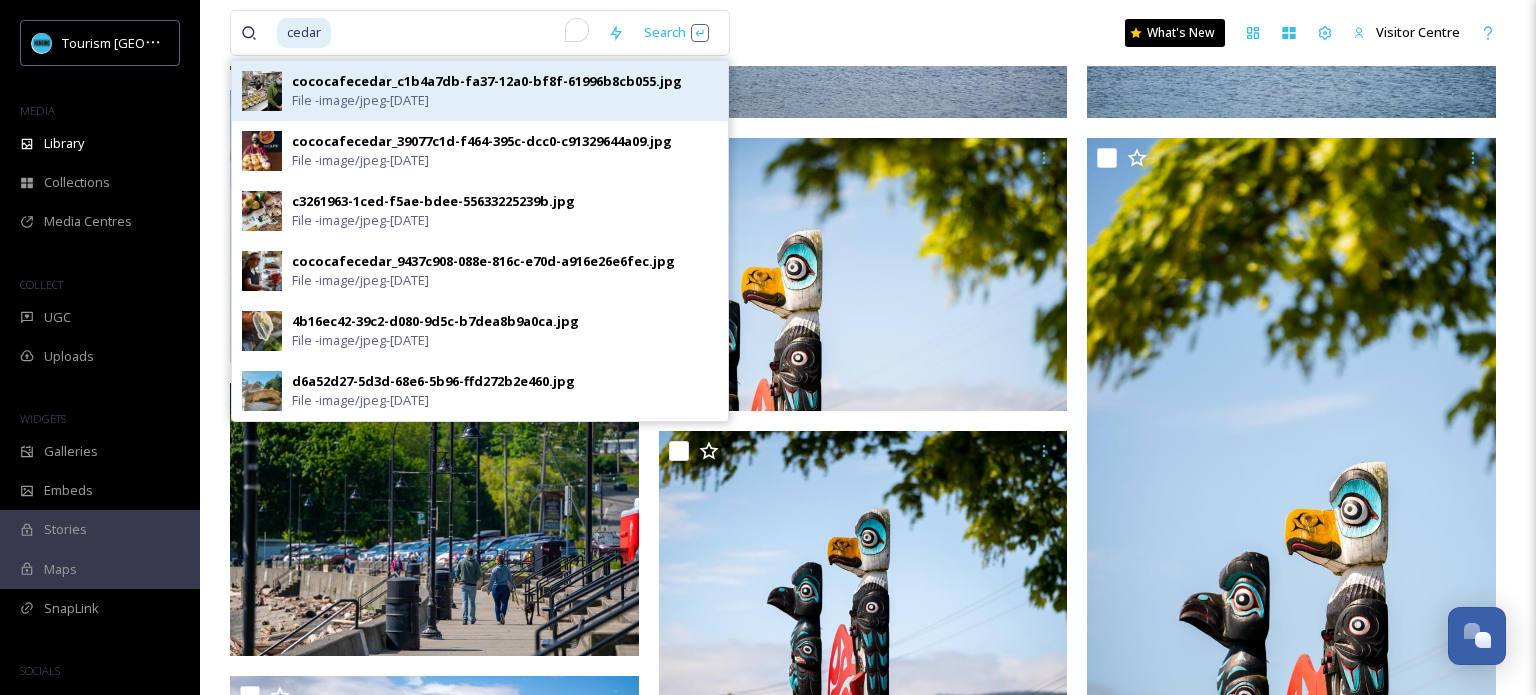 type 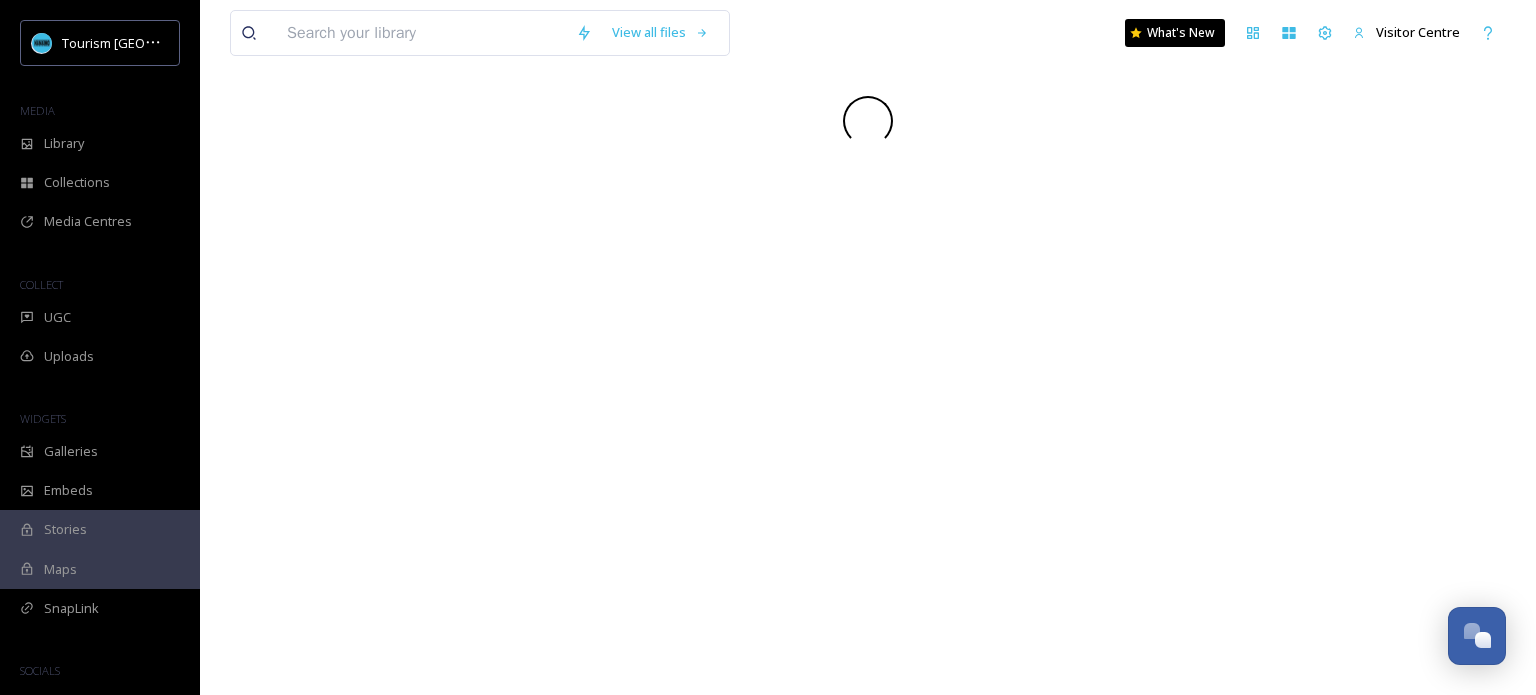 scroll, scrollTop: 0, scrollLeft: 0, axis: both 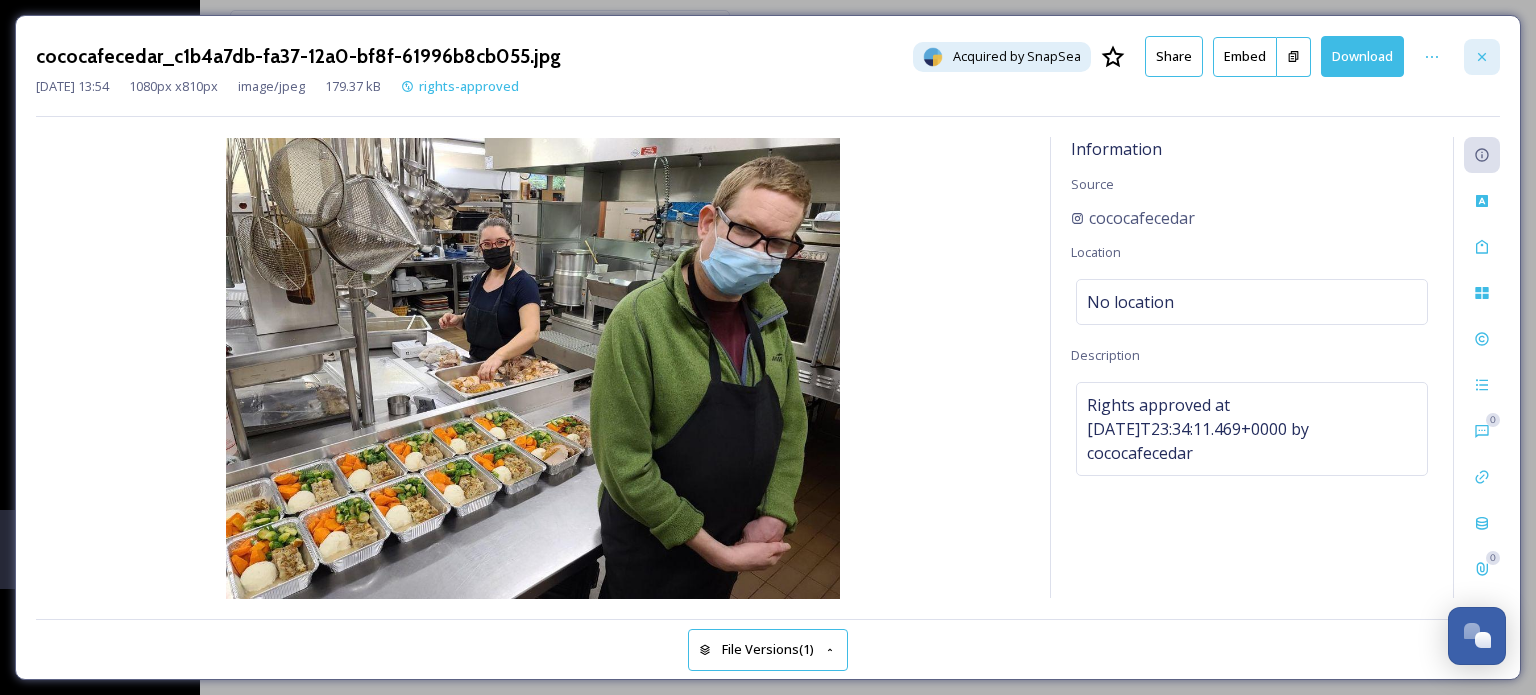 click 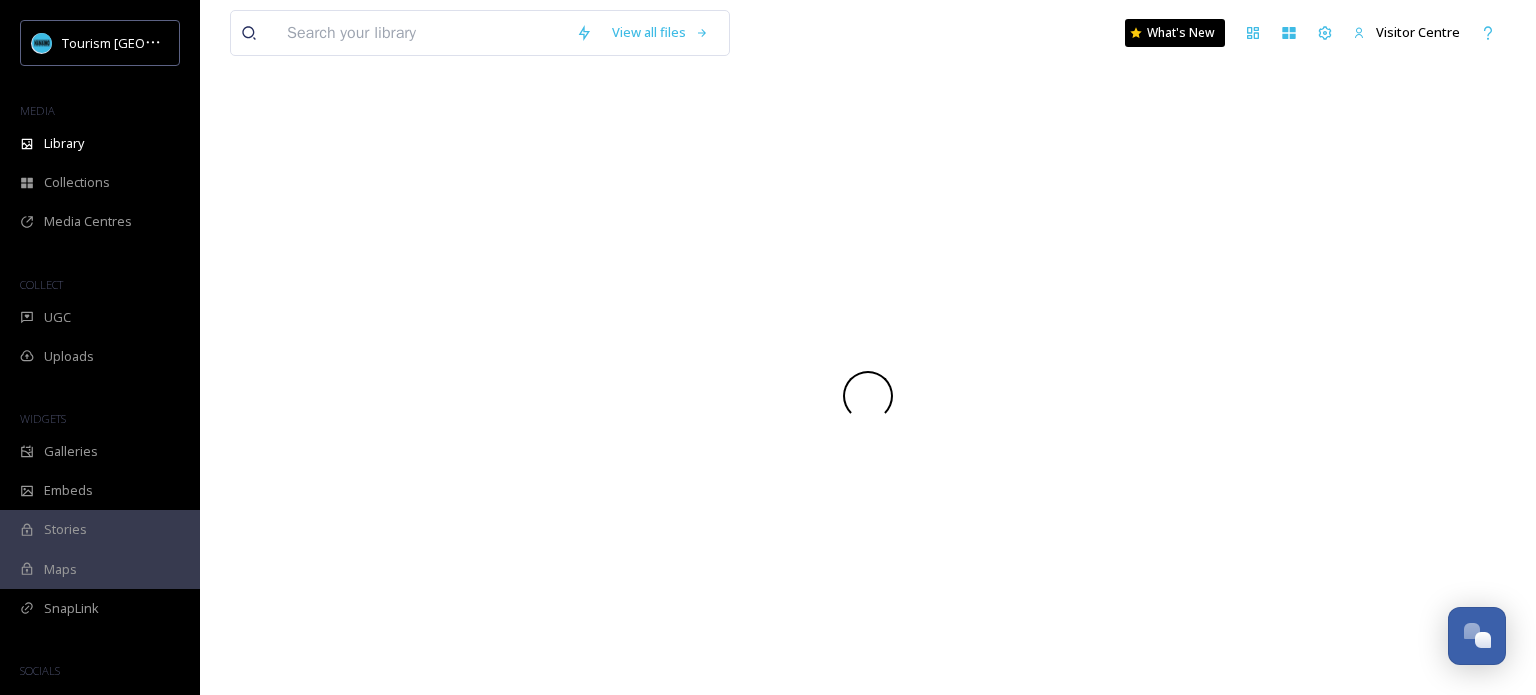 click at bounding box center (421, 33) 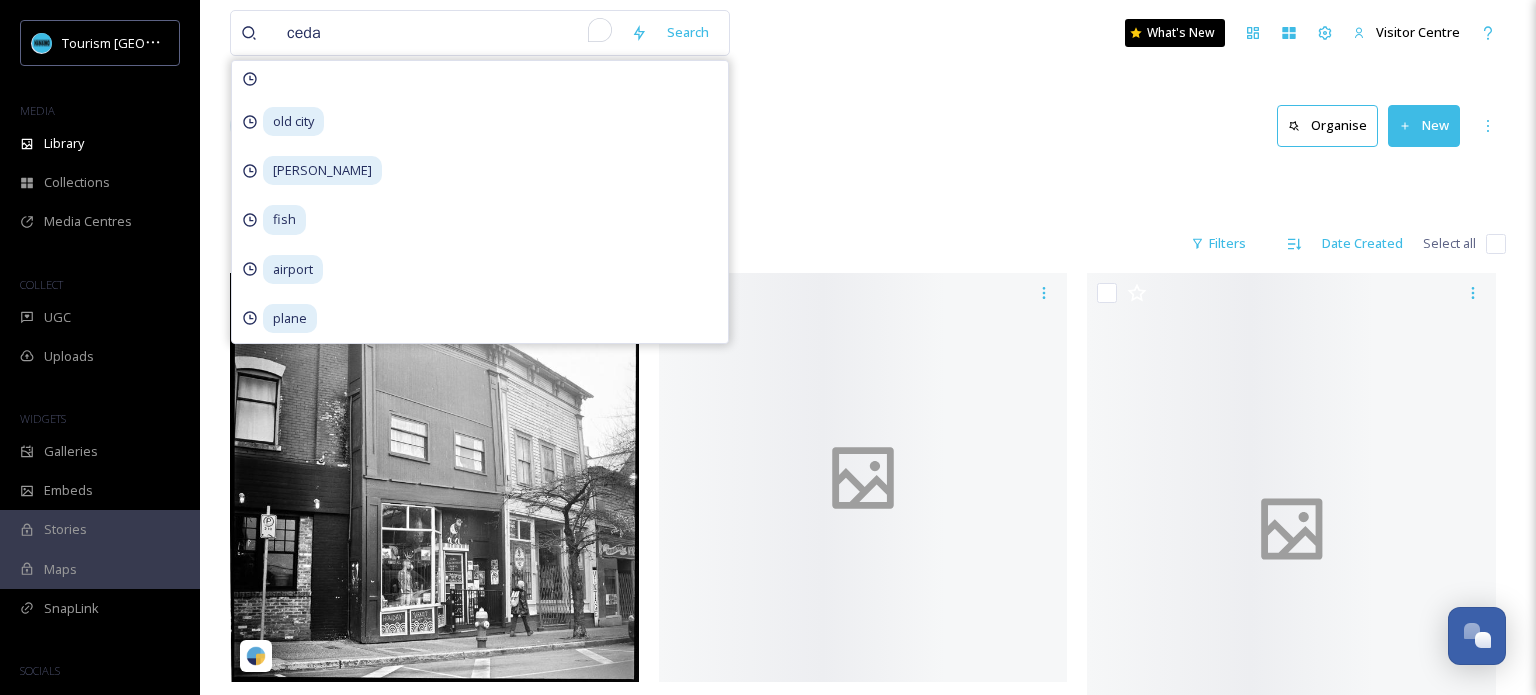 type on "cedar" 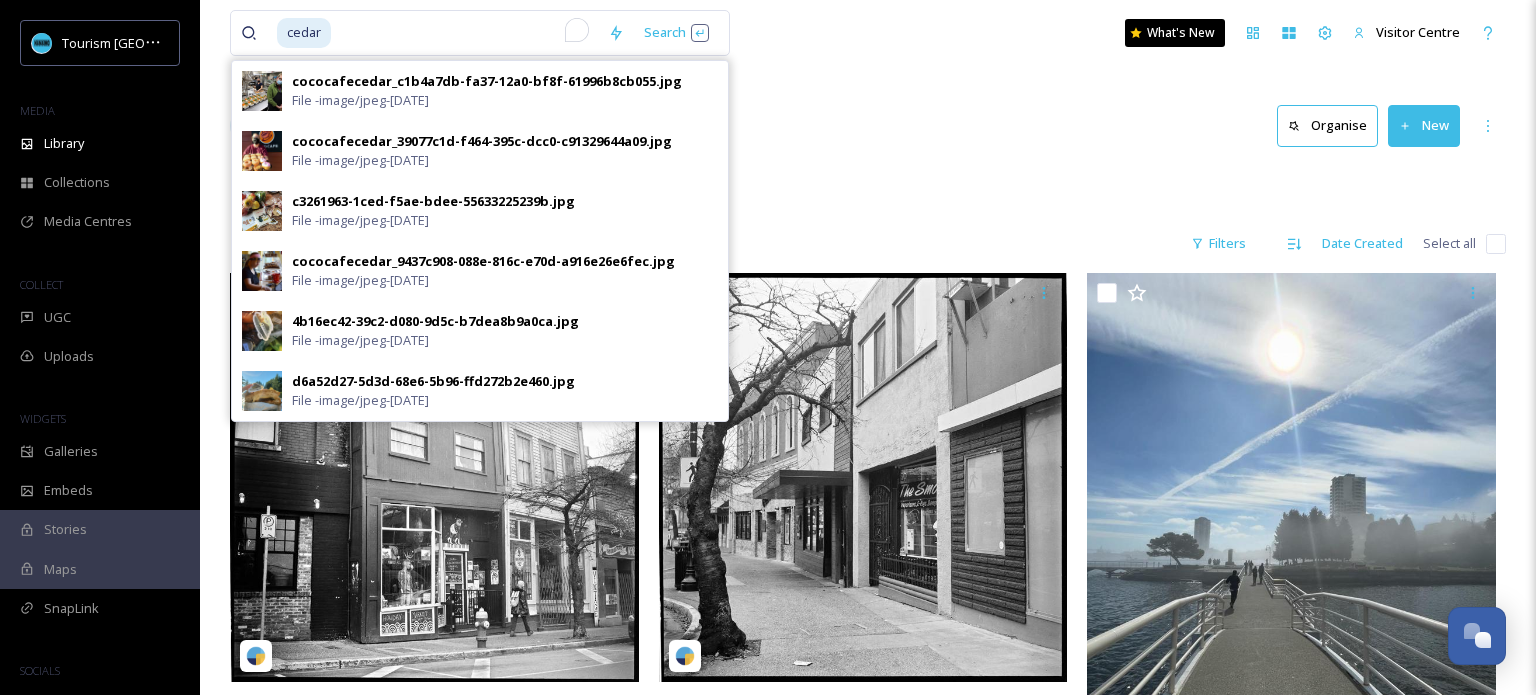 click on "Library Organise New" at bounding box center (868, 126) 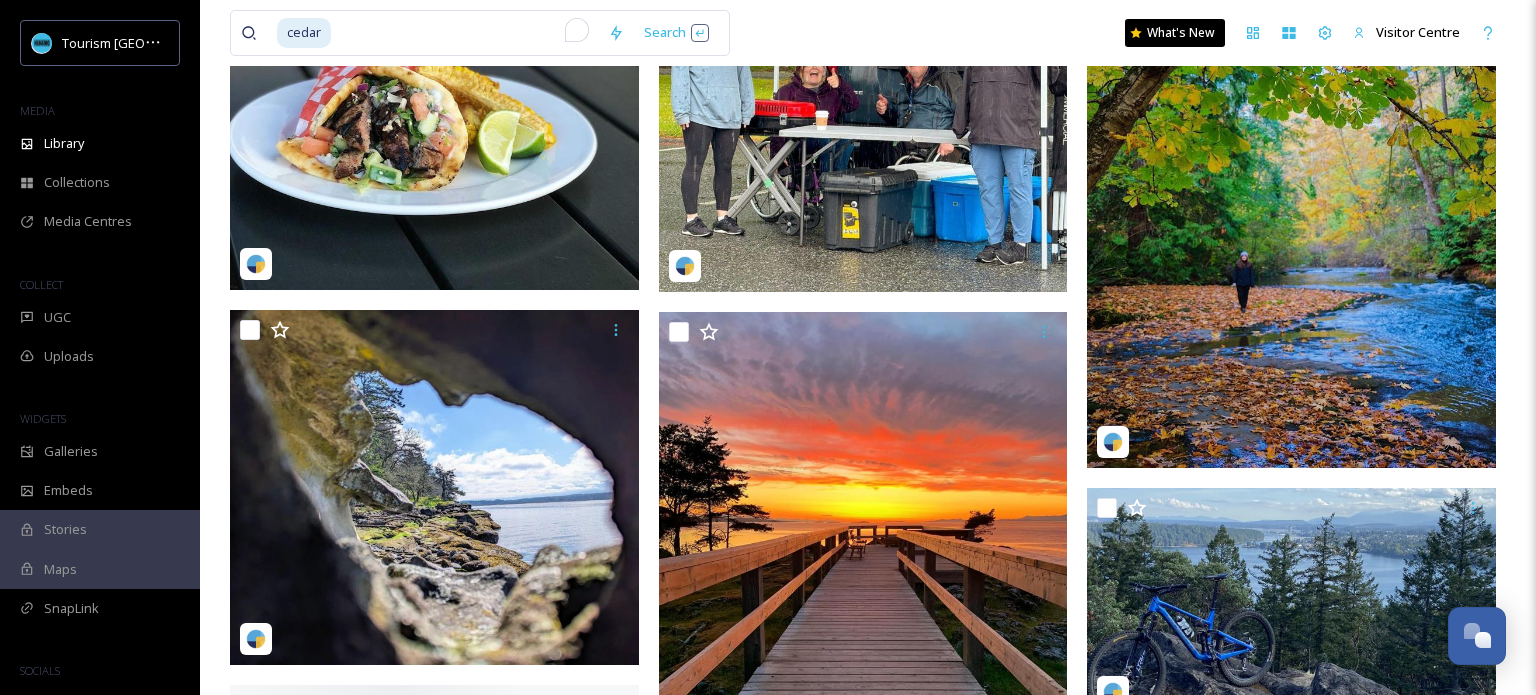 scroll, scrollTop: 10492, scrollLeft: 0, axis: vertical 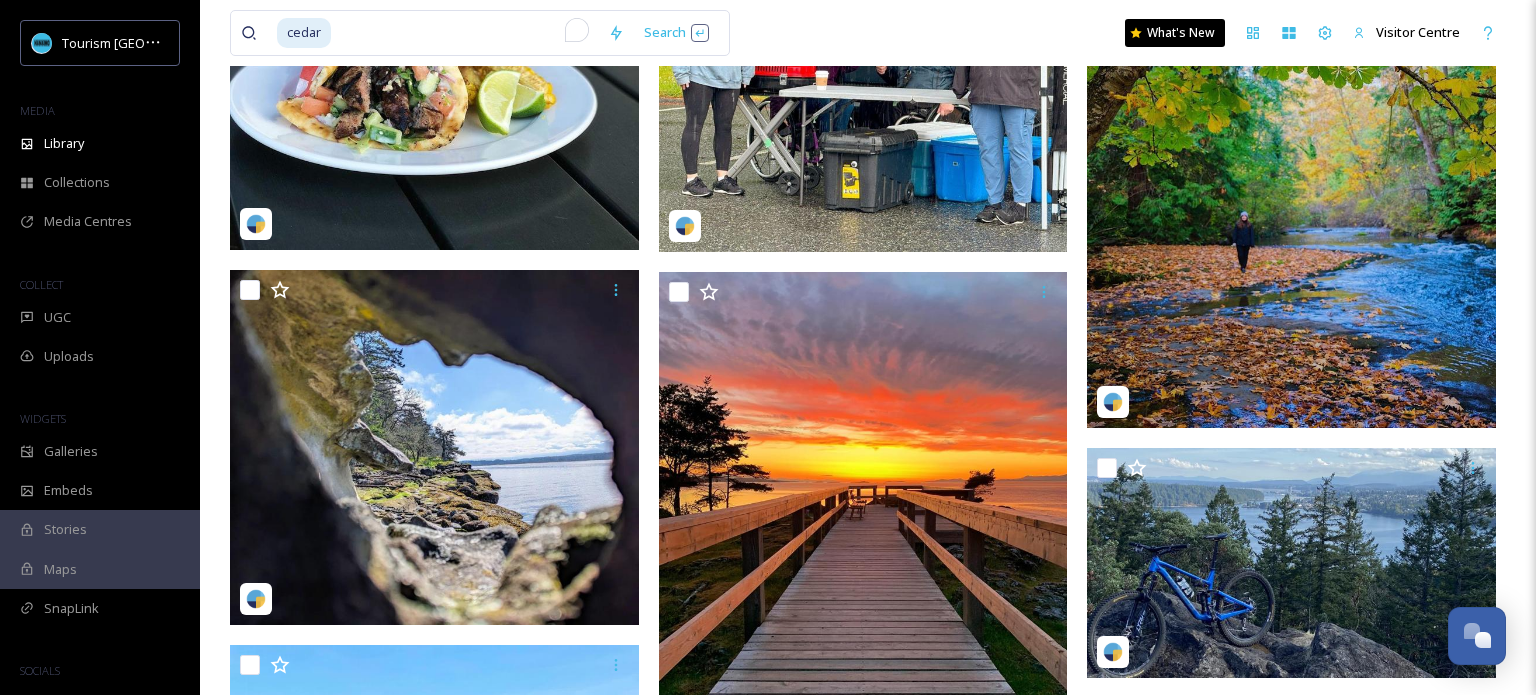 click at bounding box center [465, 33] 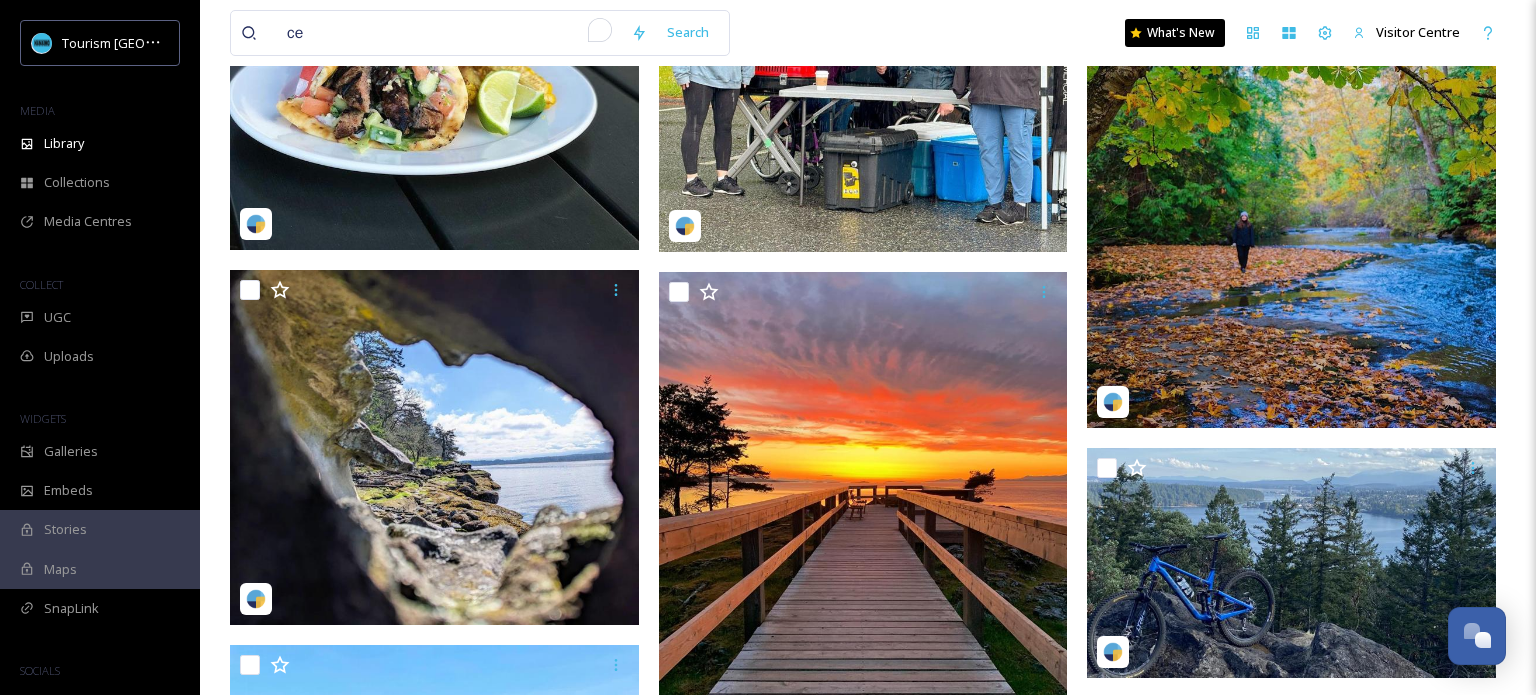 type on "c" 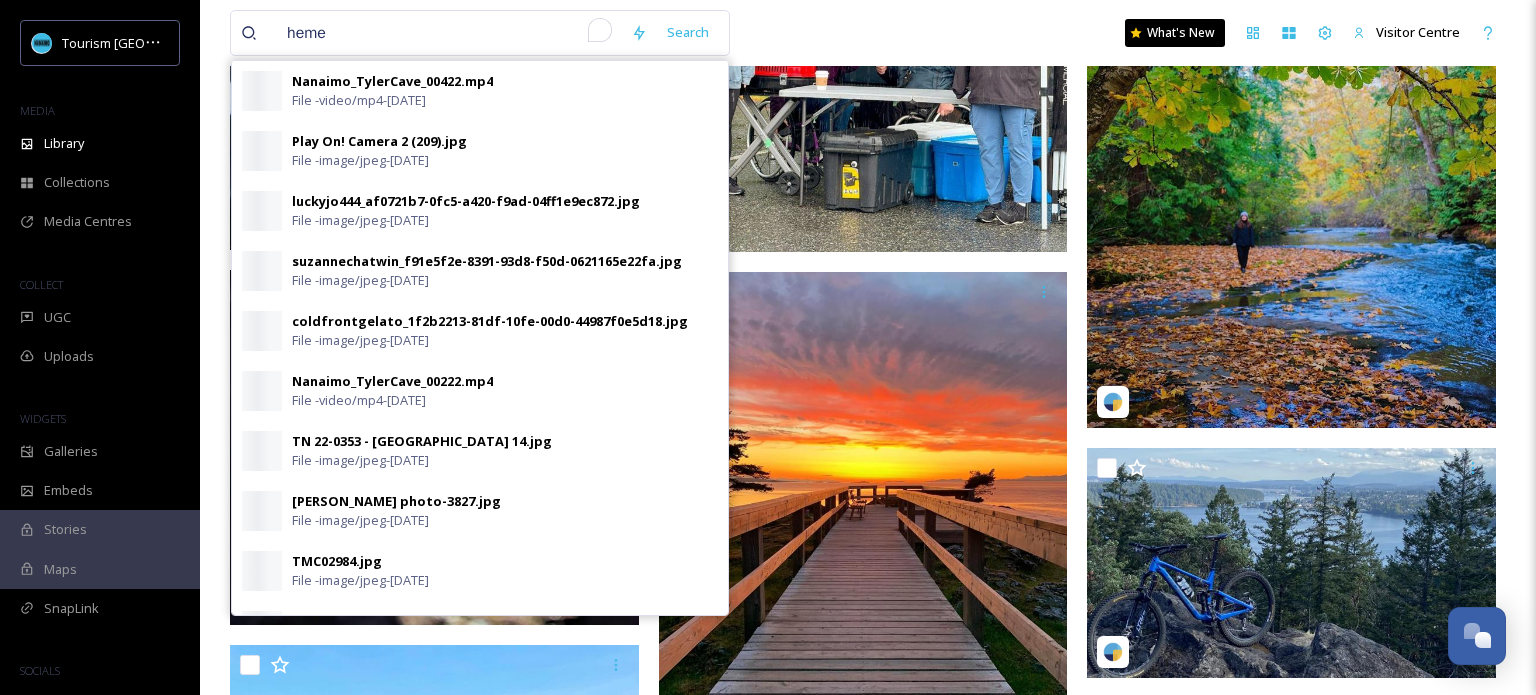 type on "[PERSON_NAME]" 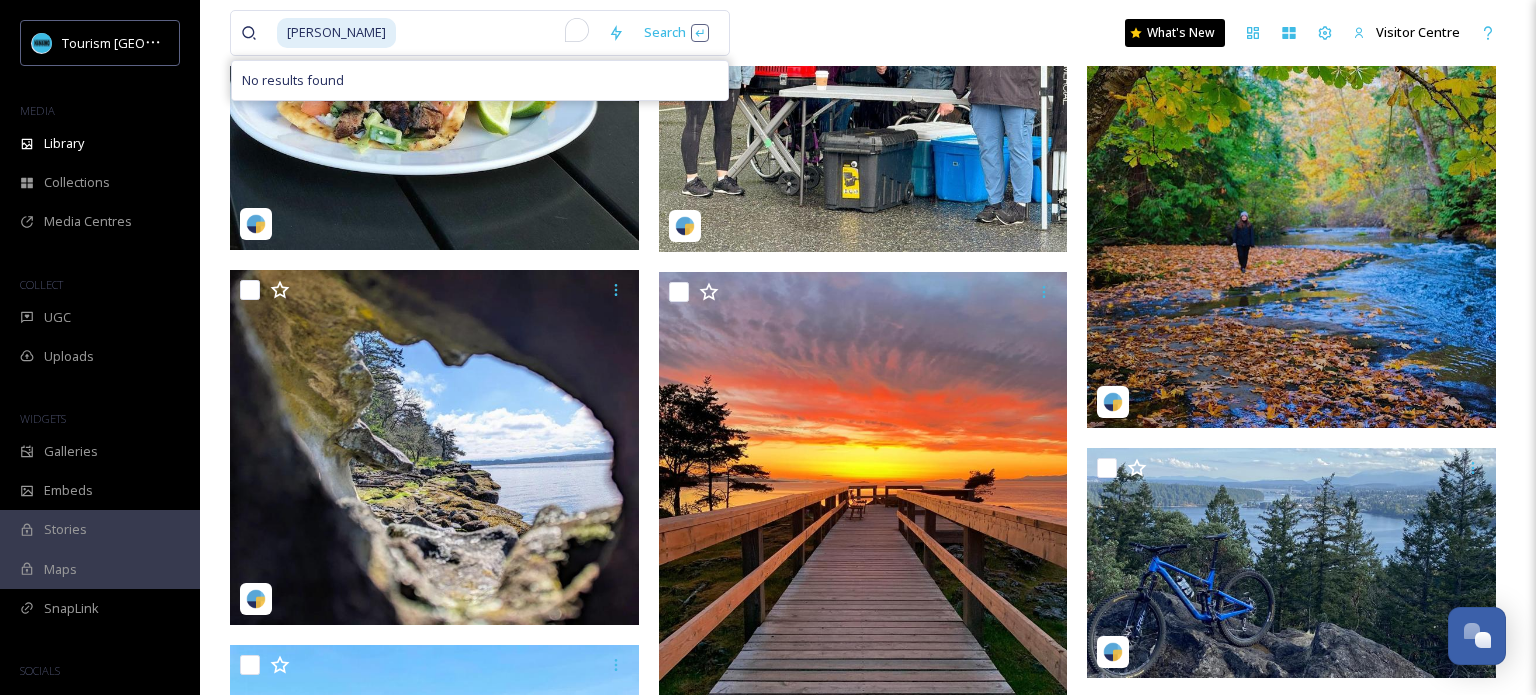 drag, startPoint x: 347, startPoint y: 39, endPoint x: 234, endPoint y: 36, distance: 113.03982 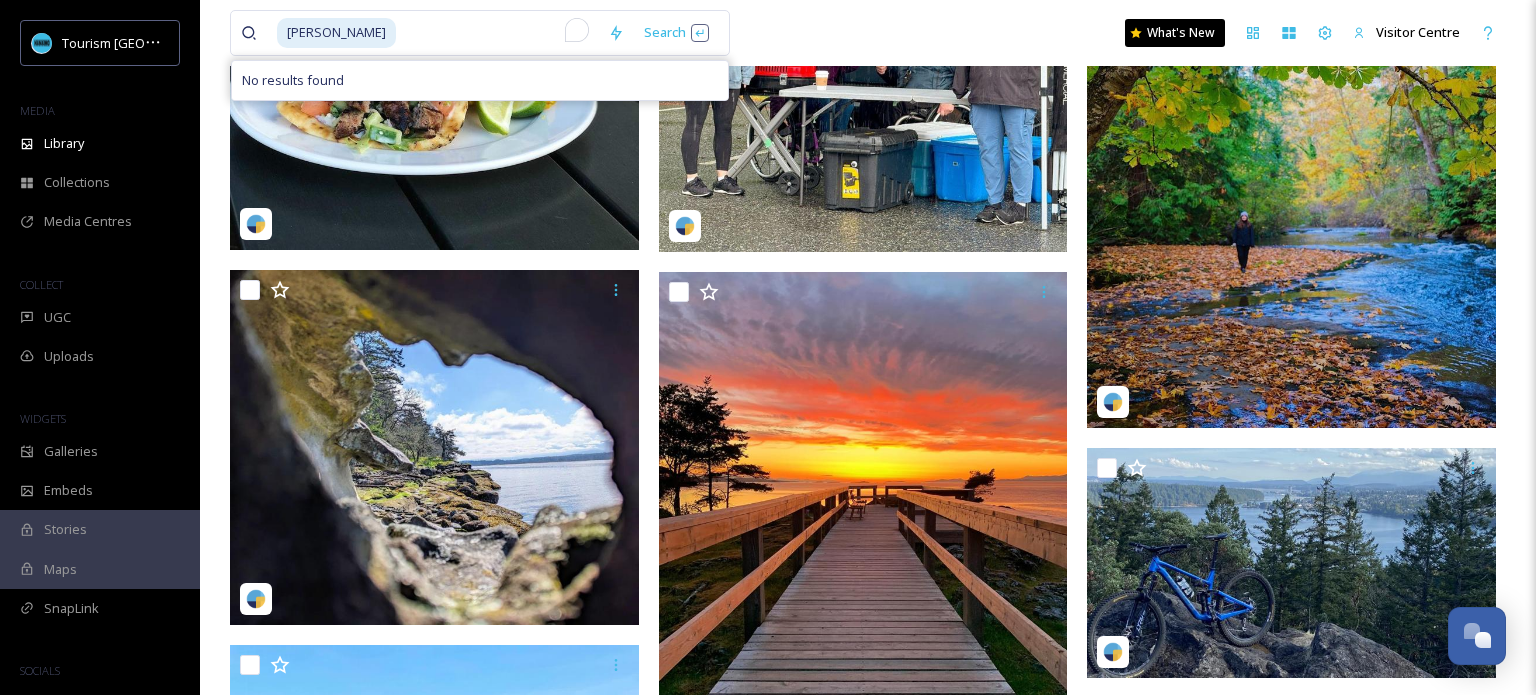 click on "[PERSON_NAME] Search No results found" at bounding box center (480, 33) 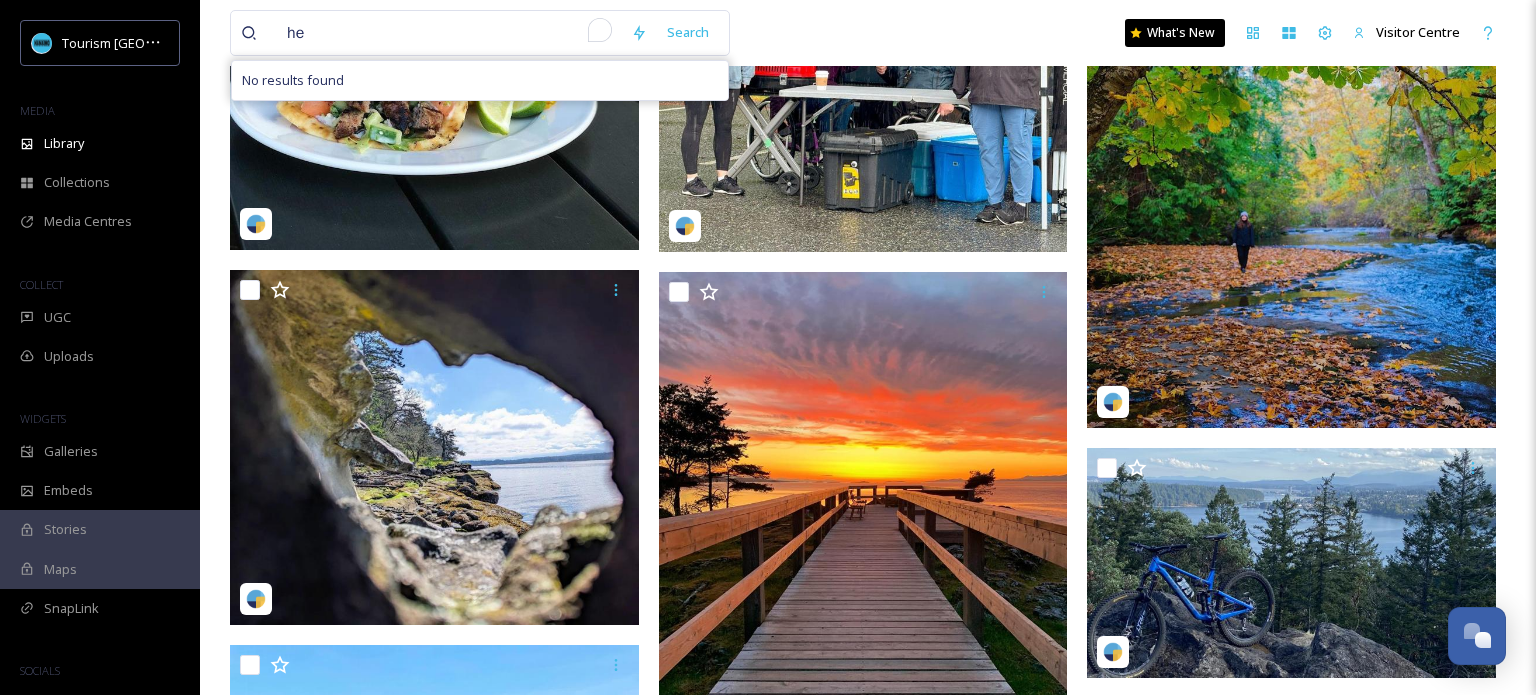 type on "h" 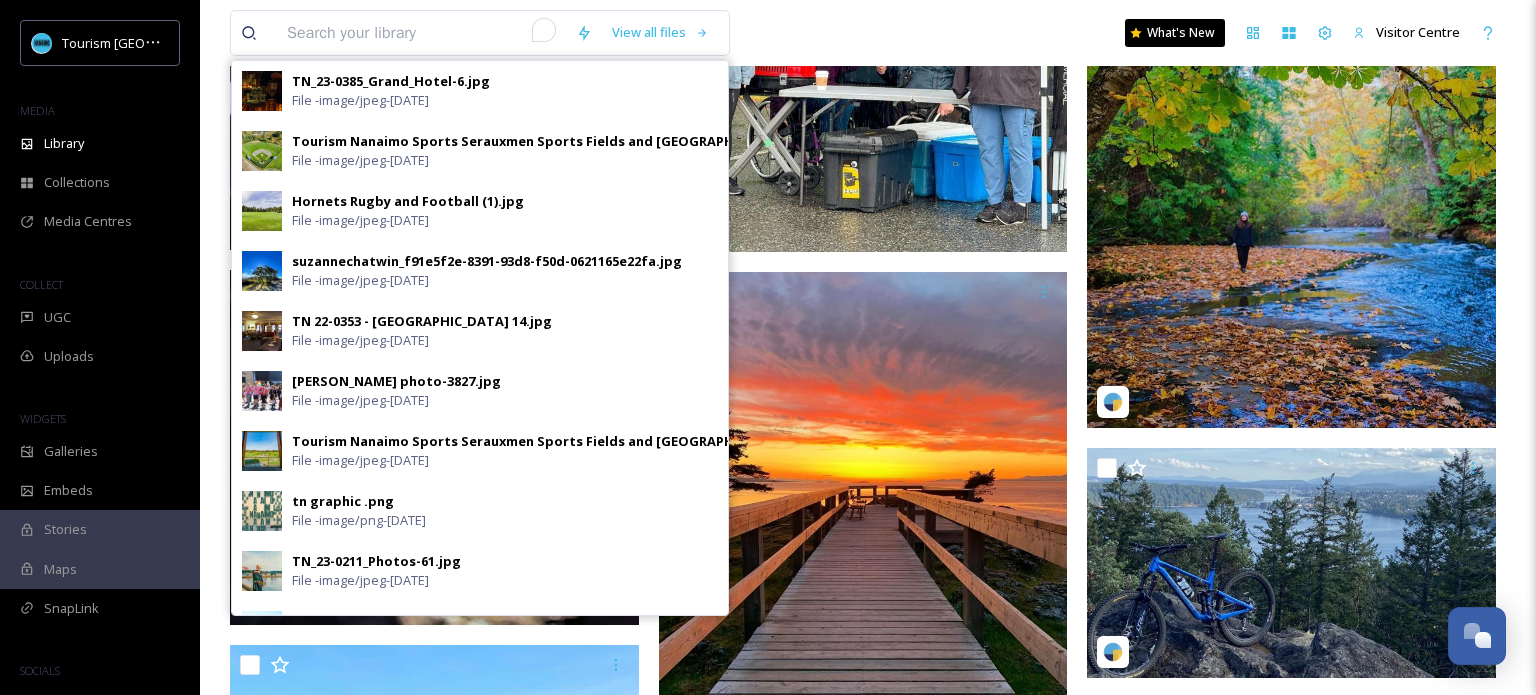 type 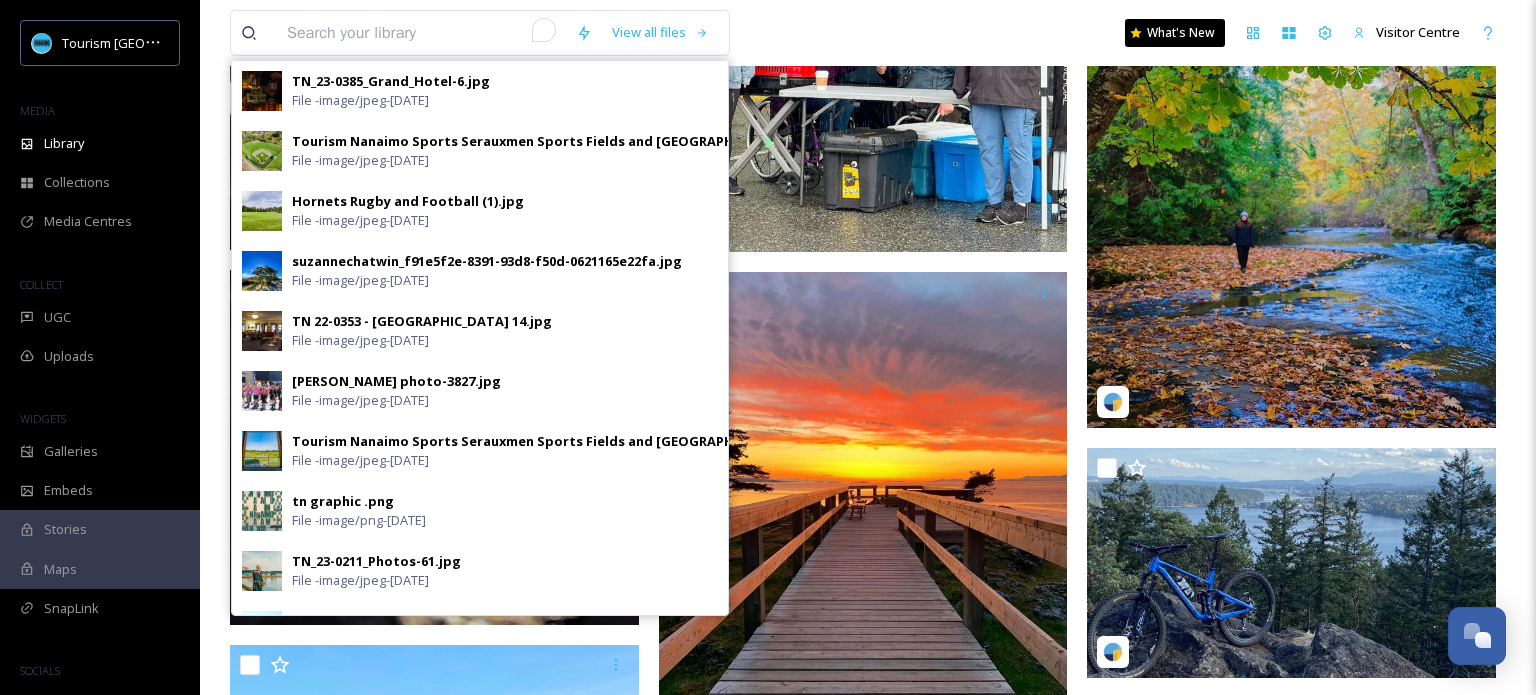 click on "View all files TN_23-0385_Grand_Hotel-6.jpg File -  image/jpeg  -  [DATE] Tourism Nanaimo Sports Serauxmen Sports Fields and [GEOGRAPHIC_DATA] (6).jpg File -  image/jpeg  -  [DATE] Hornets Rugby and Football (1).jpg File -  image/jpeg  -  [DATE] suzannechatwin_f91e5f2e-8391-93d8-f50d-0621165e22fa.jpg File -  image/jpeg  -  [DATE] TN 22-0353 - [GEOGRAPHIC_DATA] [GEOGRAPHIC_DATA] 14.jpg File -  image/jpeg  -  [DATE] [PERSON_NAME] photo-3827.jpg File -  image/jpeg  -  [DATE] Tourism Nanaimo Sports Serauxmen Sports Fields and [GEOGRAPHIC_DATA] (78).jpg File -  image/jpeg  -  [DATE] tn graphic .png File -  image/png  -  [DATE] TN_23-0211_Photos-61.jpg File -  image/jpeg  -  [DATE] [PERSON_NAME] photo-3709.jpg File -  image/jpeg  -  [DATE] Tourism [GEOGRAPHIC_DATA] Sports [GEOGRAPHIC_DATA] (66).jpg File -  image/jpeg  -  [DATE] [PERSON_NAME] photo-3267.jpg File -  image/jpeg  -  [DATE] TN_23-0385_Light_Wood_Brewpub-21.jpg File -  image/jpeg  -  [DATE] File -  image/jpeg  -  File -" at bounding box center [868, 33] 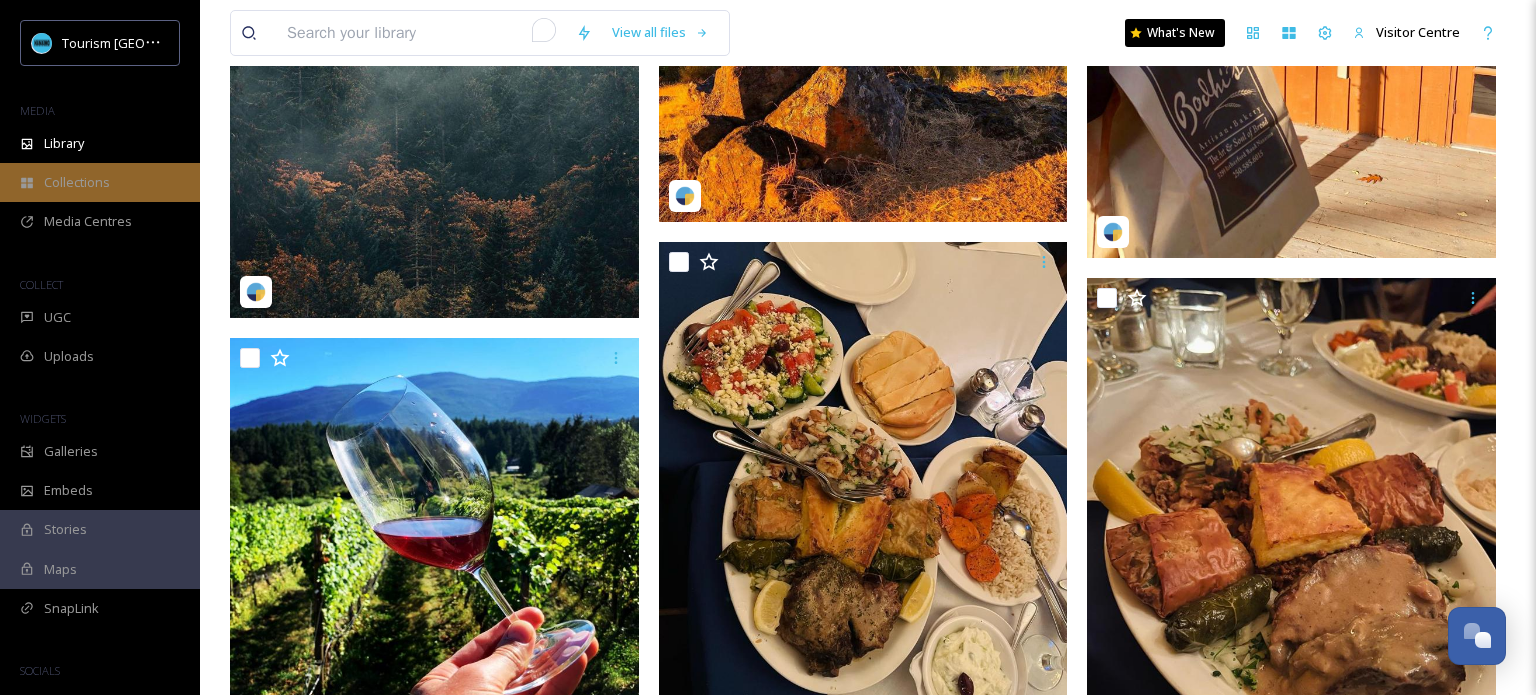 scroll, scrollTop: 6704, scrollLeft: 0, axis: vertical 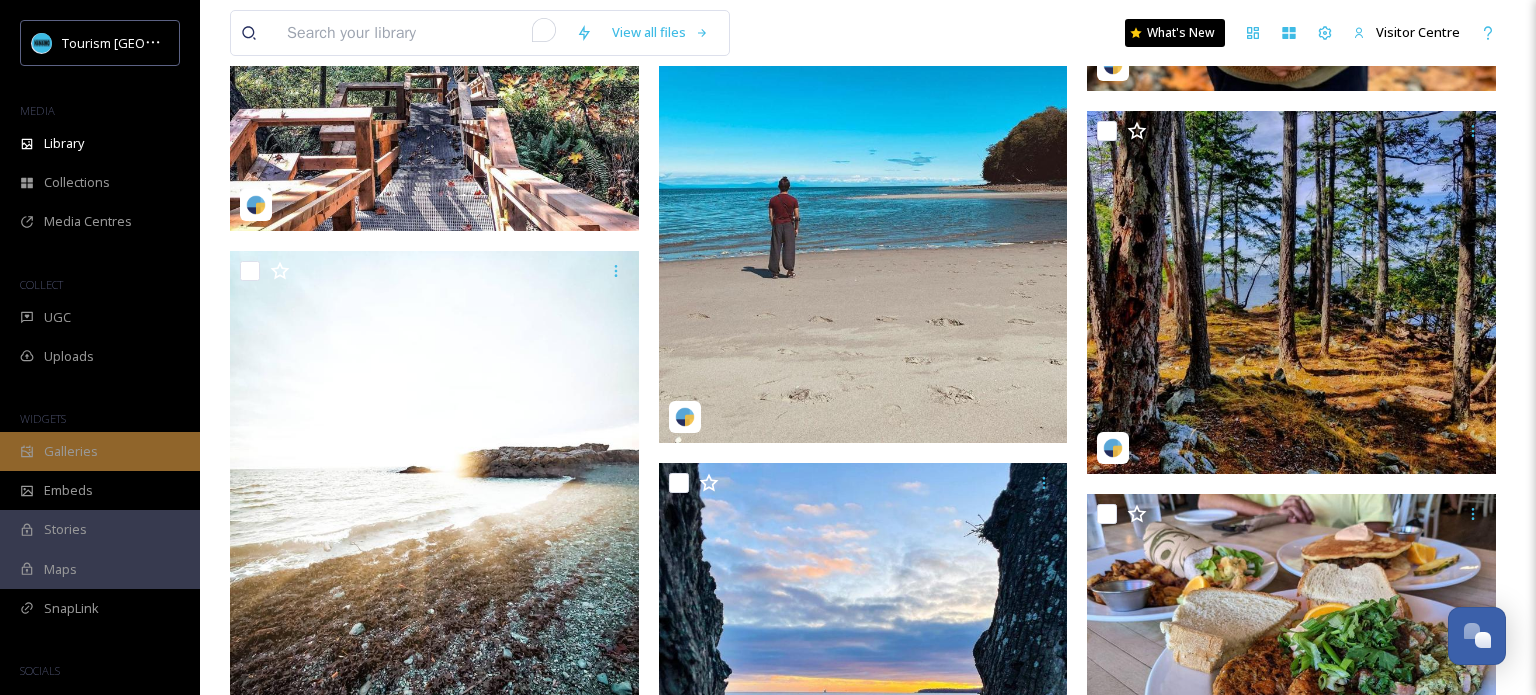 click on "Galleries" at bounding box center [71, 451] 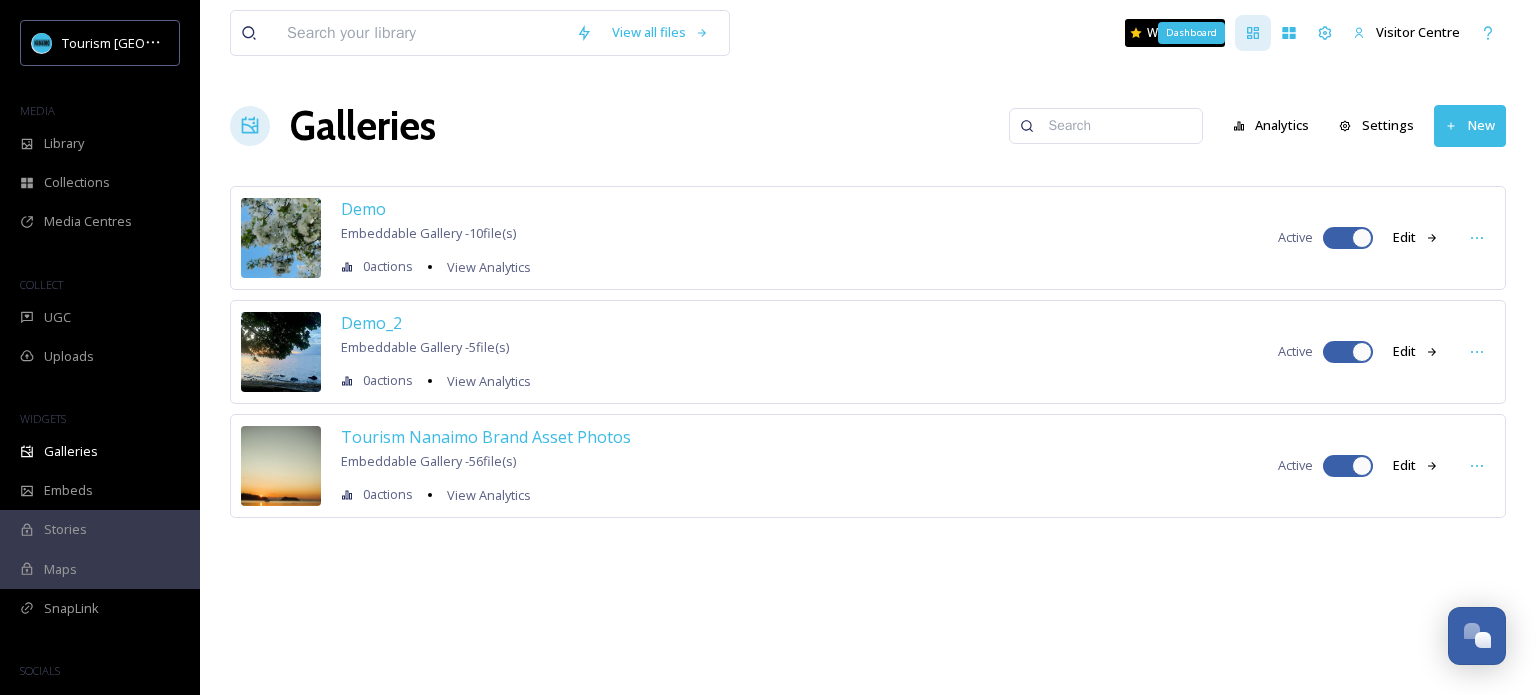 click 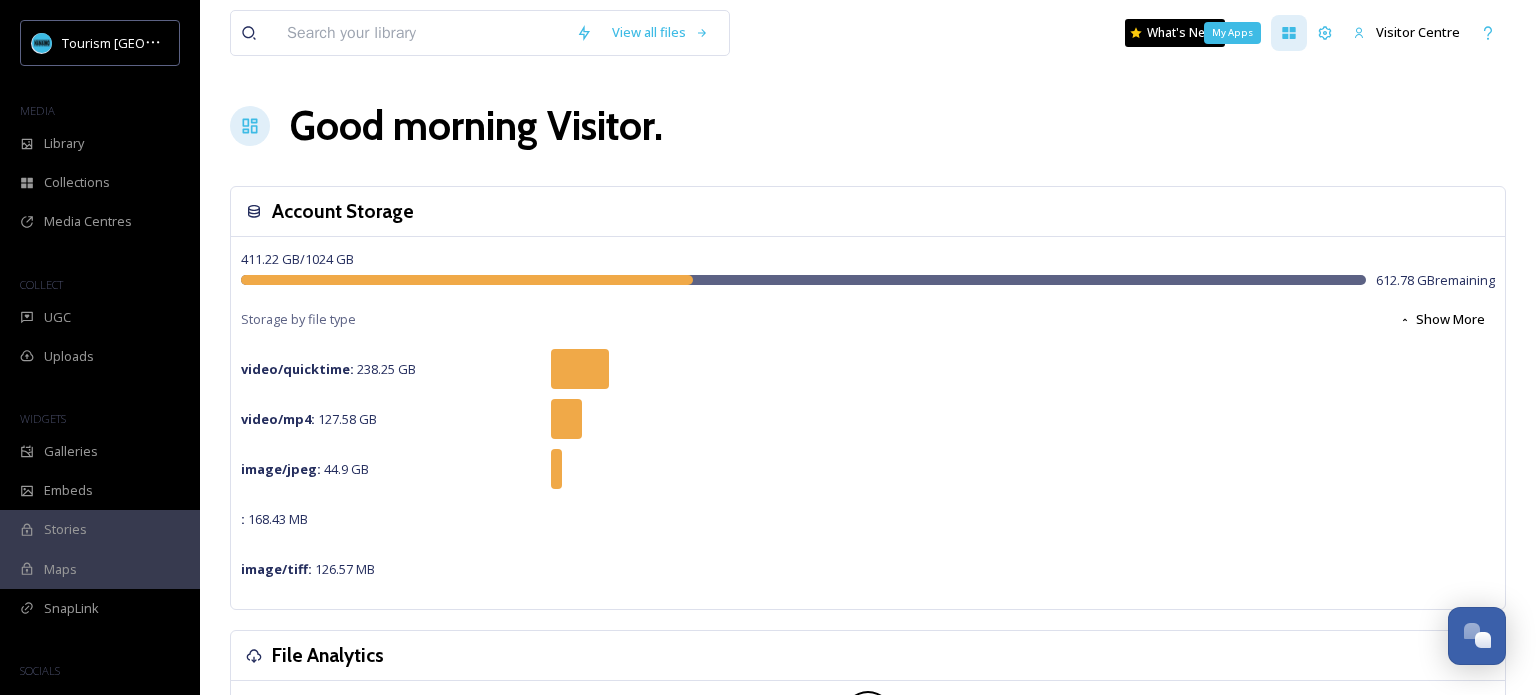 click 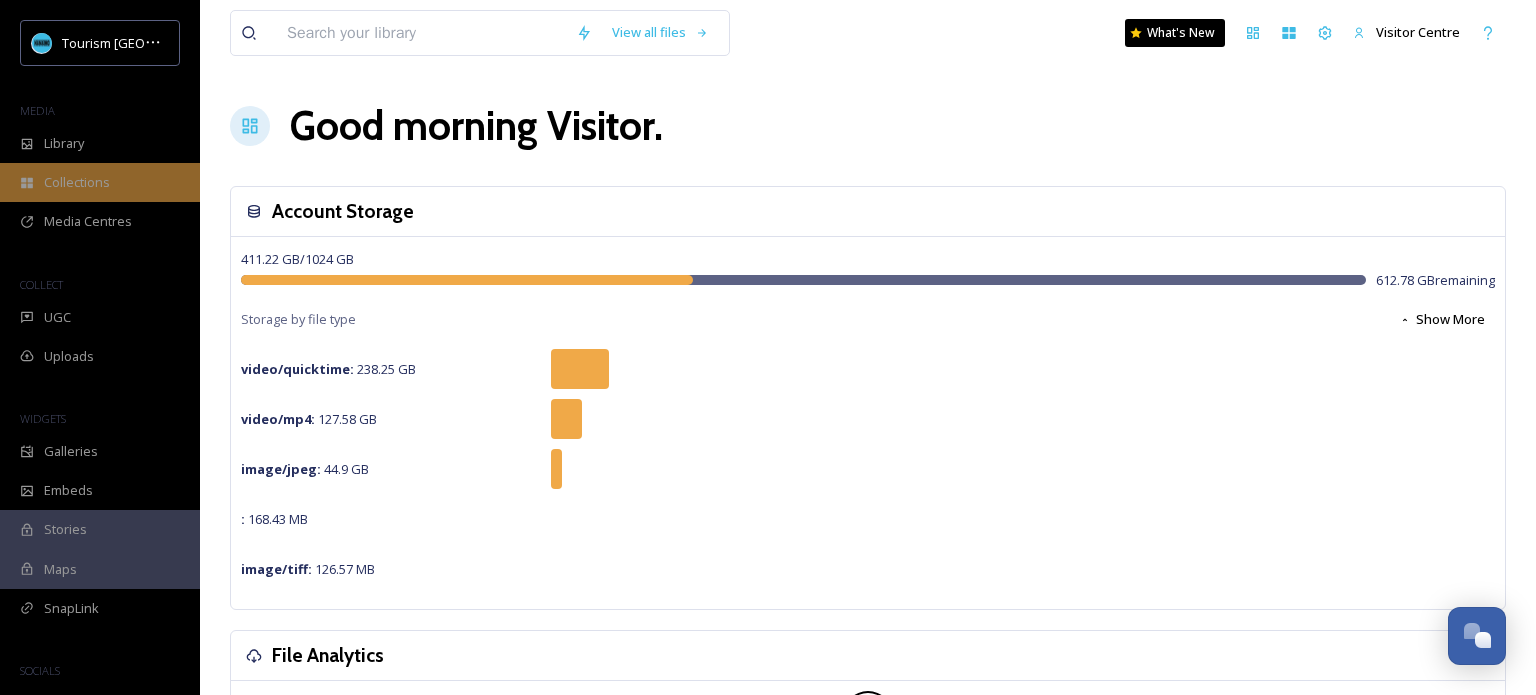 click on "Collections" at bounding box center (77, 182) 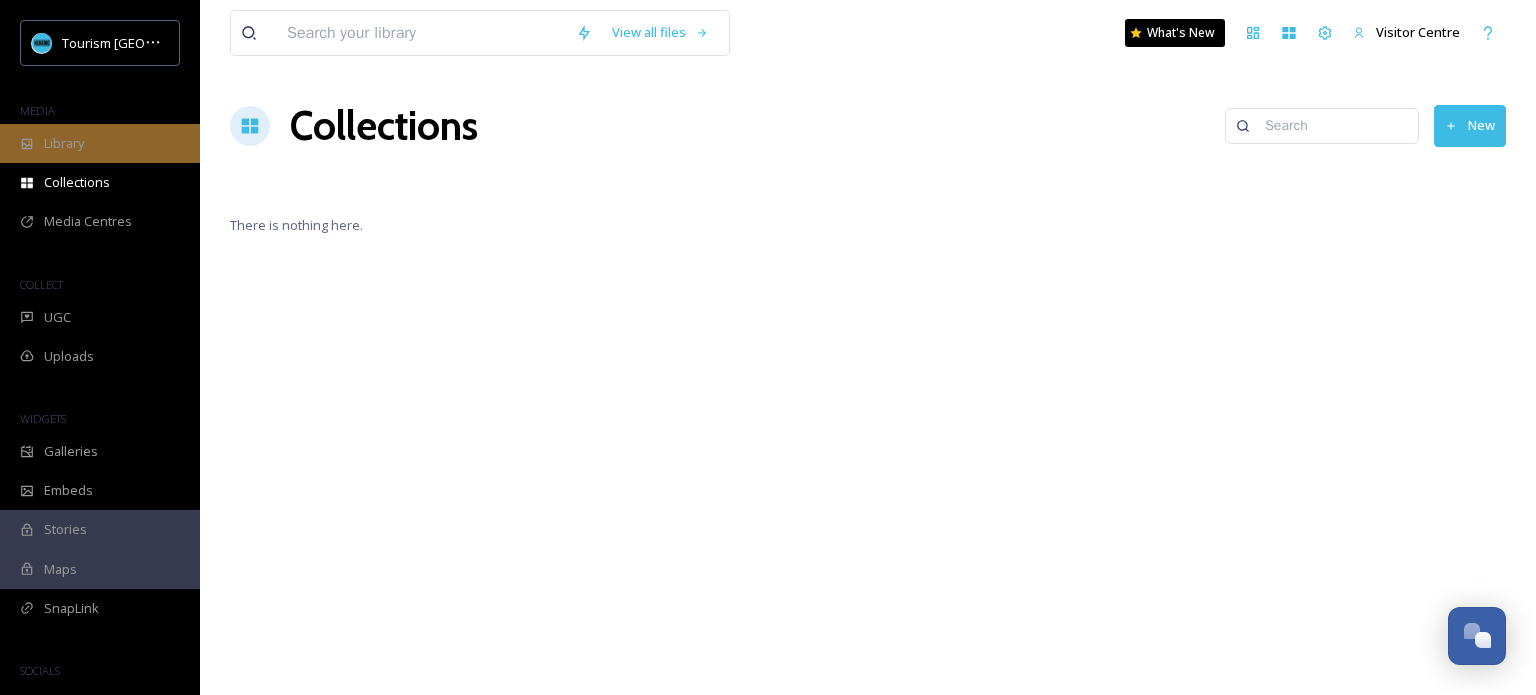 click on "Library" at bounding box center (100, 143) 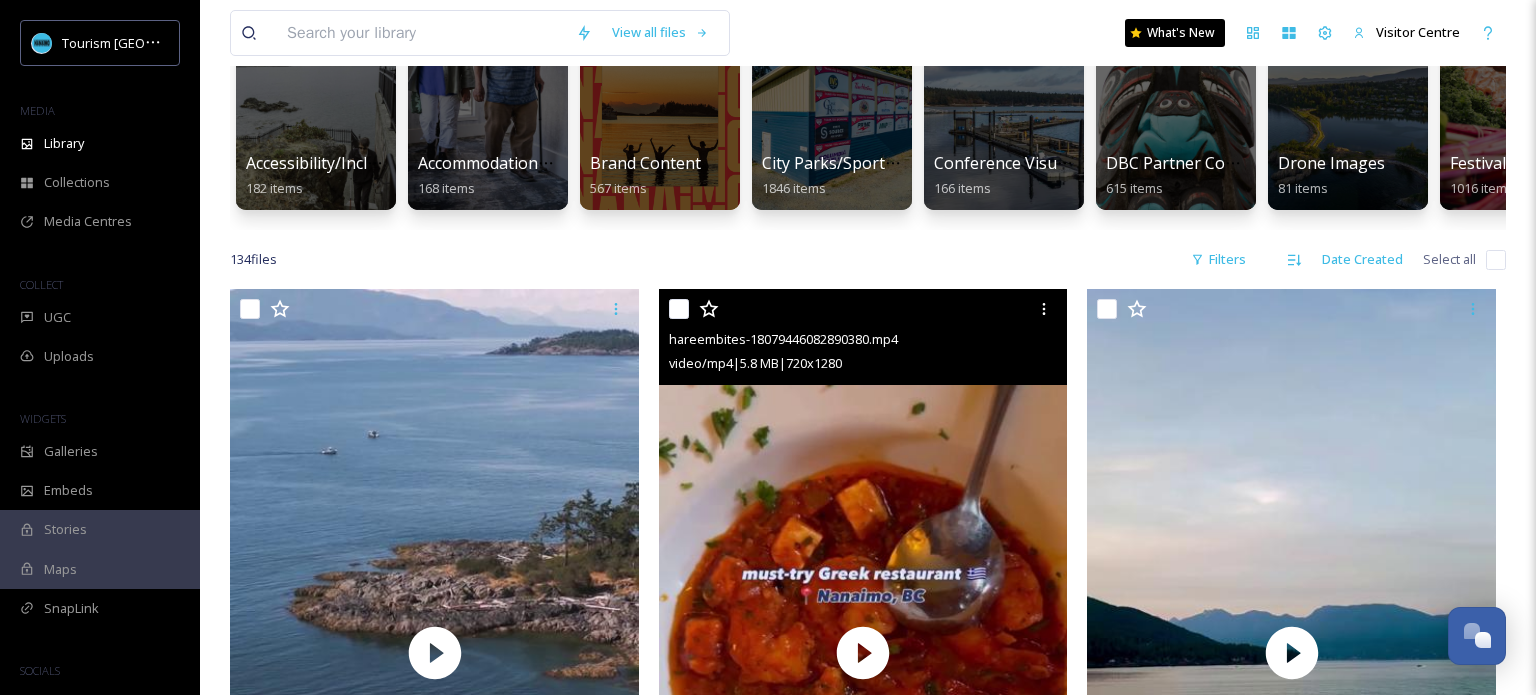 scroll, scrollTop: 0, scrollLeft: 0, axis: both 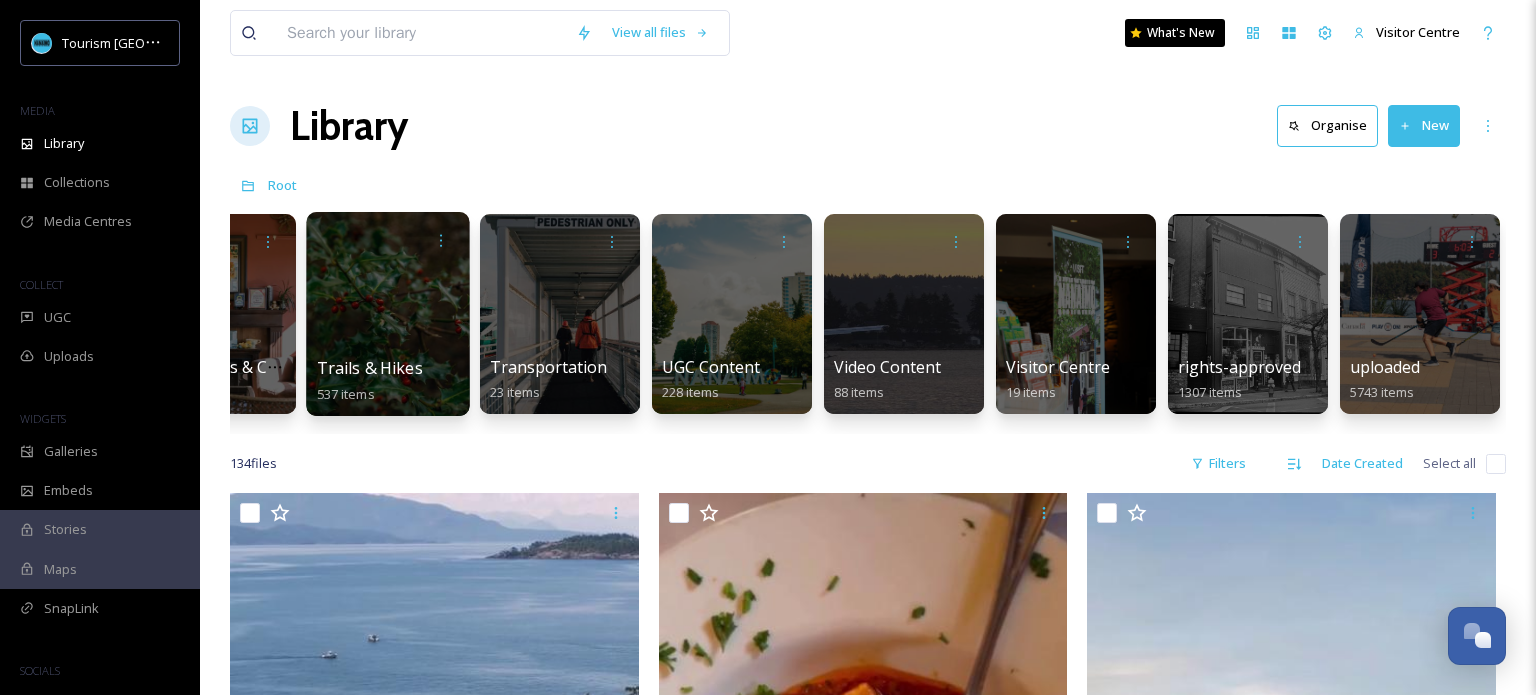 click at bounding box center (387, 314) 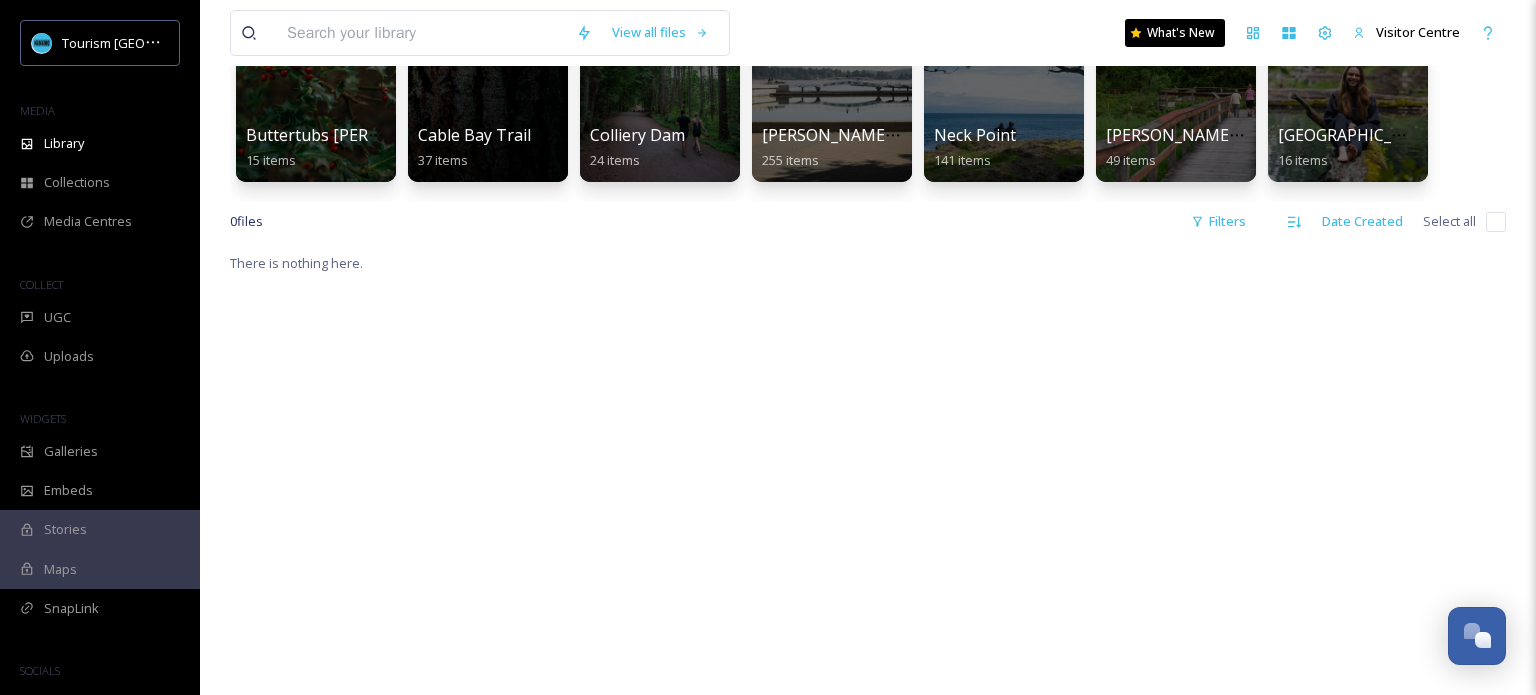 scroll, scrollTop: 48, scrollLeft: 0, axis: vertical 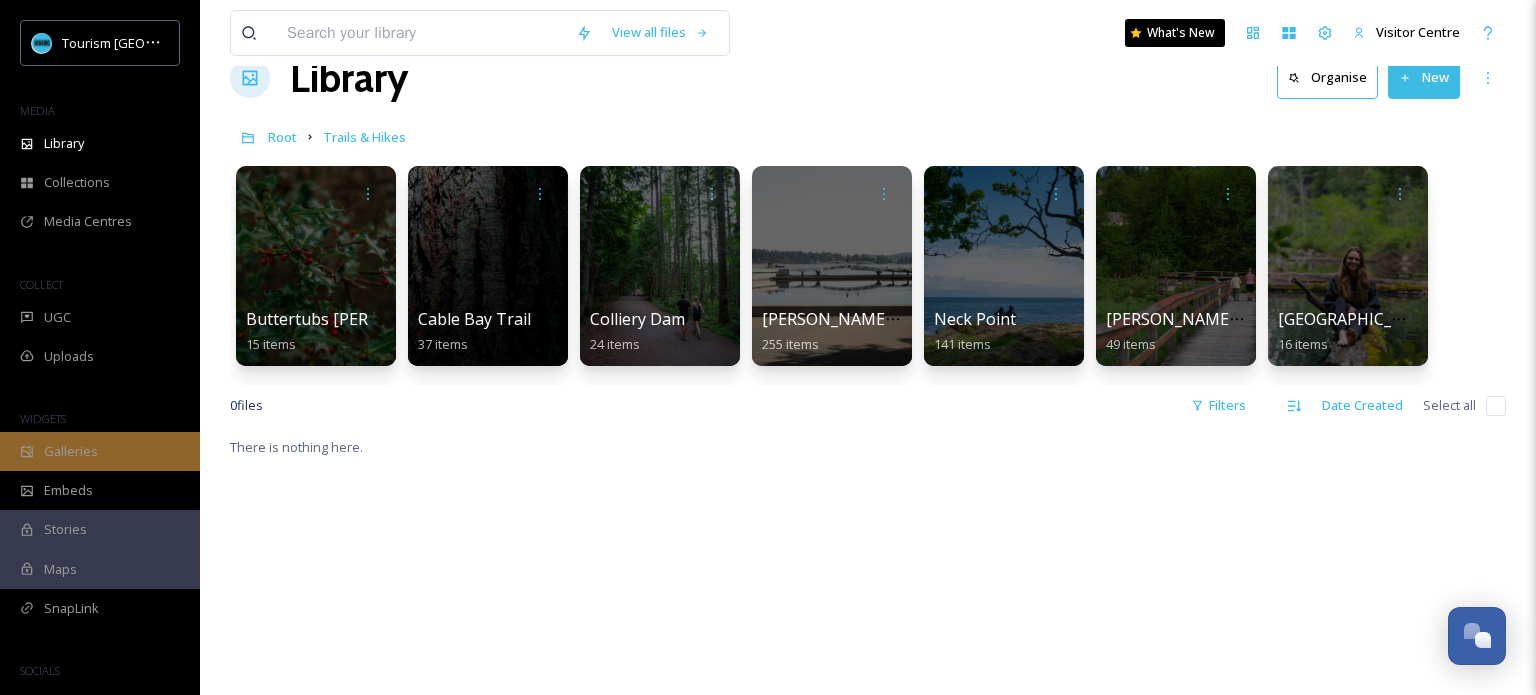 click on "Galleries" at bounding box center (71, 451) 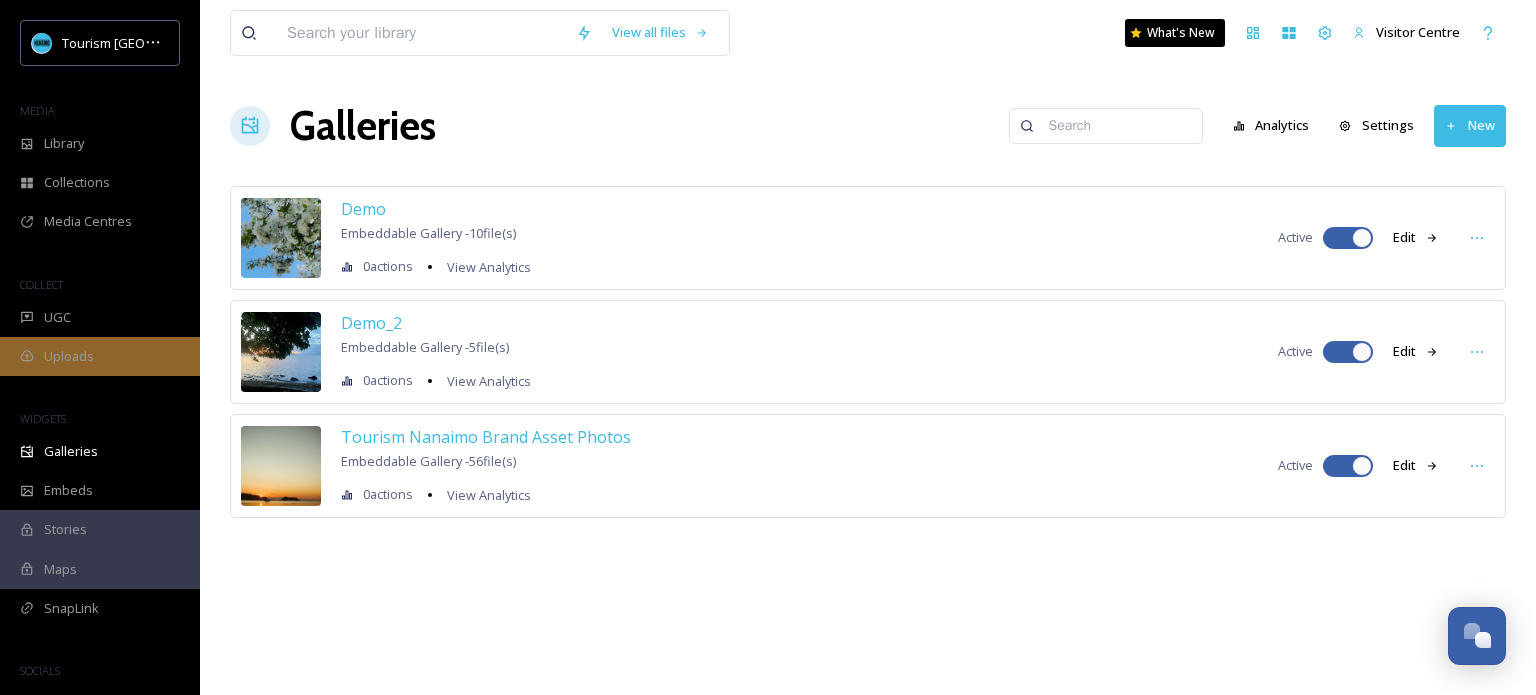 click on "Uploads" at bounding box center [100, 356] 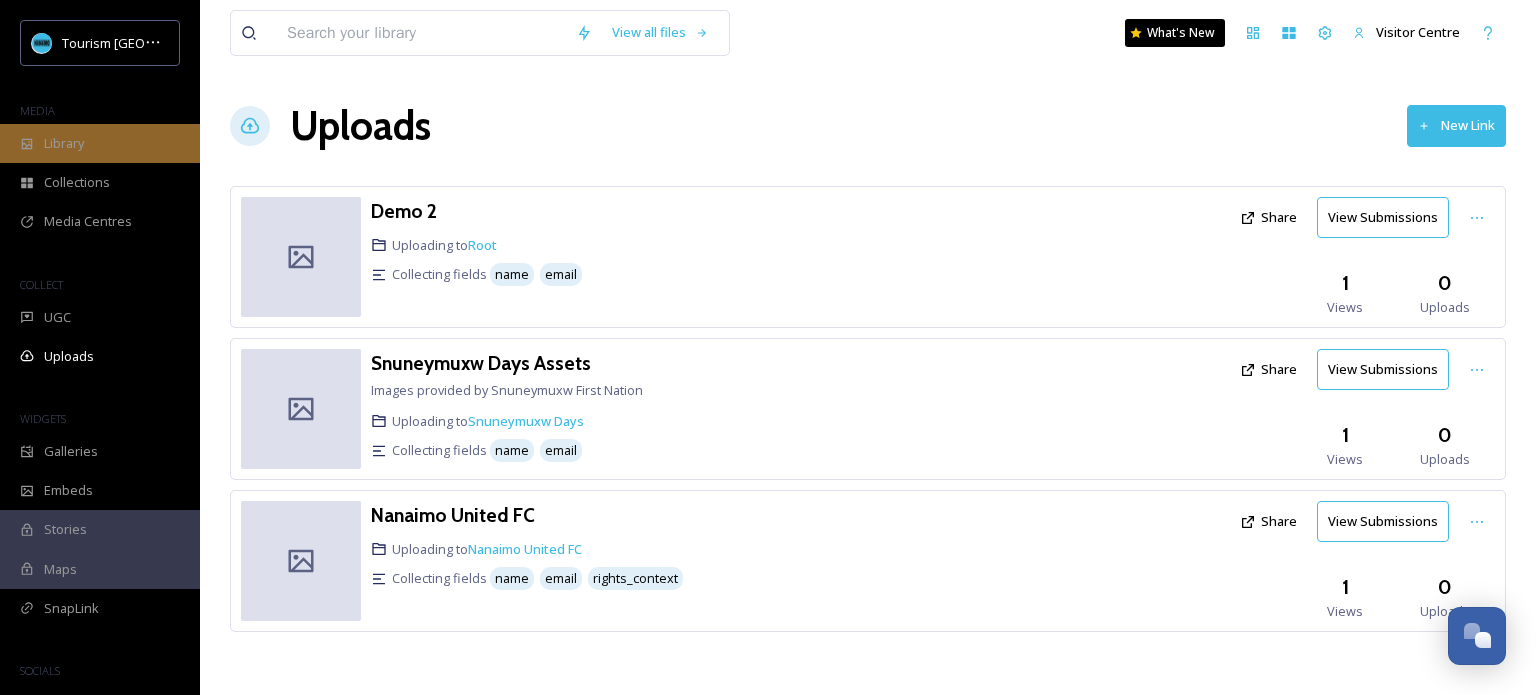 click on "Library" at bounding box center (100, 143) 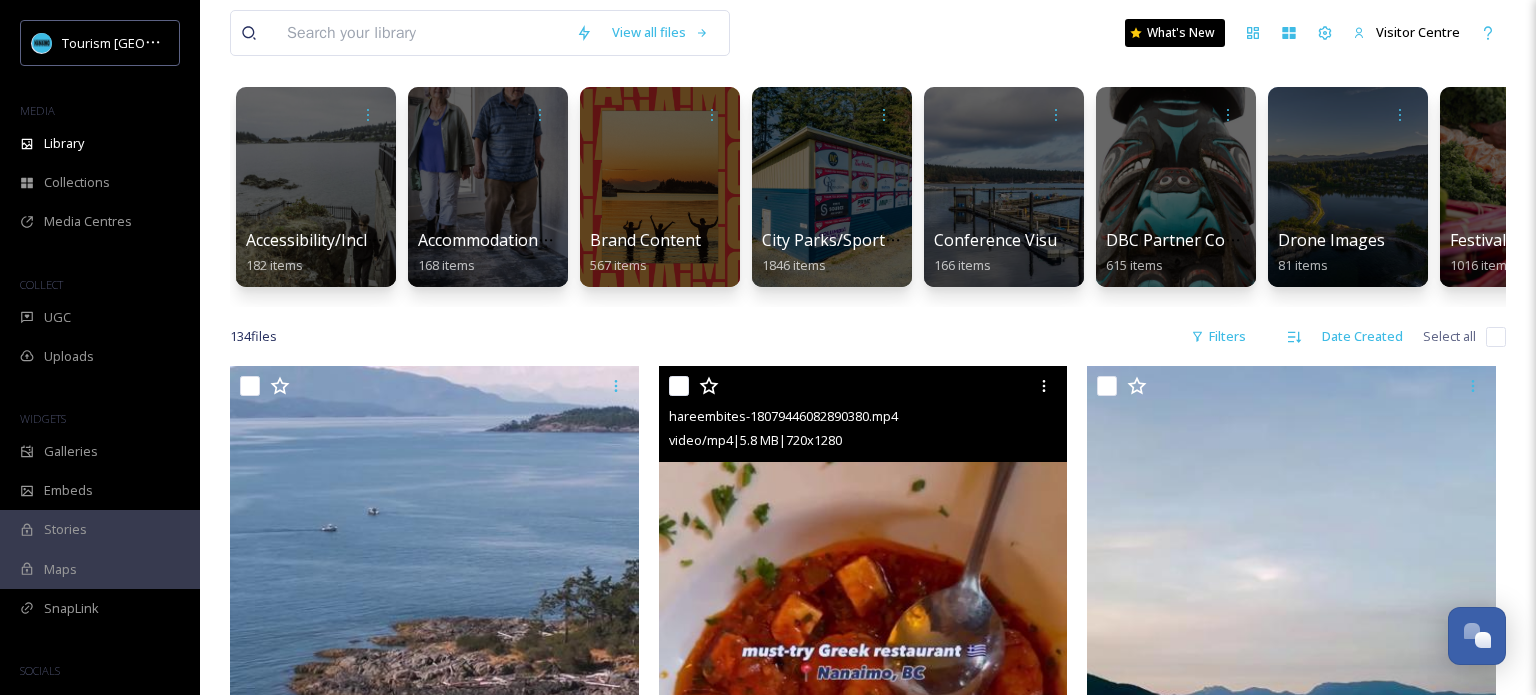 scroll, scrollTop: 46, scrollLeft: 0, axis: vertical 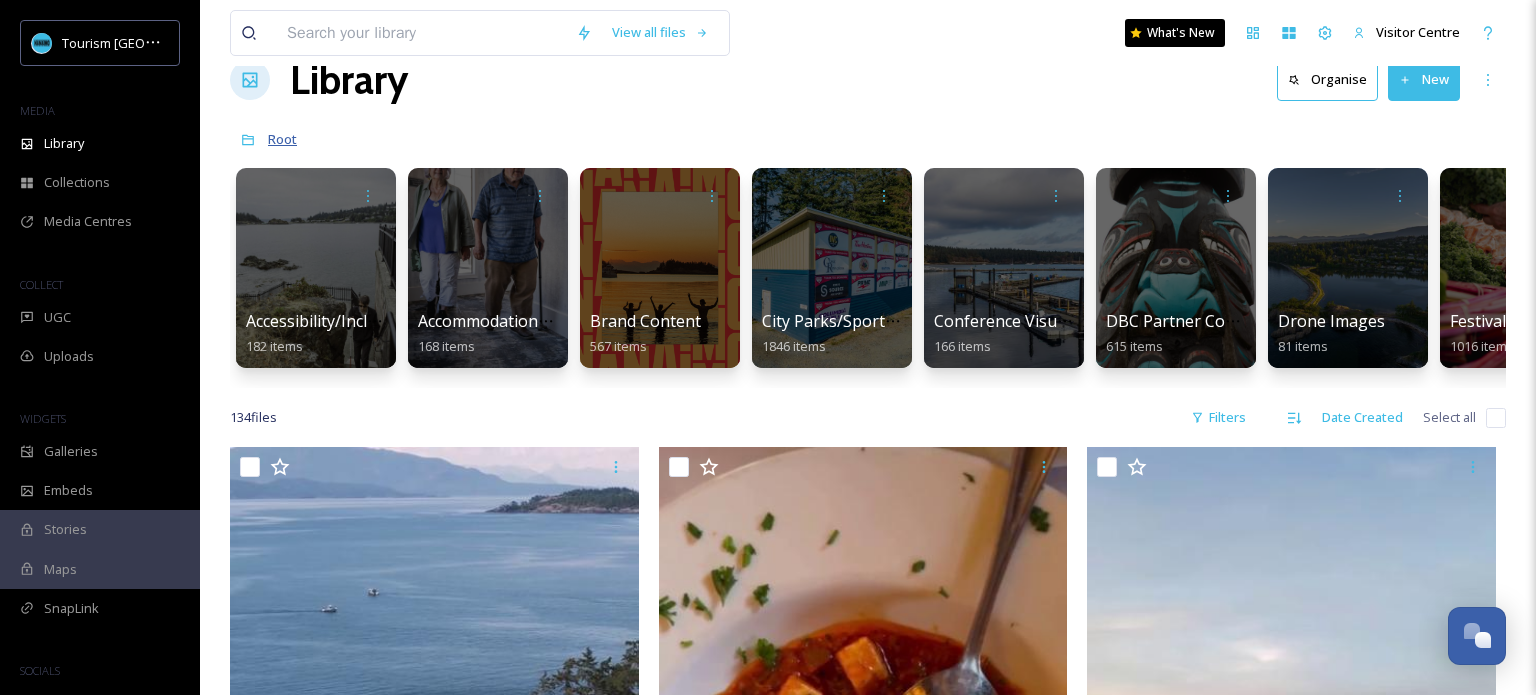 click on "Root" at bounding box center [282, 139] 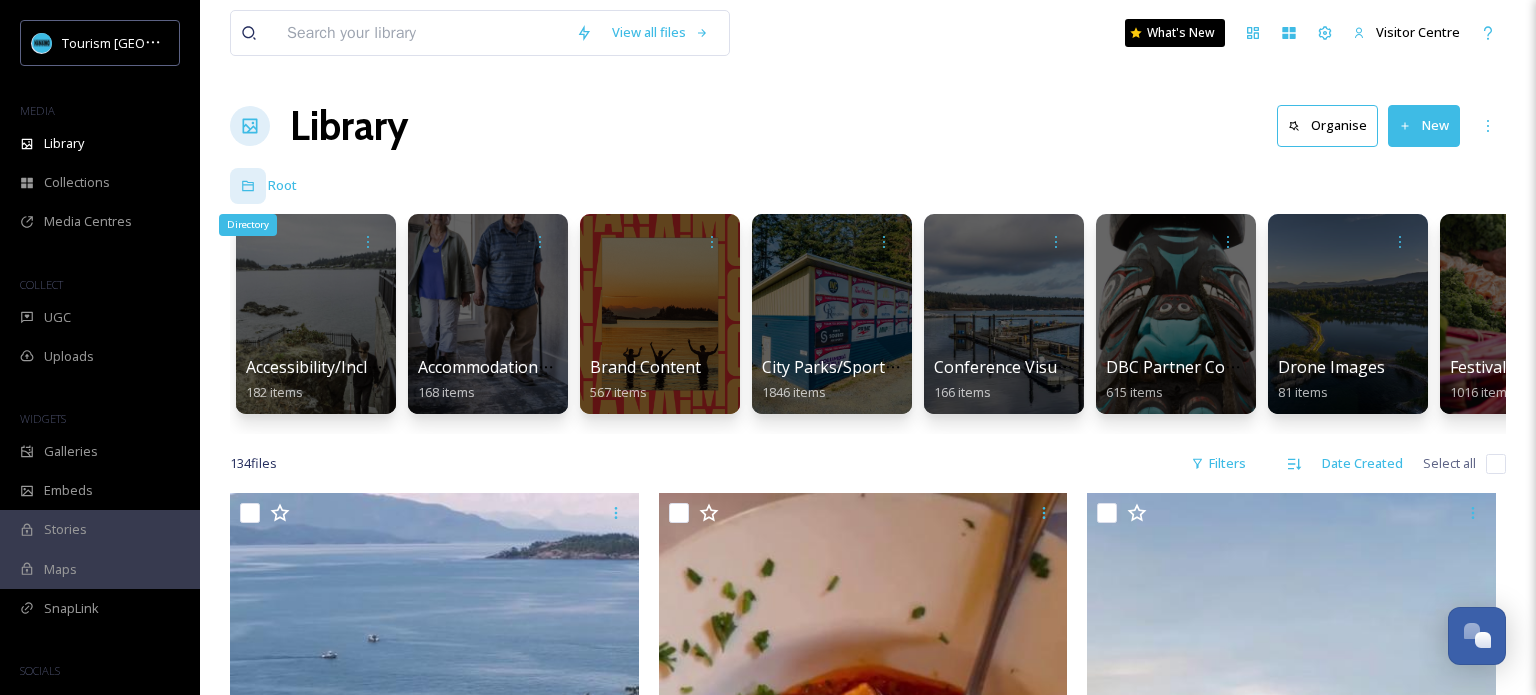 click 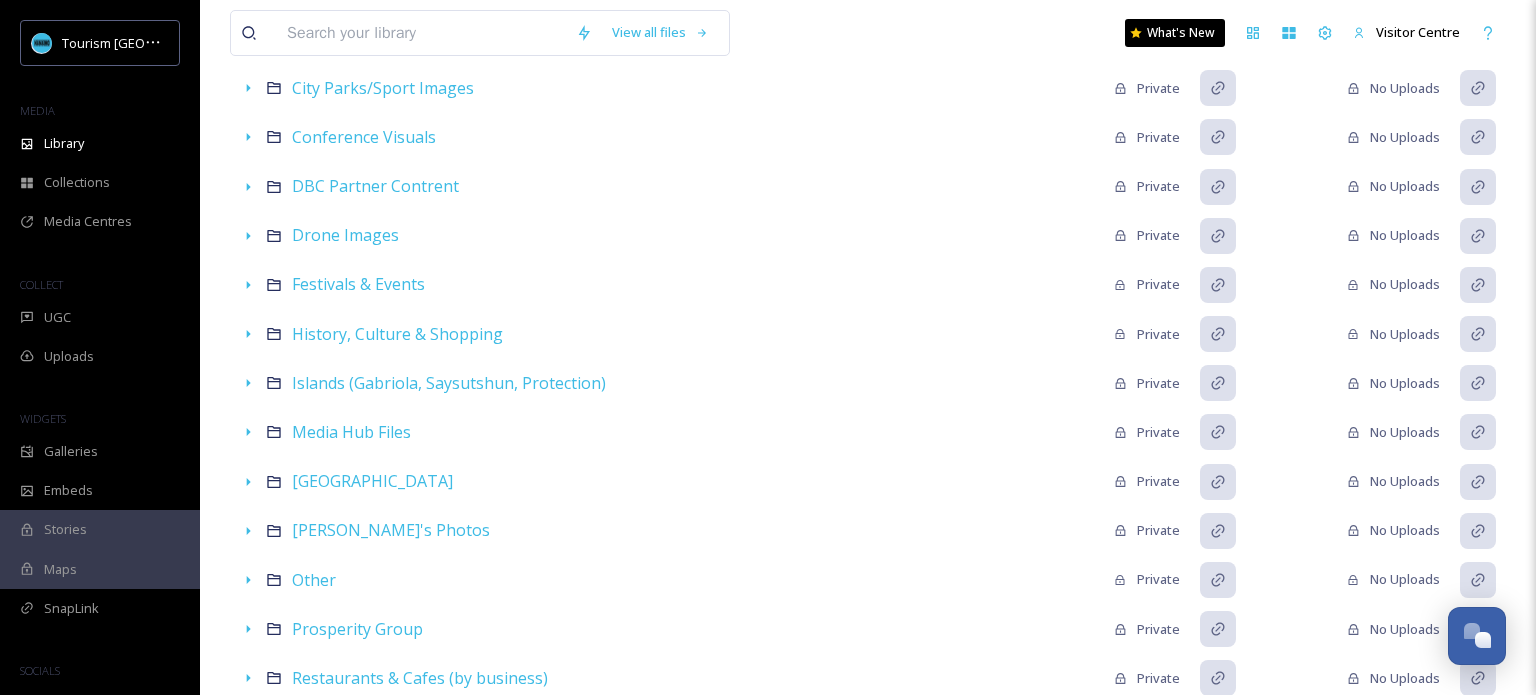 scroll, scrollTop: 244, scrollLeft: 0, axis: vertical 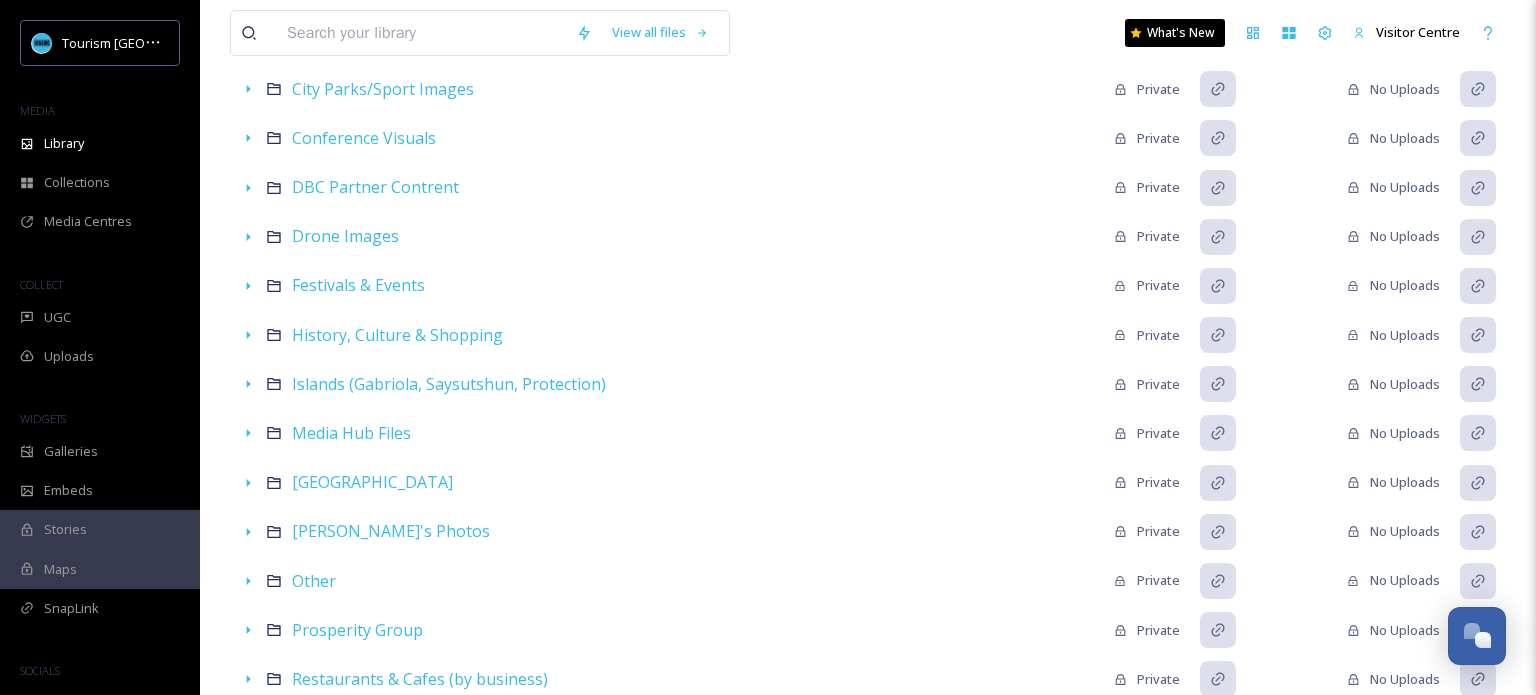 click at bounding box center [421, 33] 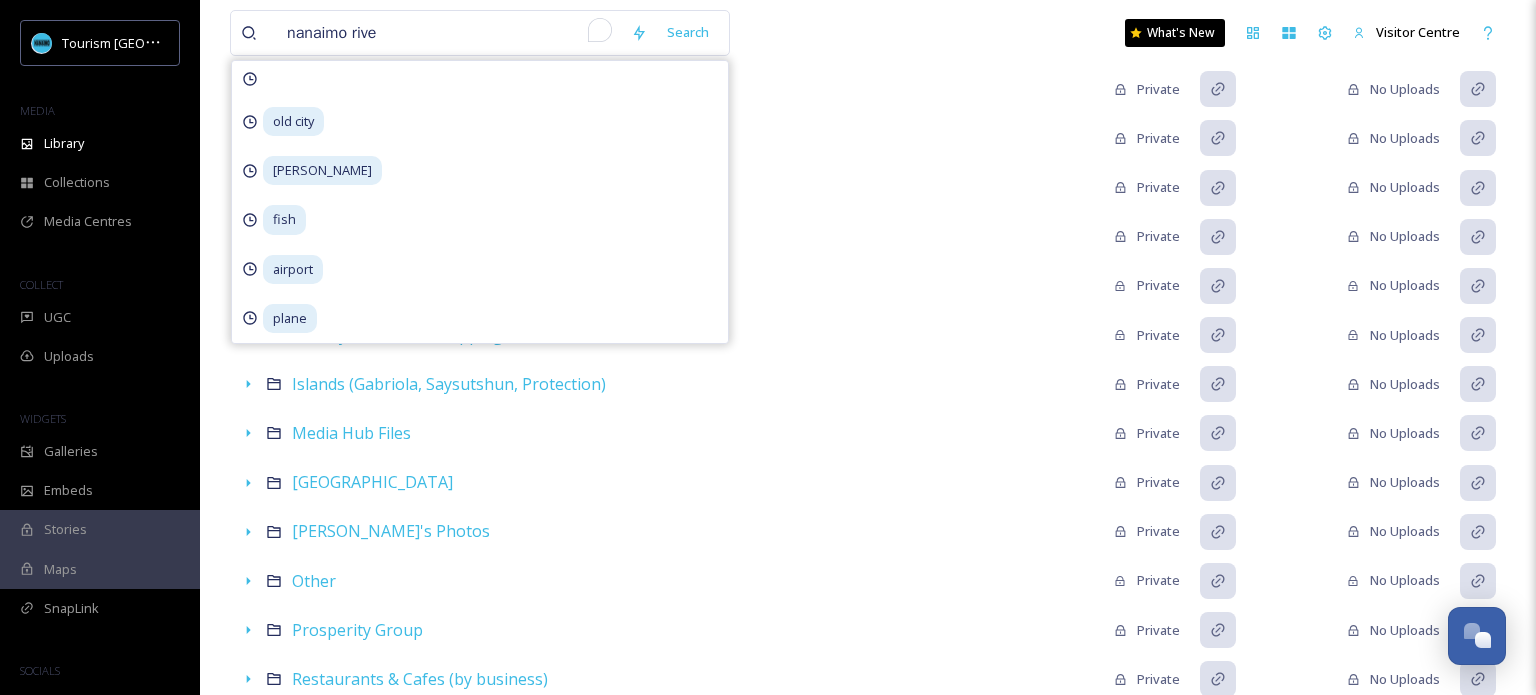 type on "nanaimo river" 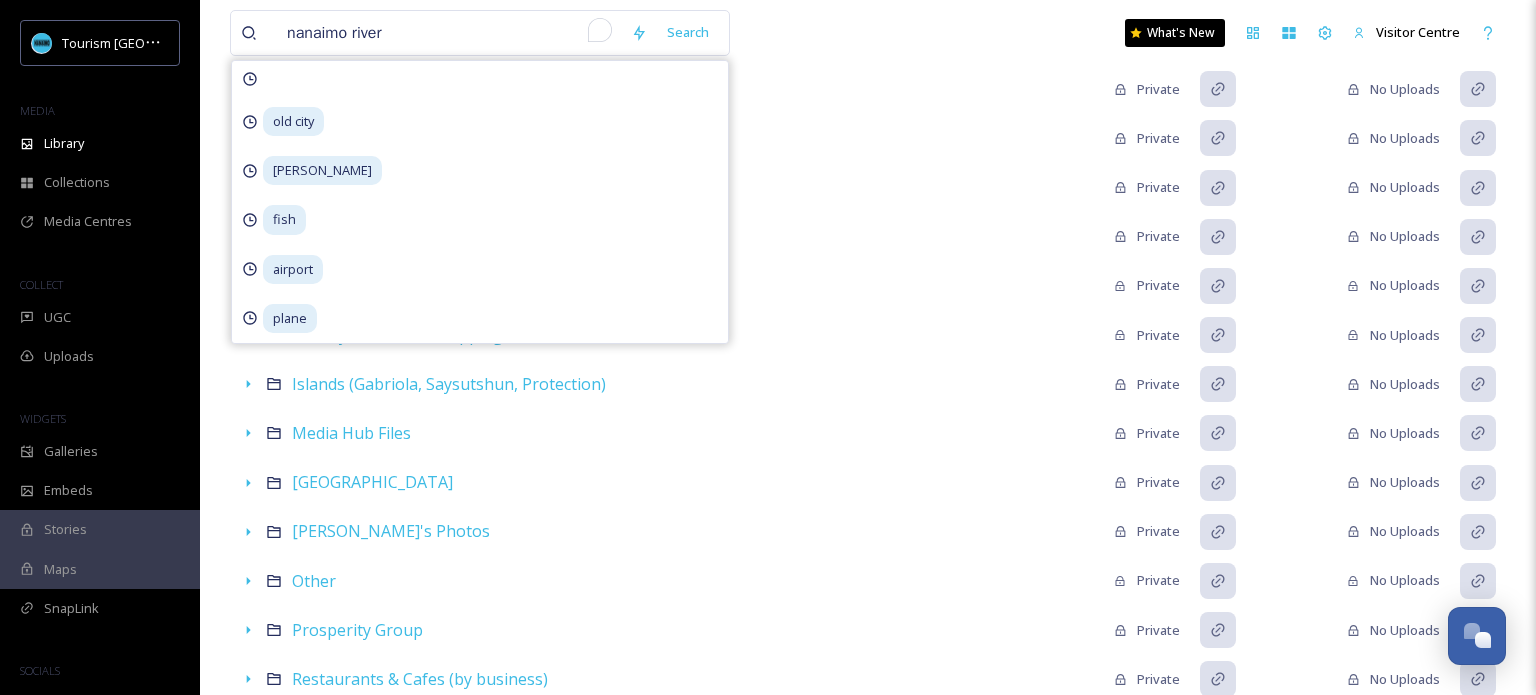 type 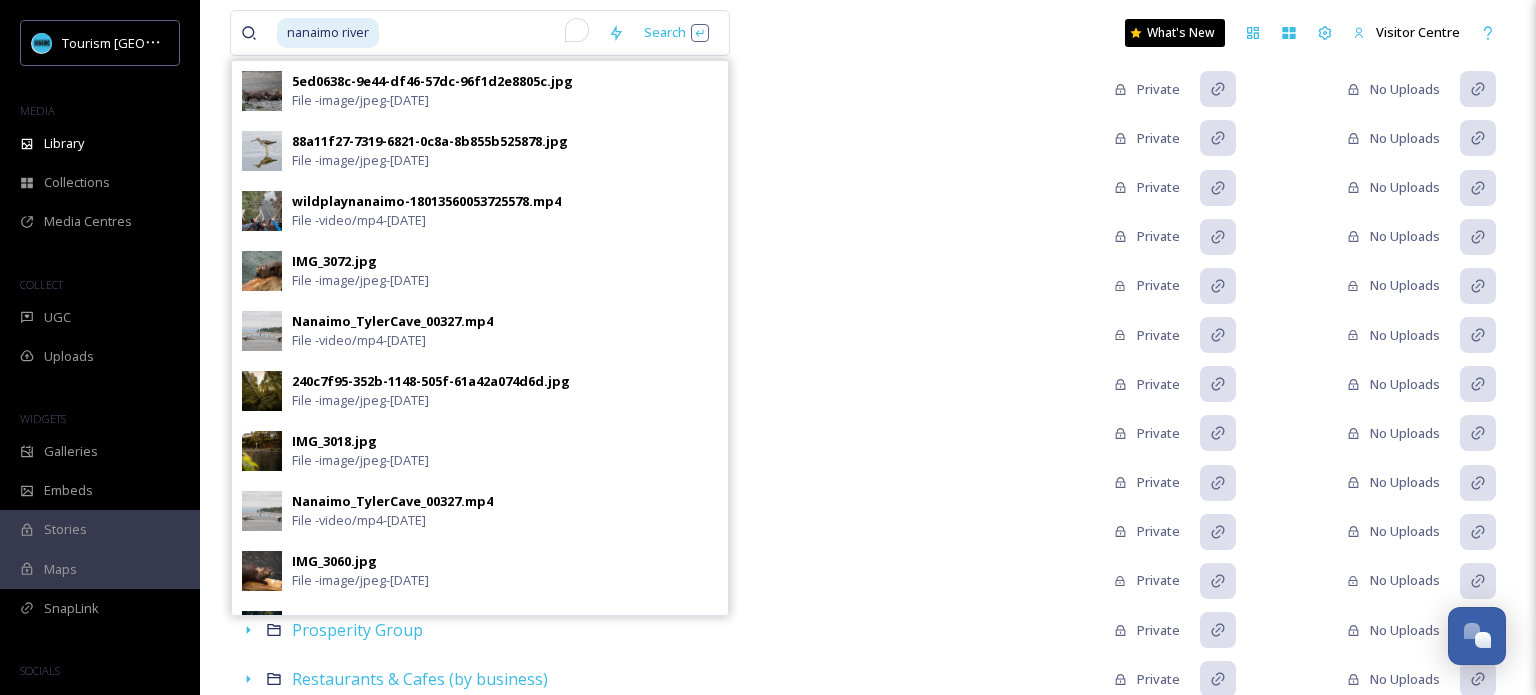 click on "nanaimo river Search 5ed0638c-9e44-df46-57dc-96f1d2e8805c.jpg File -  image/jpeg  -  [DATE] 88a11f27-7319-6821-0c8a-8b855b525878.jpg File -  image/jpeg  -  [DATE] wildplaynanaimo-18013560053725578.mp4 File -  video/mp4  -  [DATE] IMG_3072.jpg File -  image/jpeg  -  [DATE] Nanaimo_TylerCave_00327.mp4 File -  video/mp4  -  [DATE] 240c7f95-352b-1148-505f-61a42a074d6d.jpg File -  image/jpeg  -  [DATE] IMG_3018.jpg File -  image/jpeg  -  [DATE] Nanaimo_TylerCave_00327.mp4 File -  video/mp4  -  [DATE] IMG_3060.jpg File -  image/jpeg  -  [DATE] cityofnanaimo-18272857912265722.mp4 File -  video/mp4  -  [DATE] IMG_2949.jpg File -  image/jpeg  -  [DATE] chmeliki-18058556489141449.mp4 File -  video/mp4  -  [DATE] daade81c-6a18-af09-881a-e358534ba3d9.jpg File -  image/jpeg  -  [DATE] What's New Visitor Centre" at bounding box center [868, 33] 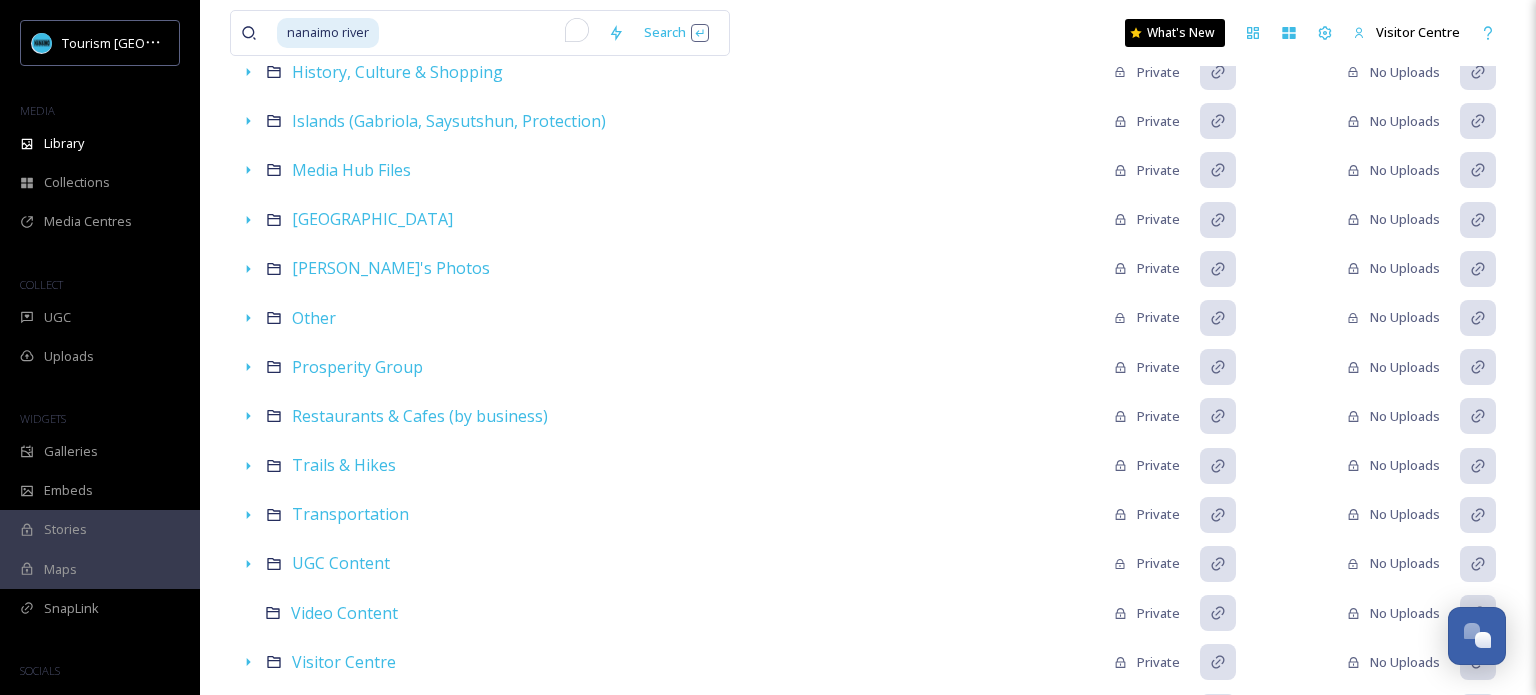 scroll, scrollTop: 0, scrollLeft: 0, axis: both 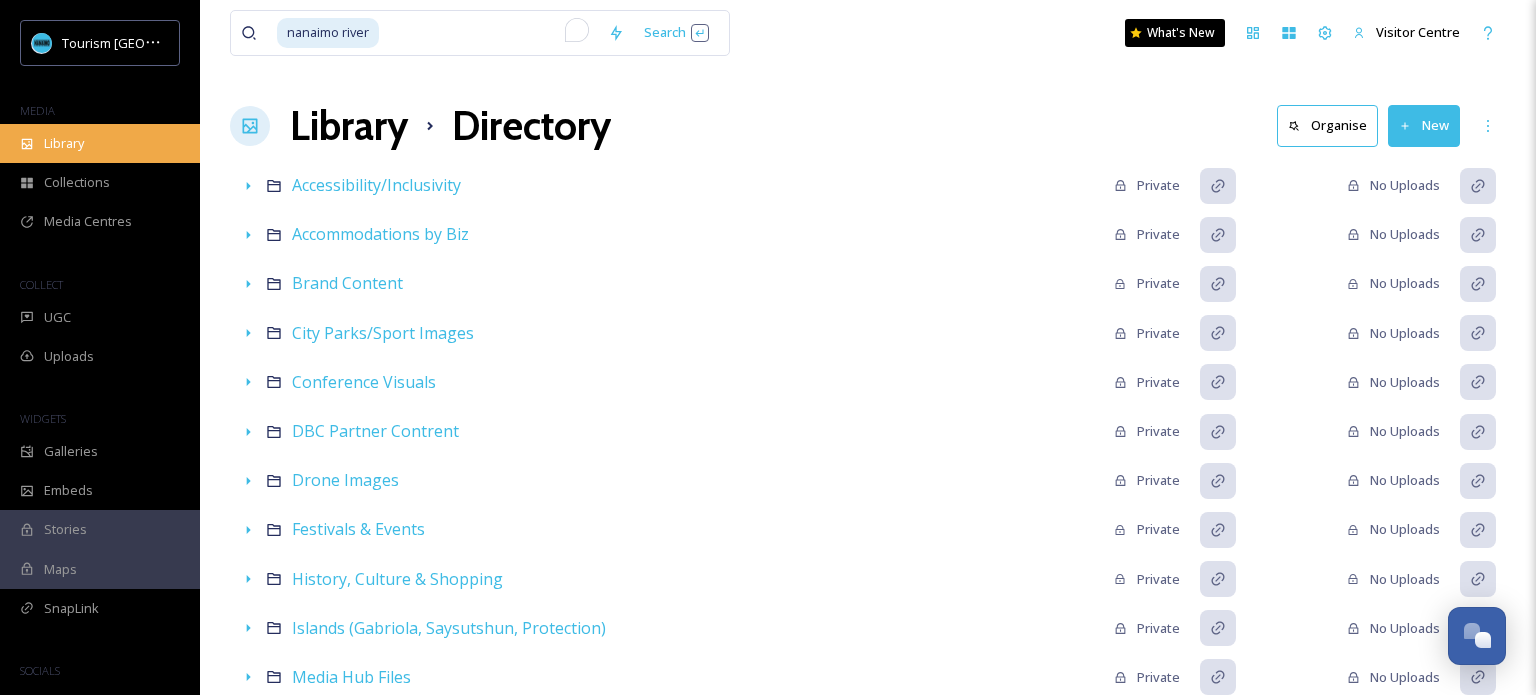 click on "Library" at bounding box center [64, 143] 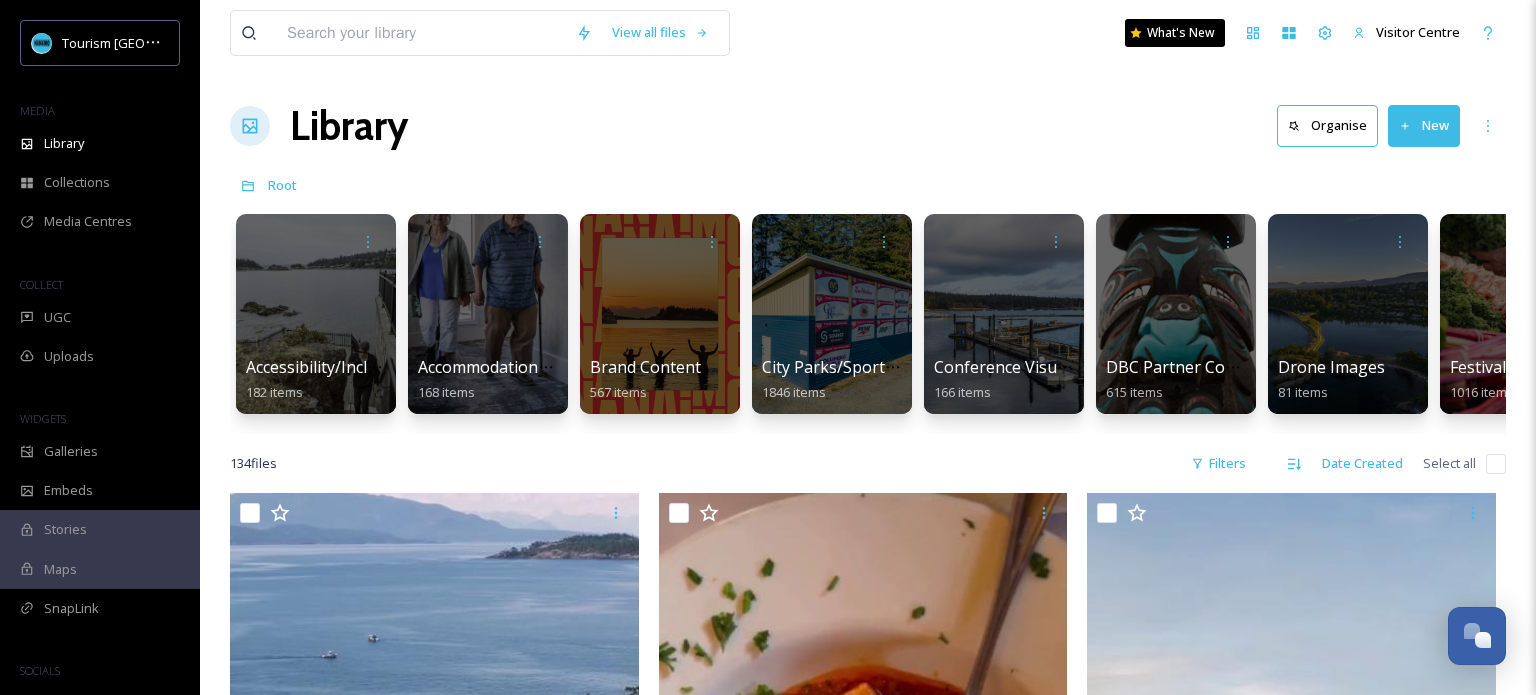 click at bounding box center (421, 33) 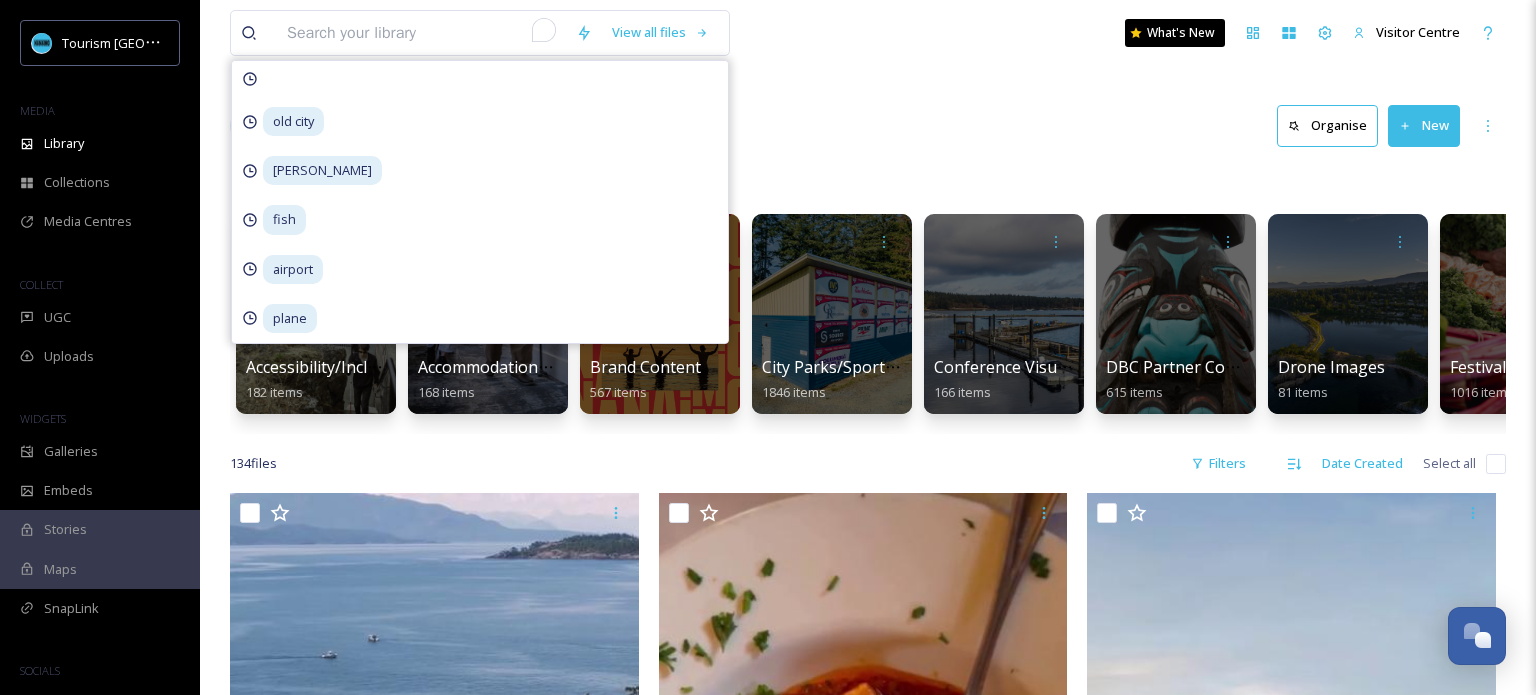 type on "r" 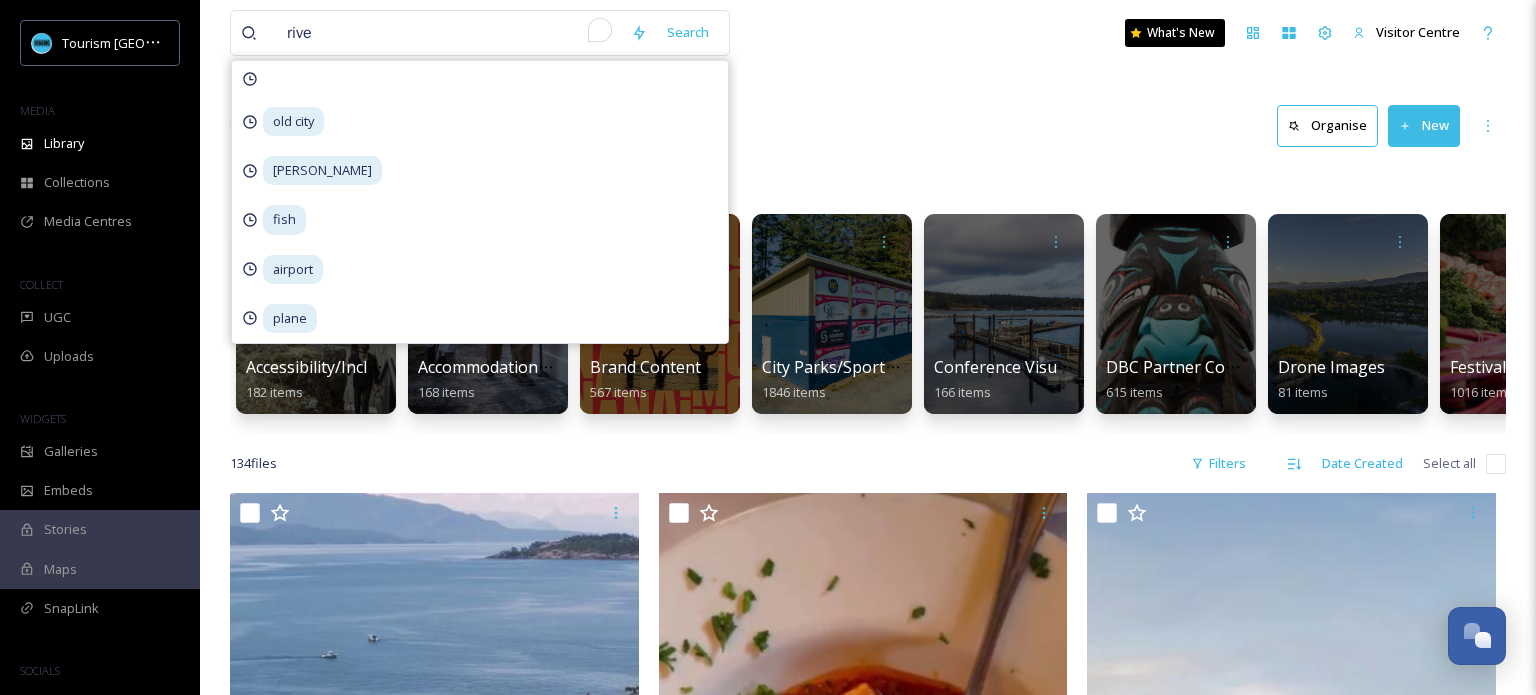 type on "river" 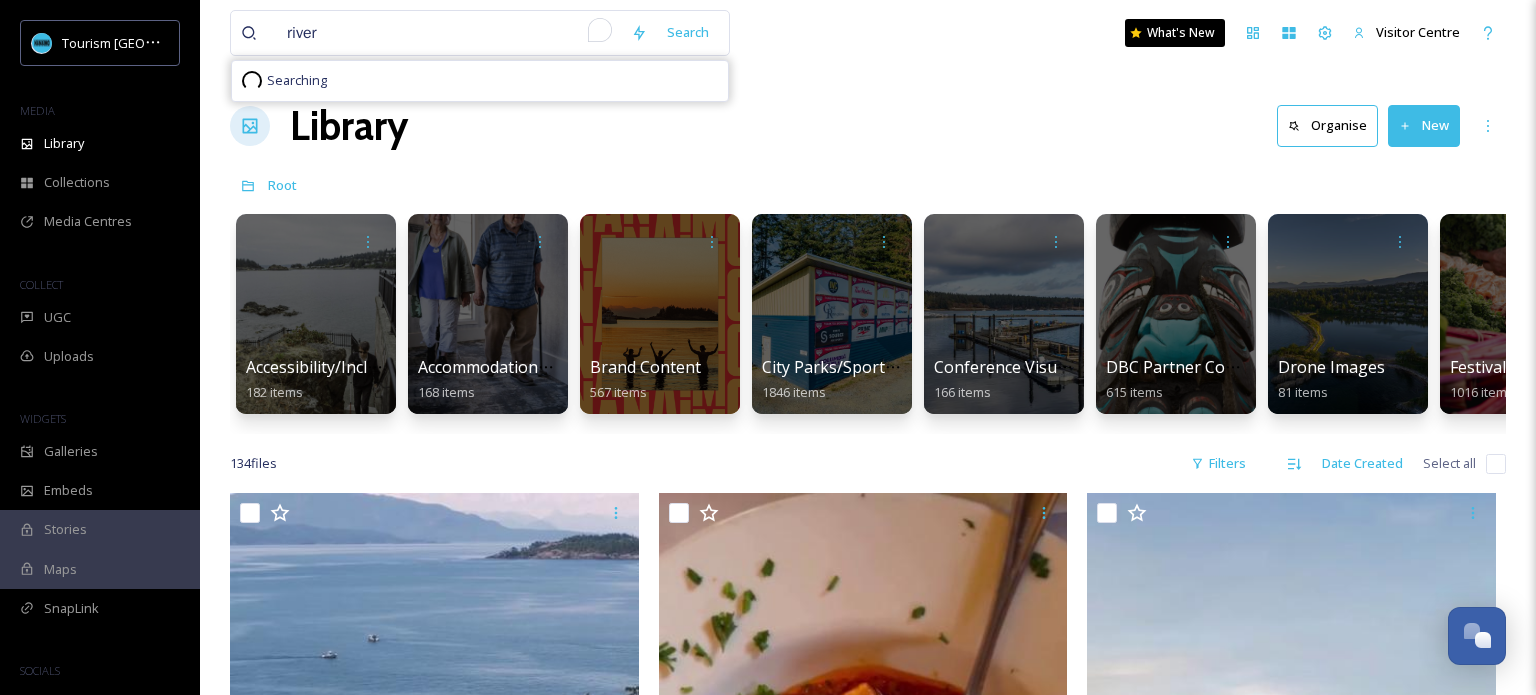 type 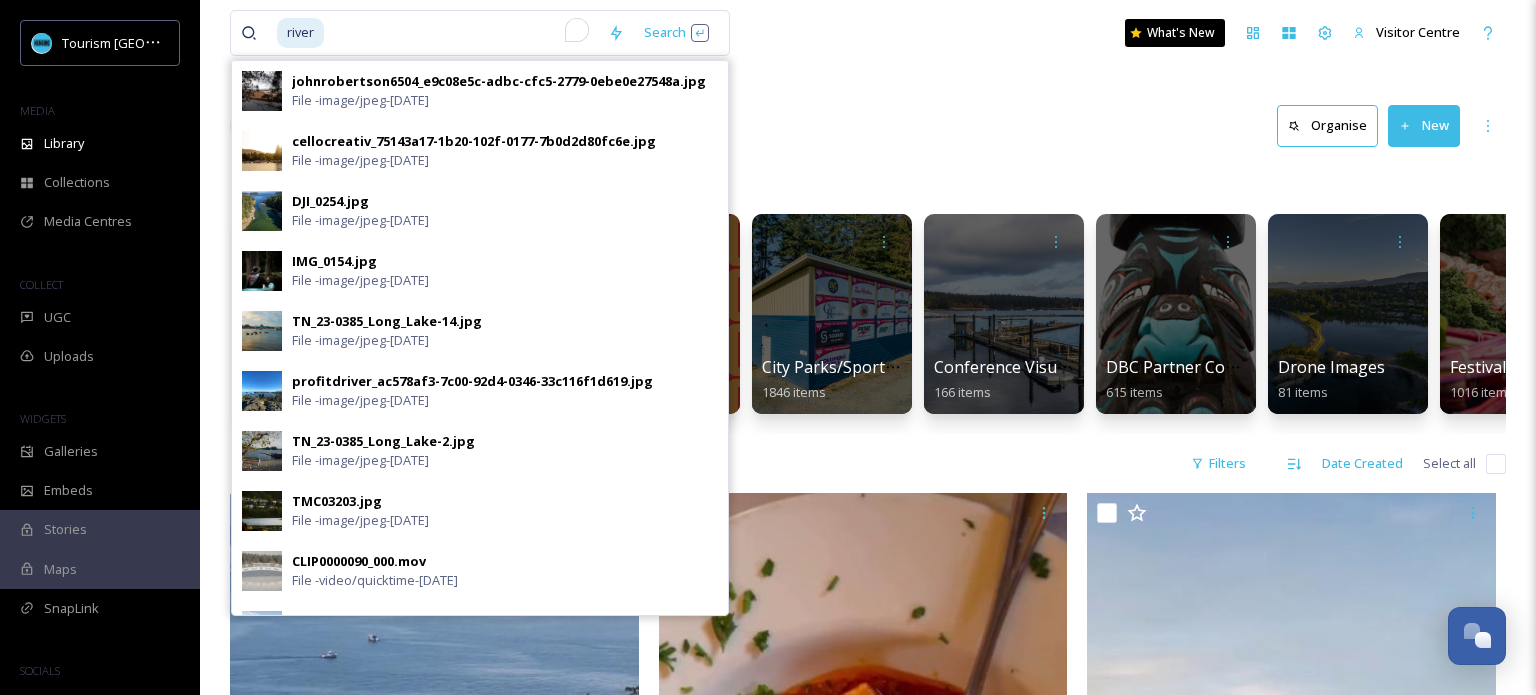 scroll, scrollTop: 447, scrollLeft: 0, axis: vertical 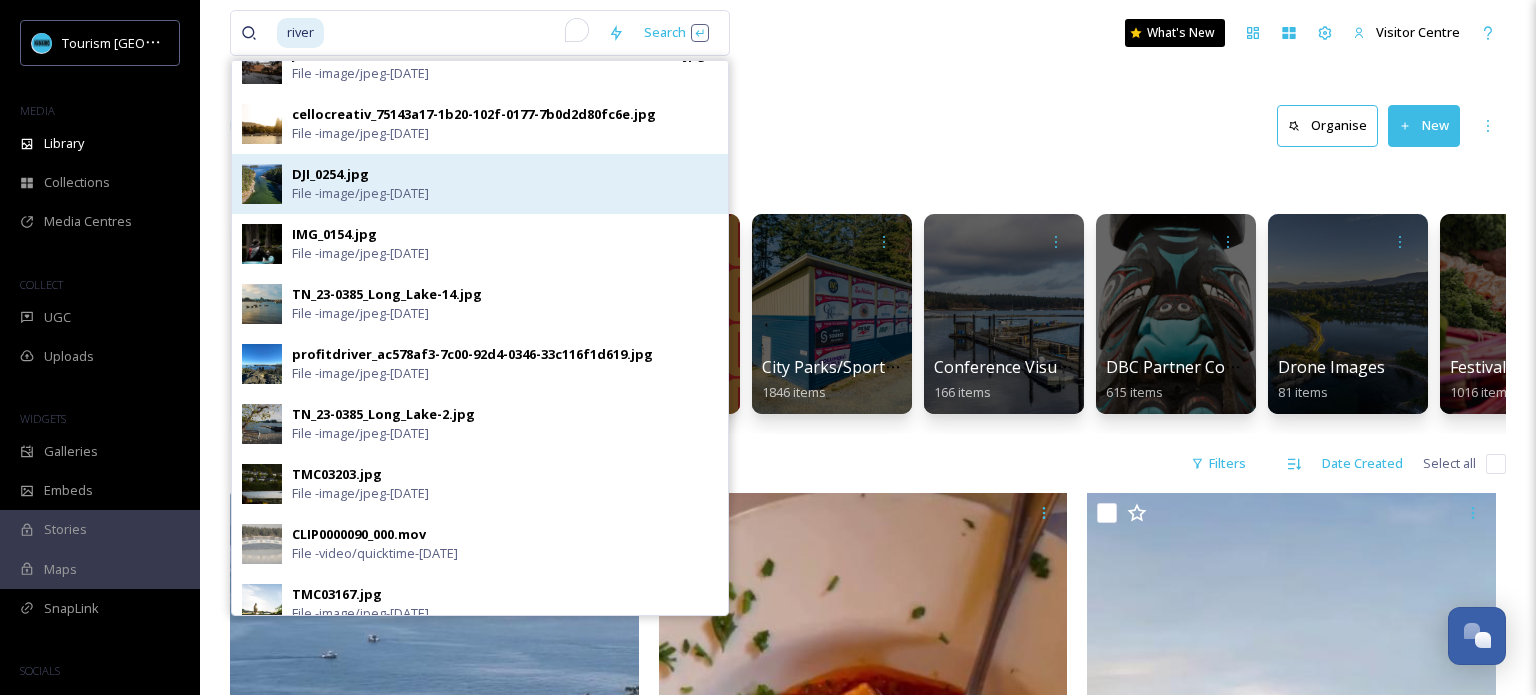 click on "File -  image/jpeg  -  [DATE]" at bounding box center (360, 193) 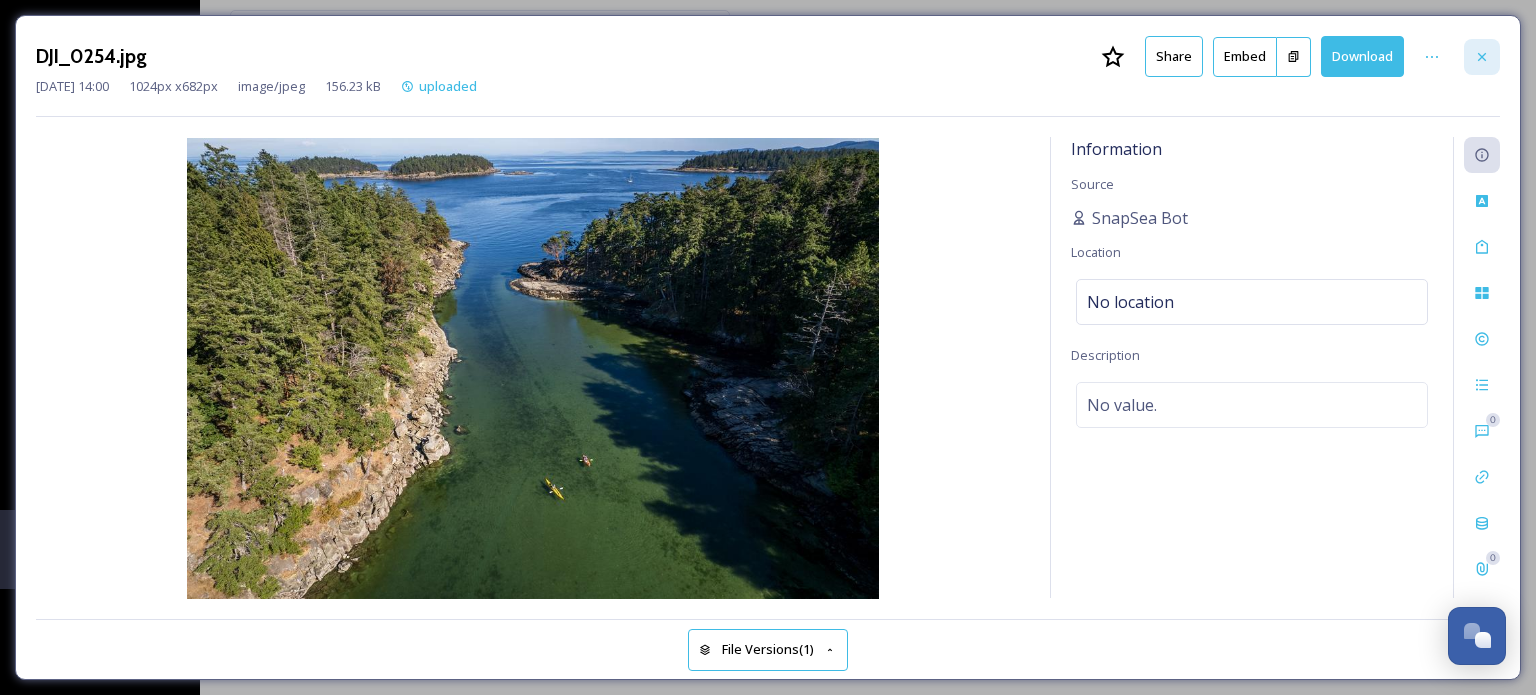 click 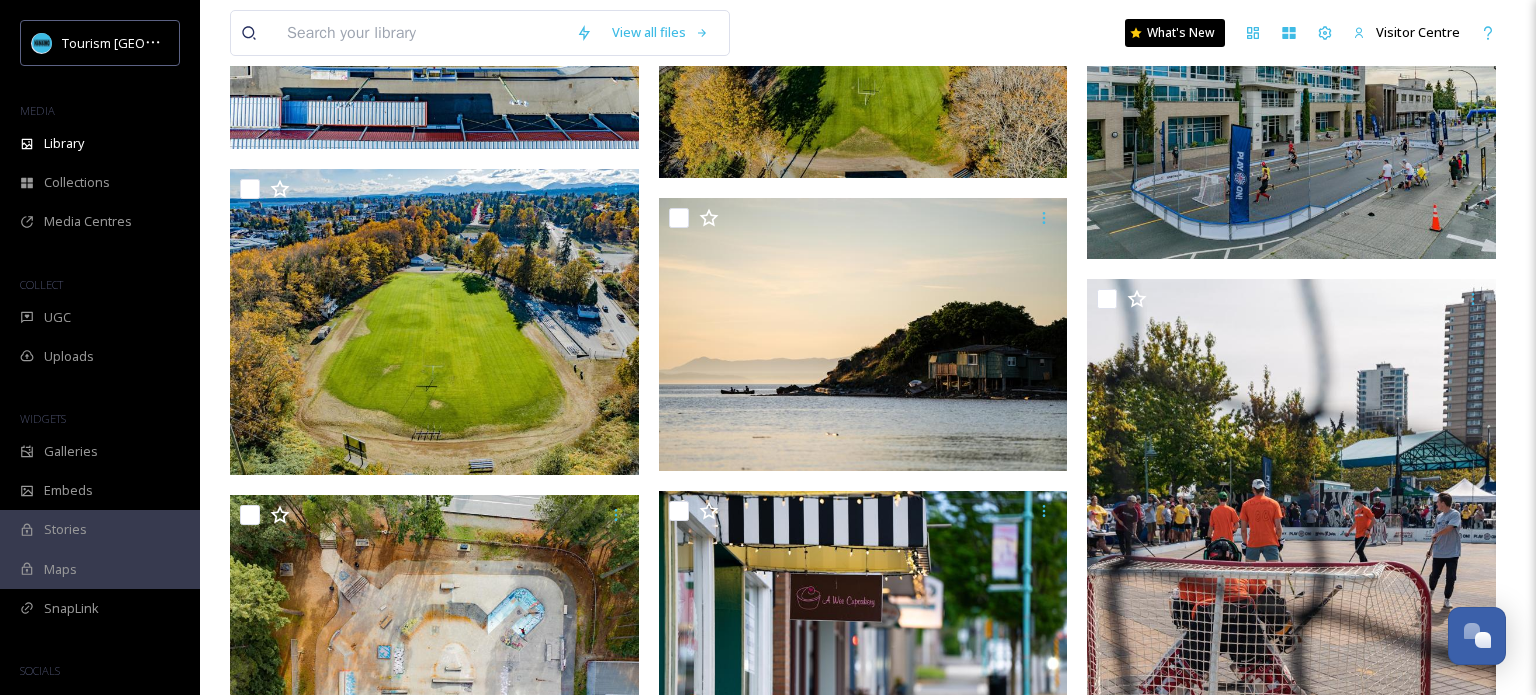 scroll, scrollTop: 0, scrollLeft: 0, axis: both 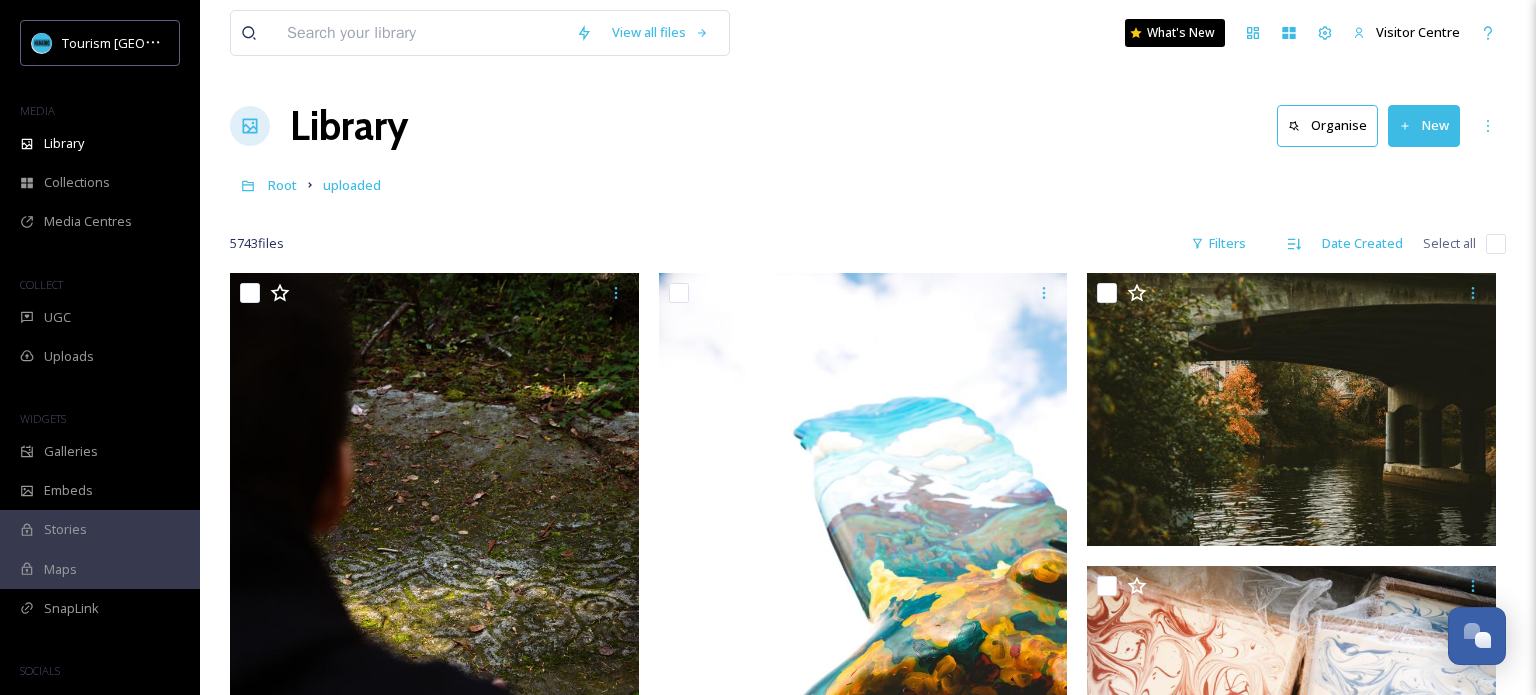 click at bounding box center [421, 33] 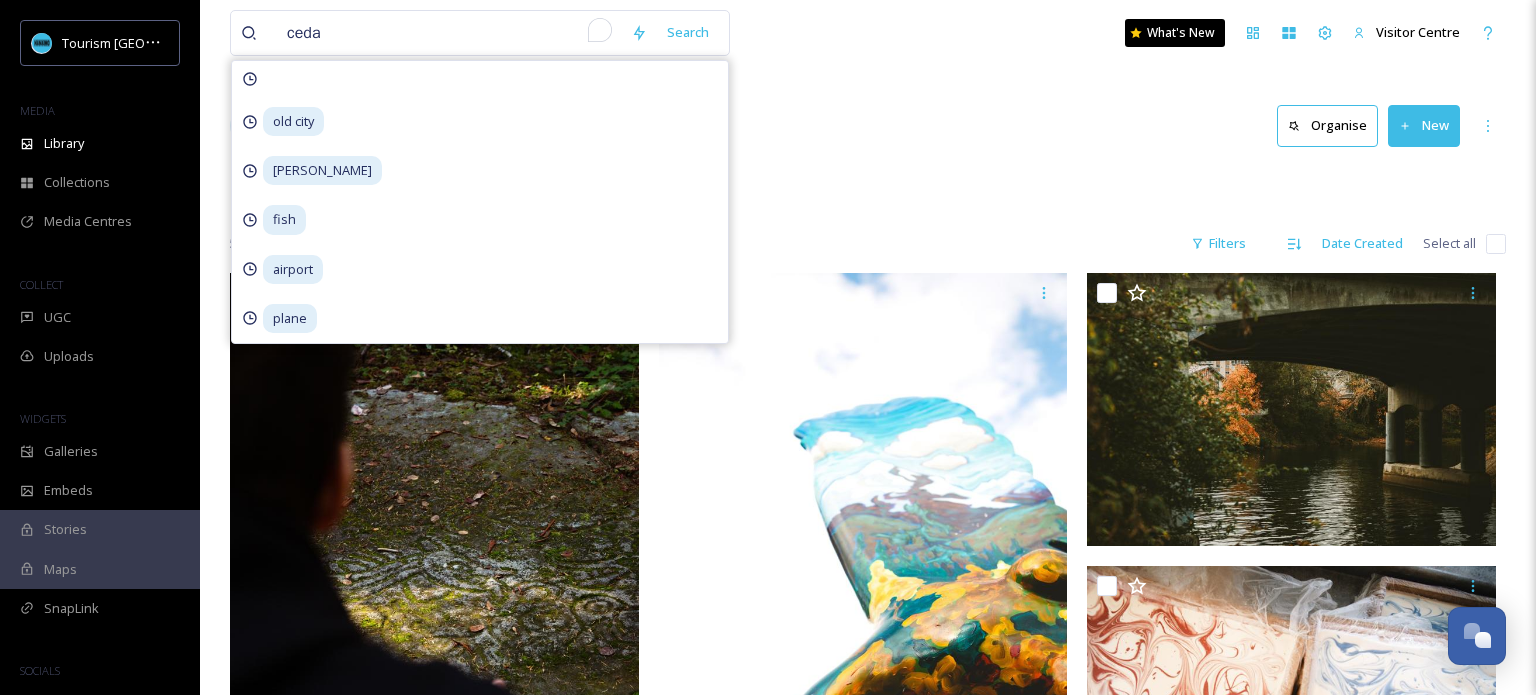 type on "cedar" 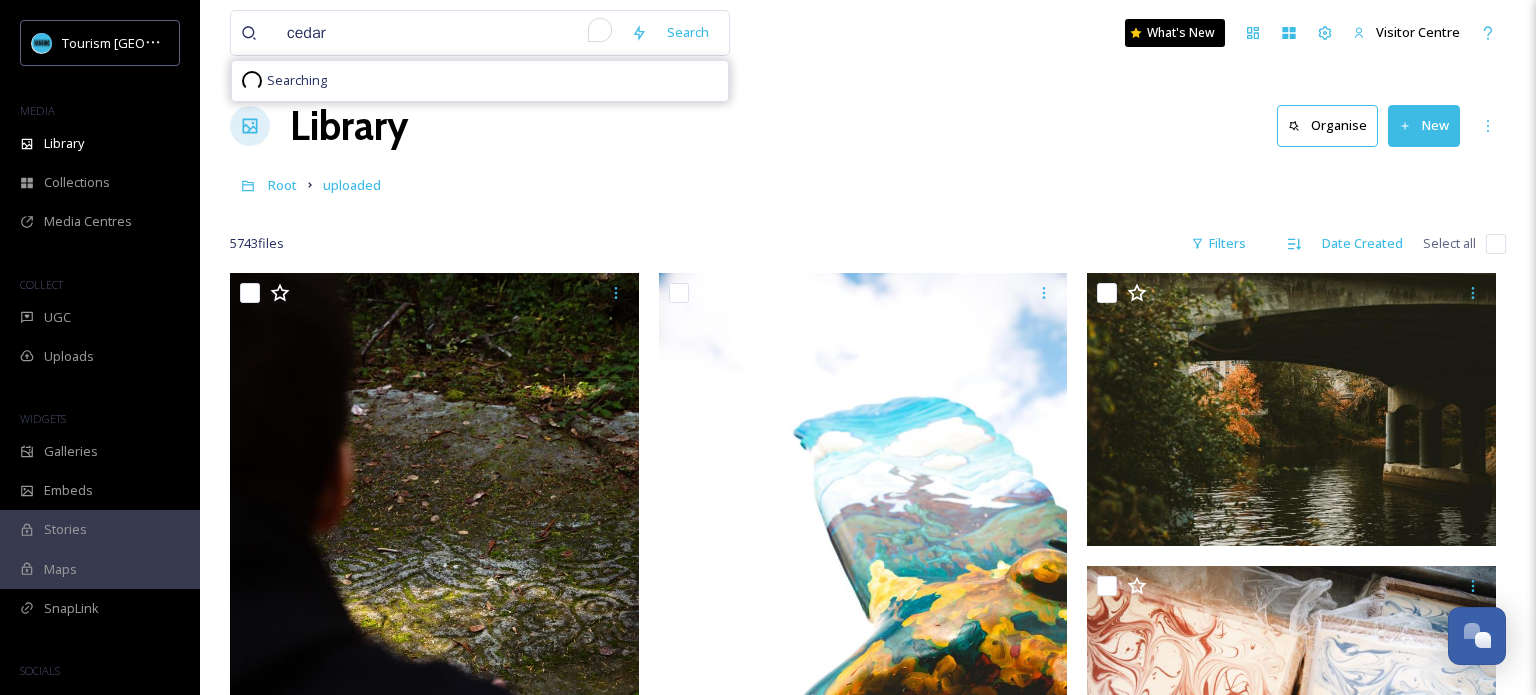 type 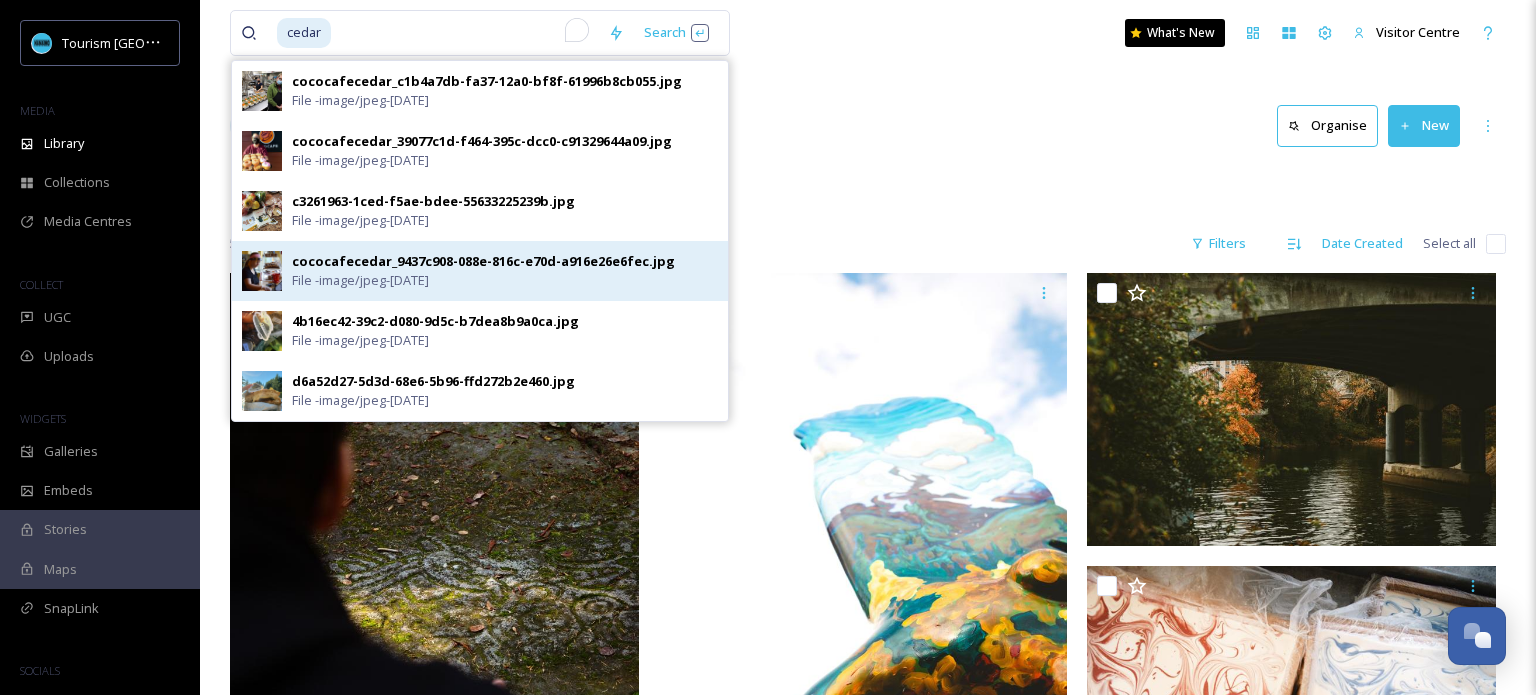 click on "cococafecedar_9437c908-088e-816c-e70d-a916e26e6fec.jpg" at bounding box center (483, 261) 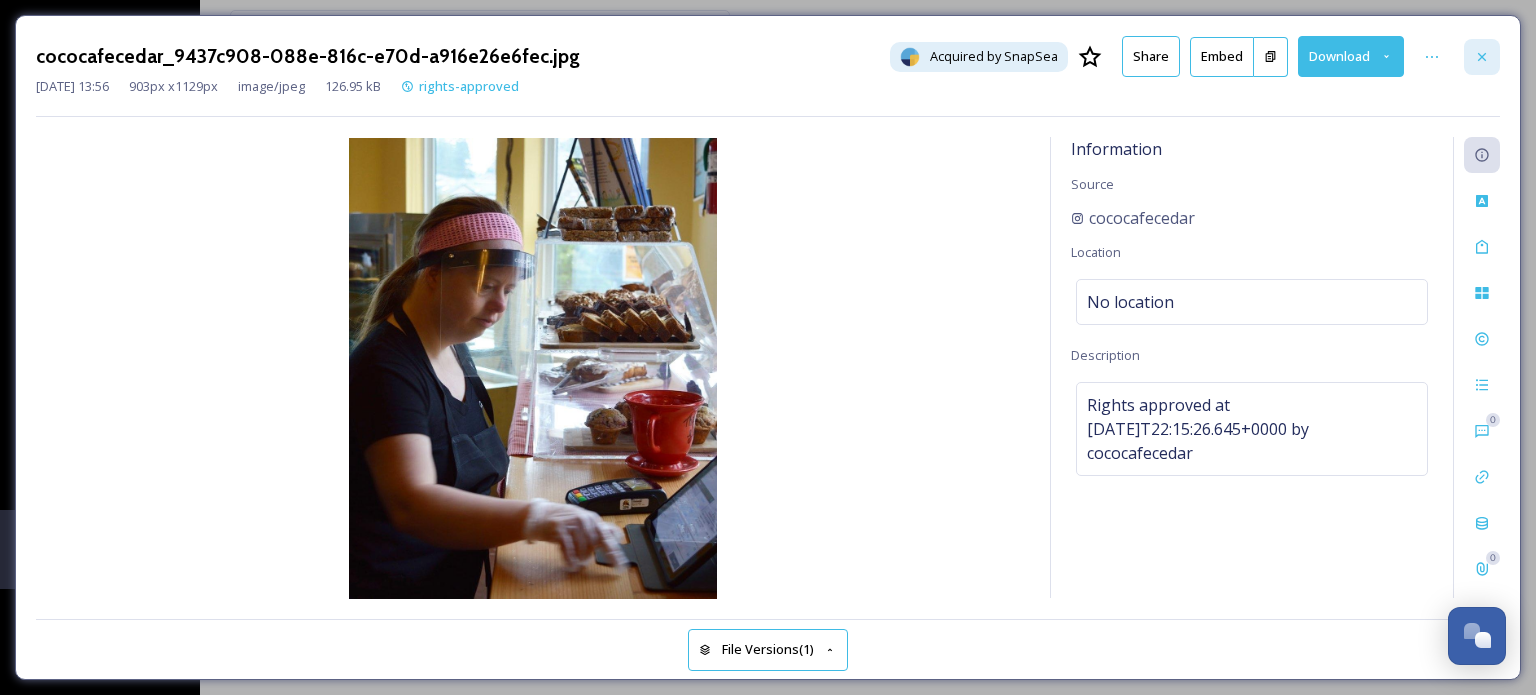 click 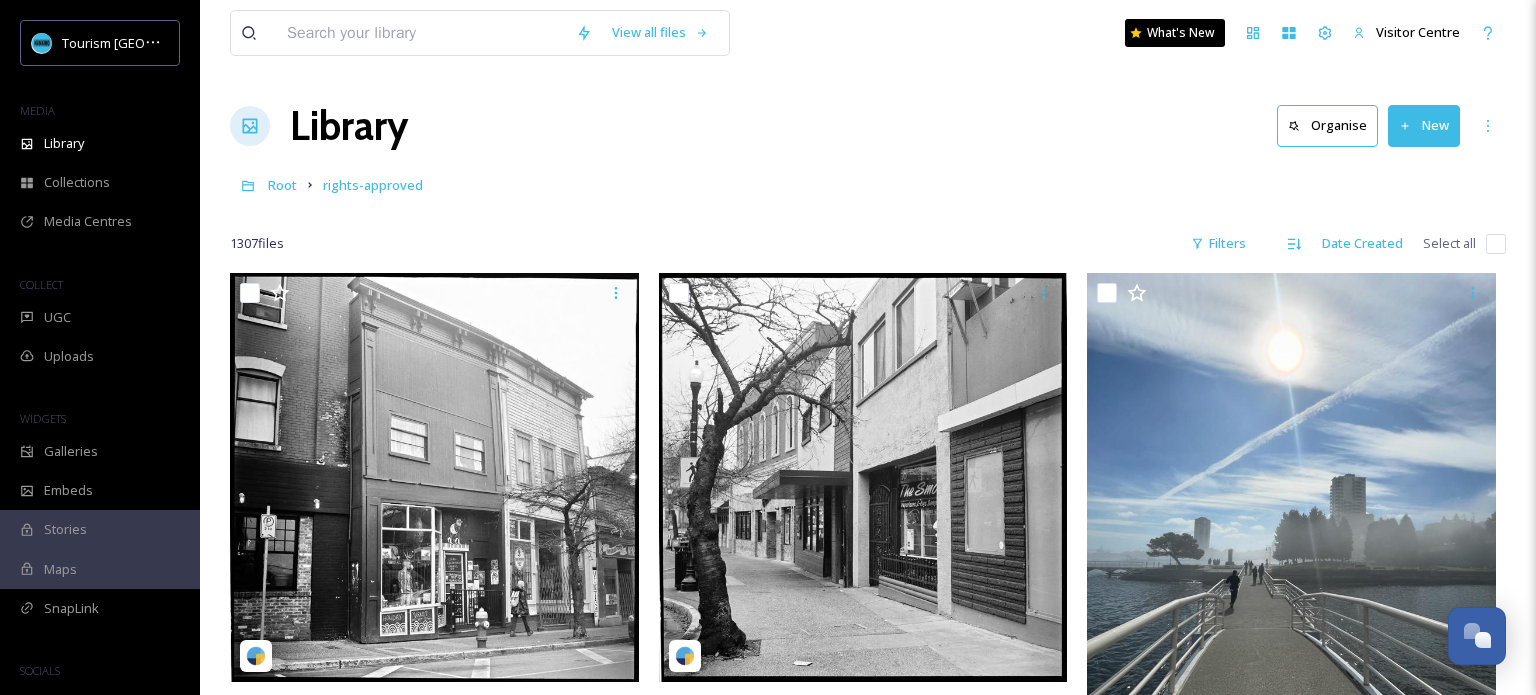 click at bounding box center [421, 33] 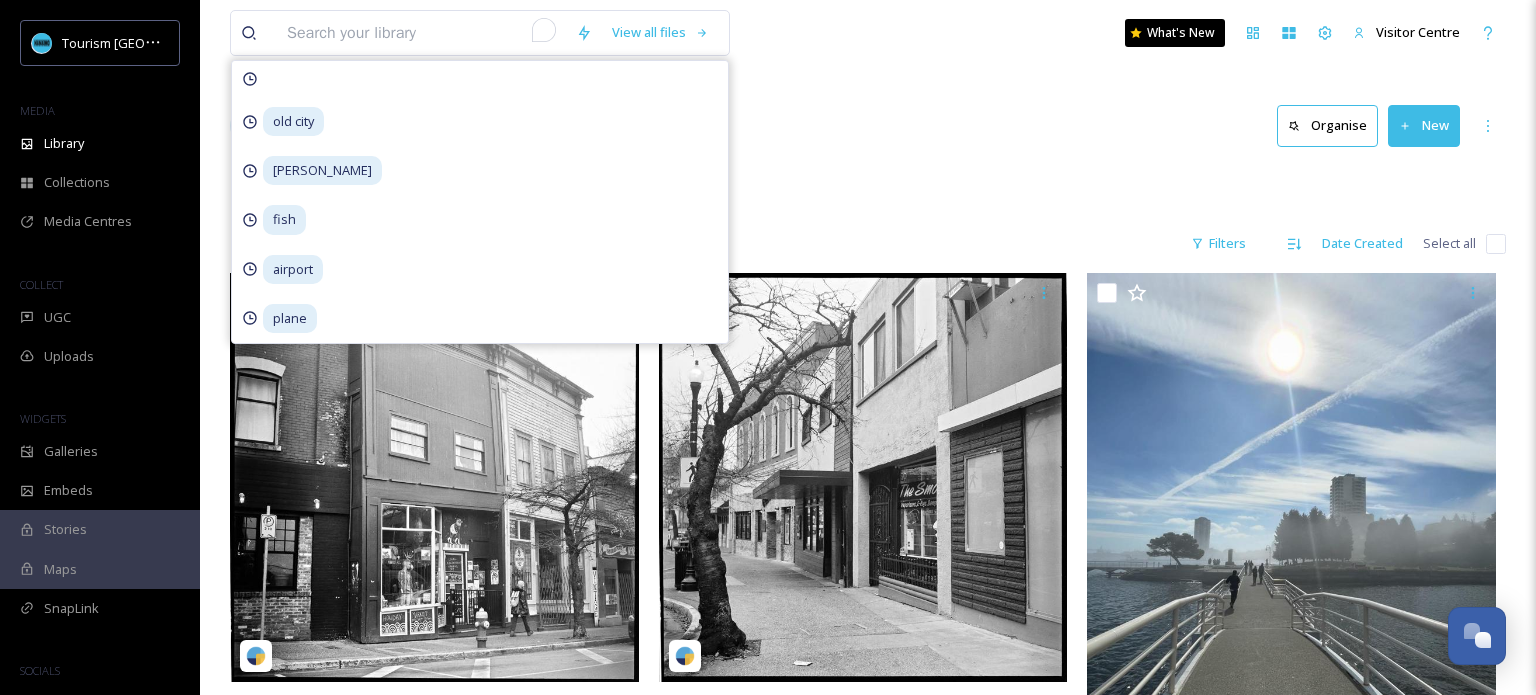 click on "View all files old city [GEOGRAPHIC_DATA] plane What's New Visitor Centre Library Organise New Root rights-approved Your Selections There is nothing here. 1307  file s Filters Date Created Select all" at bounding box center (868, 1683) 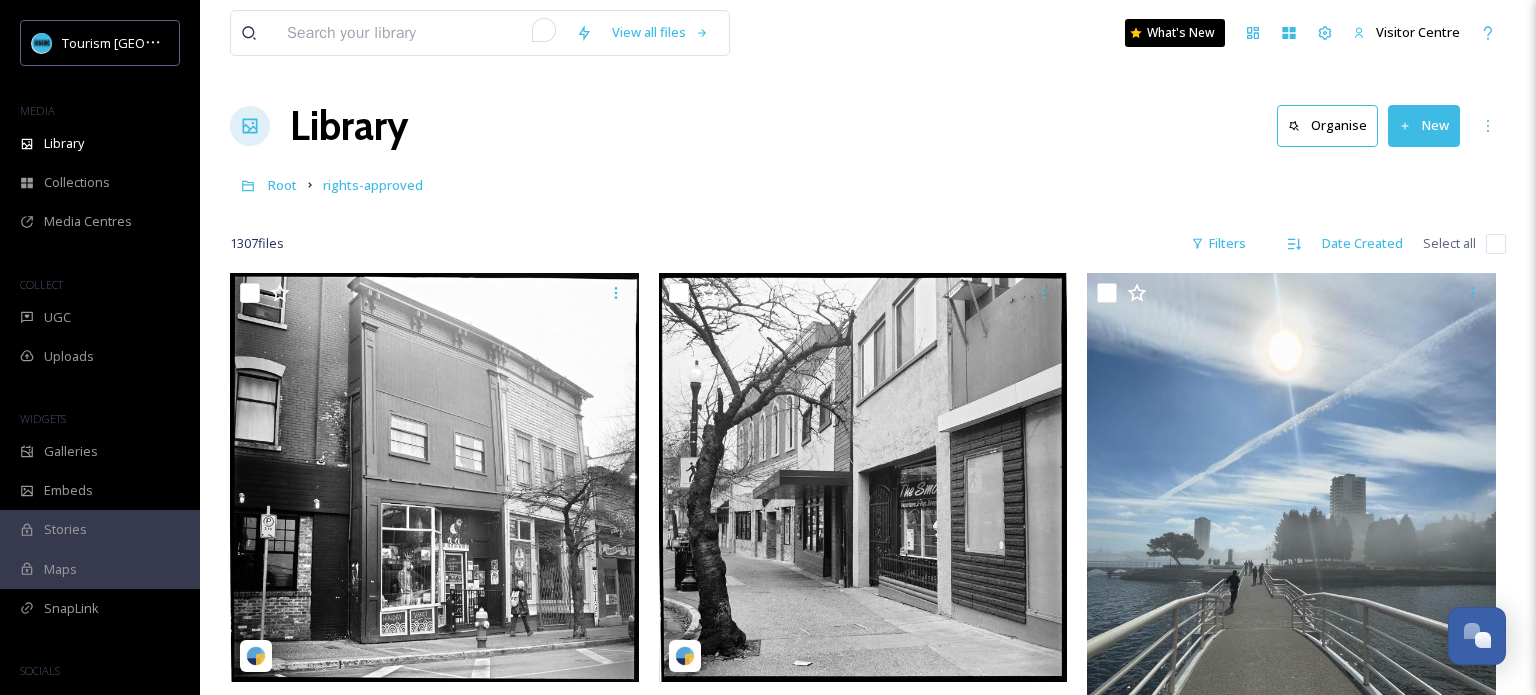 click at bounding box center (421, 33) 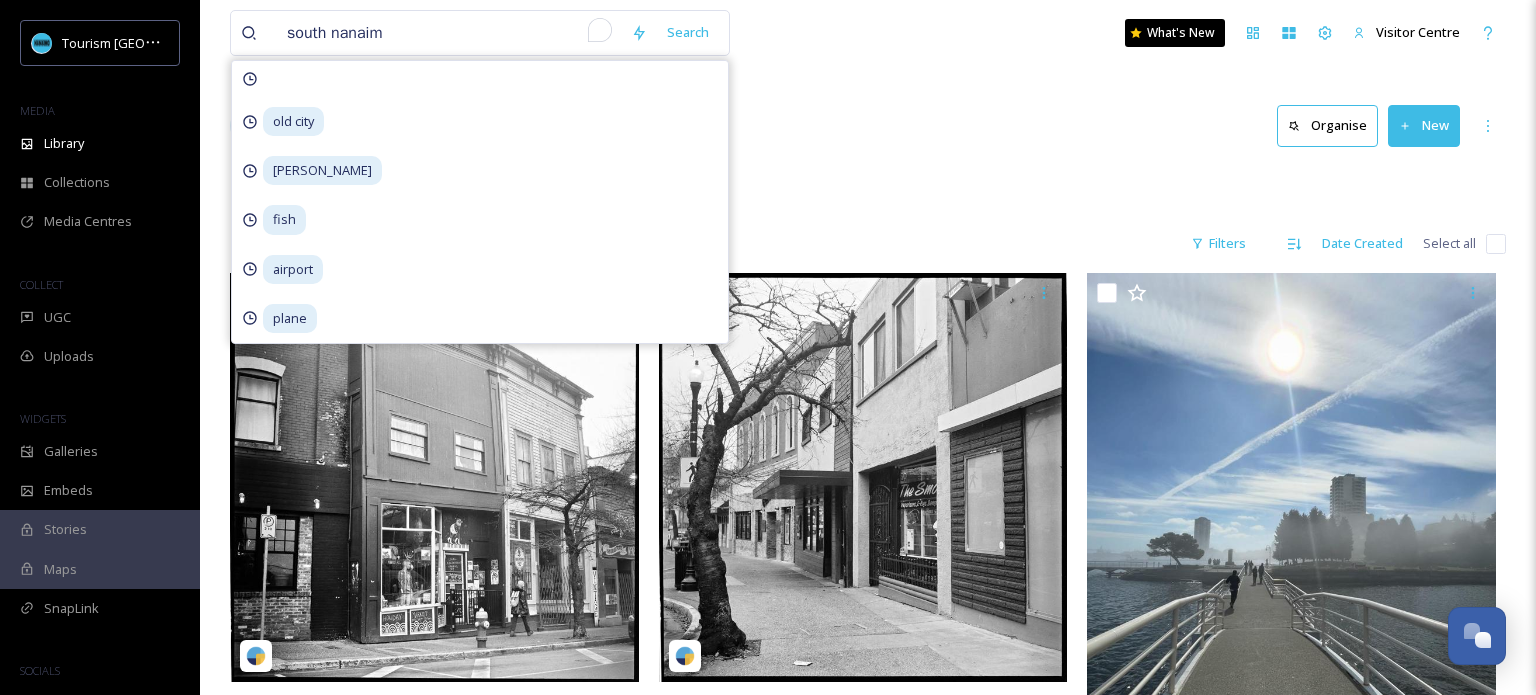 type on "south nanaimo" 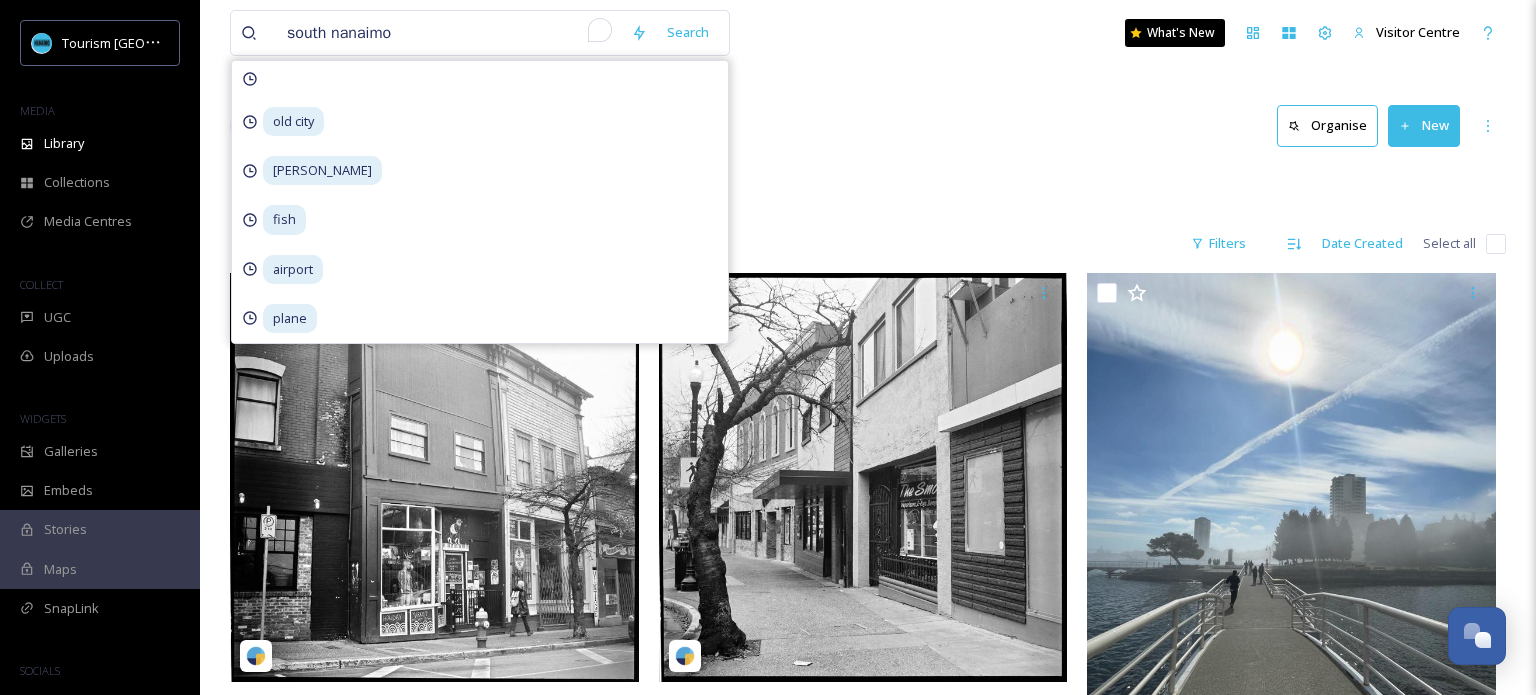 type 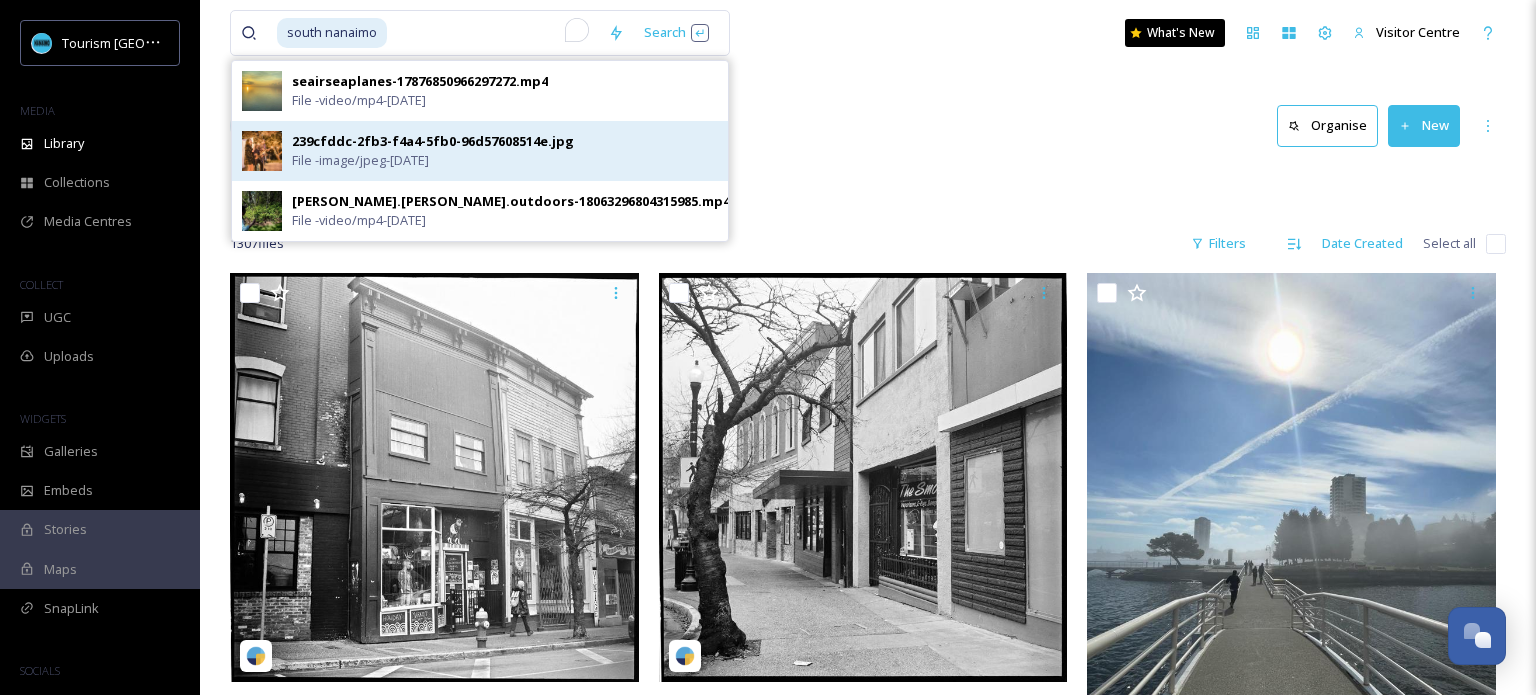 click on "File -  image/jpeg  -  [DATE]" at bounding box center [360, 160] 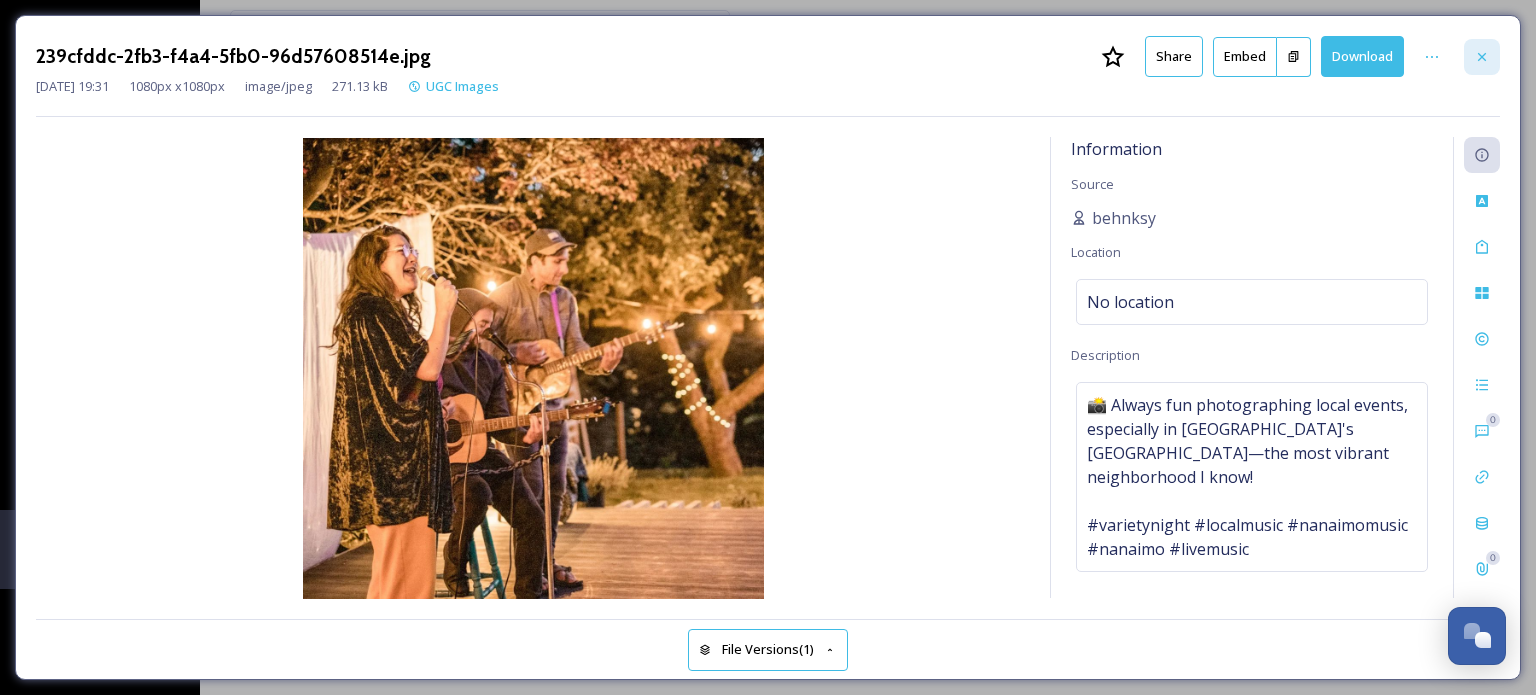 click 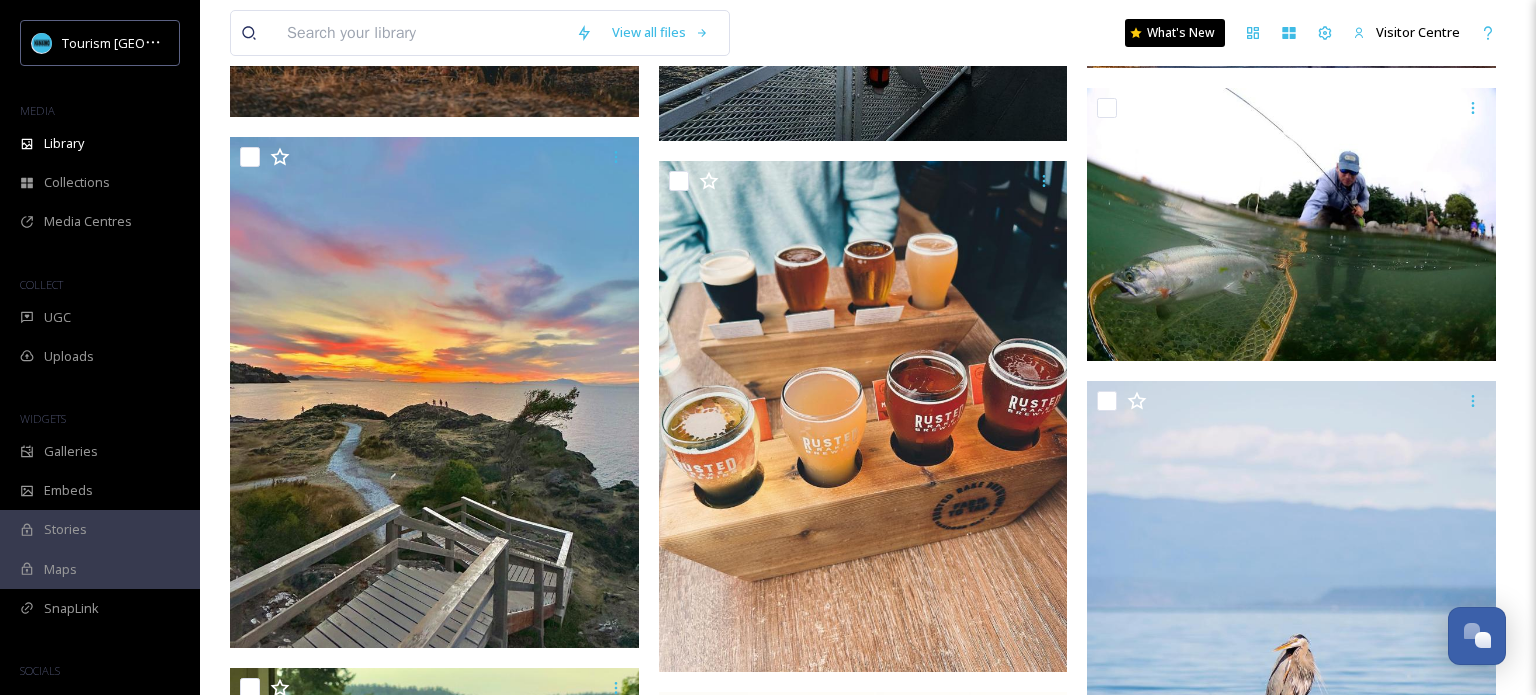 scroll, scrollTop: 0, scrollLeft: 0, axis: both 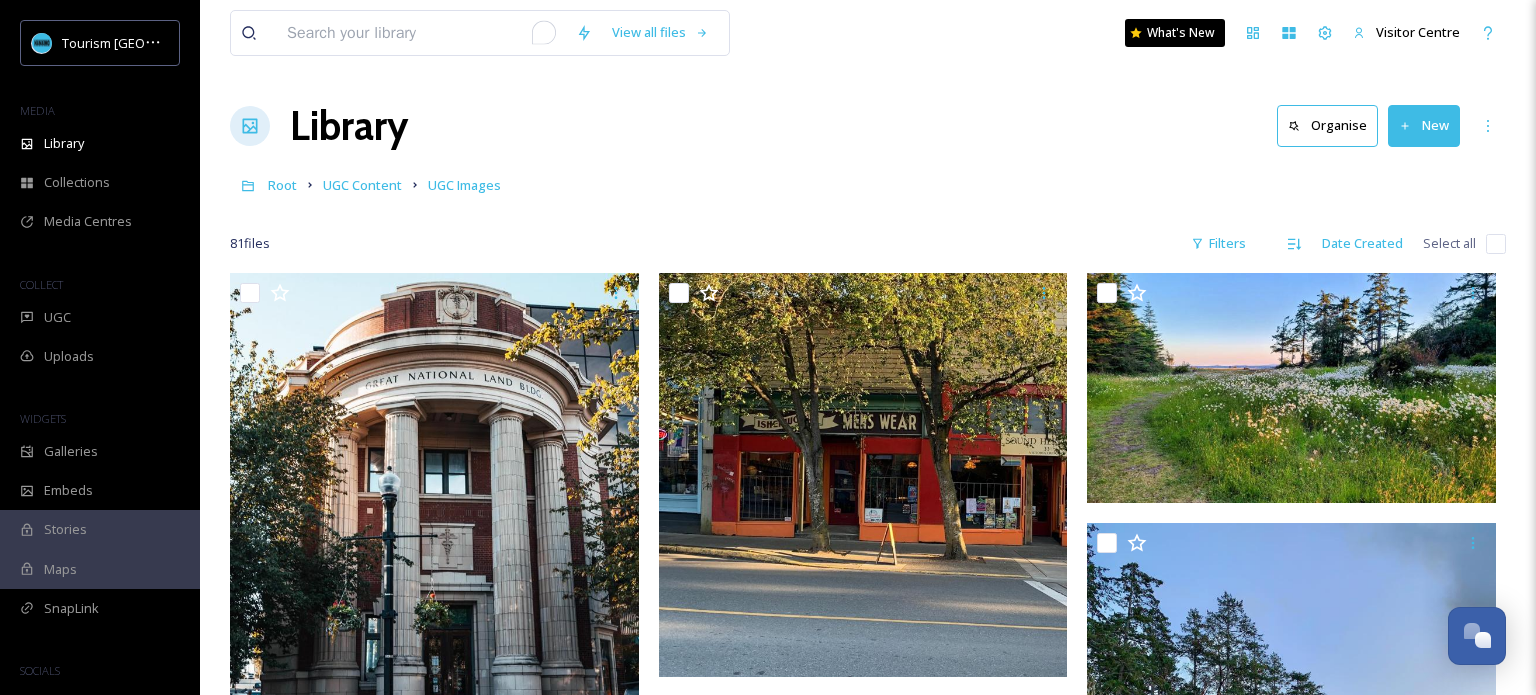 click at bounding box center (421, 33) 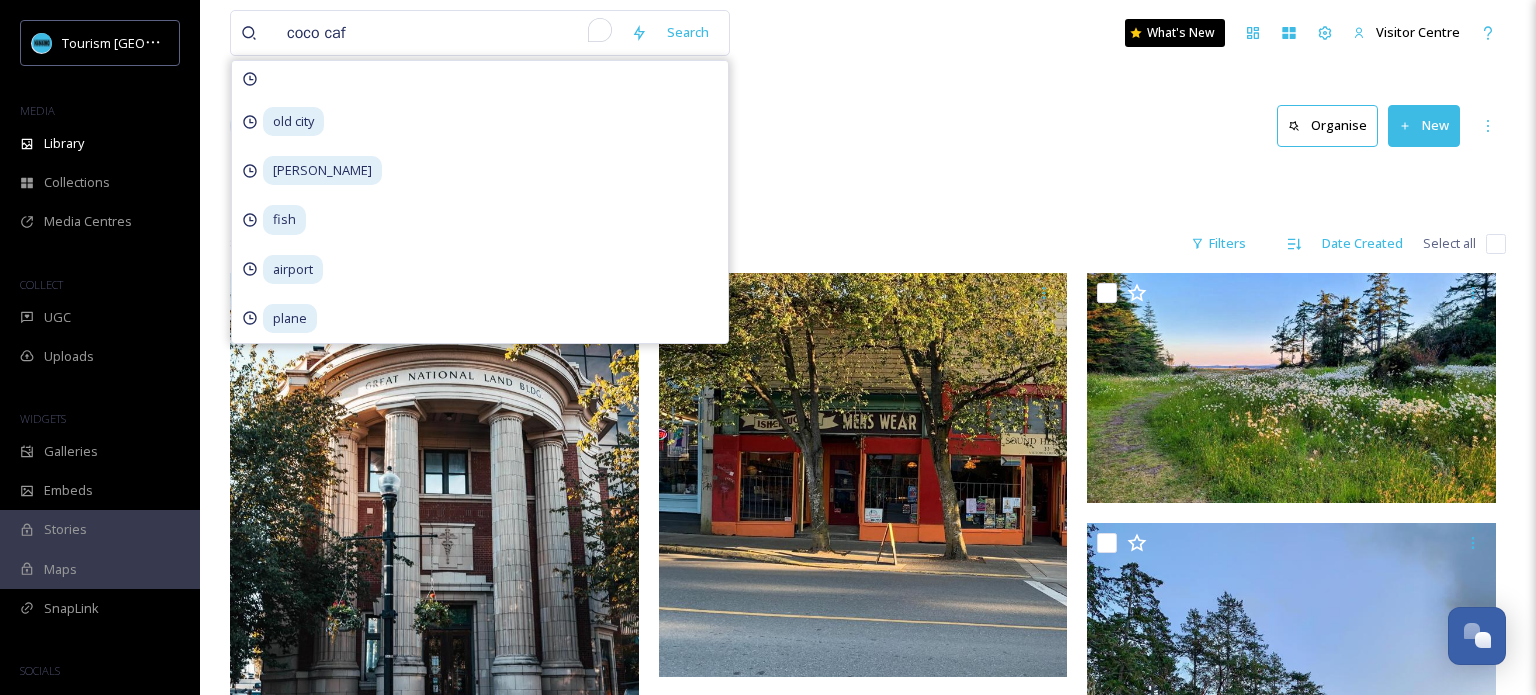 type on "coco cafe" 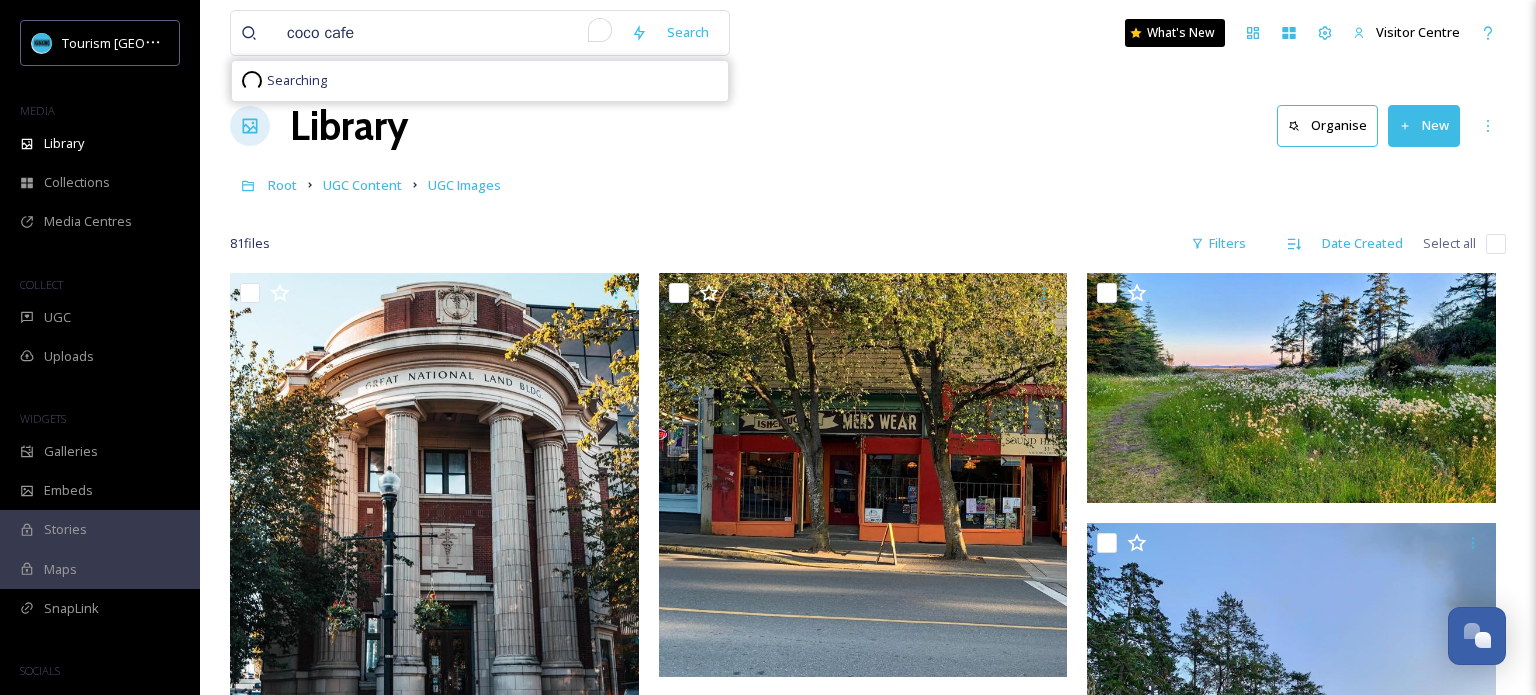 type 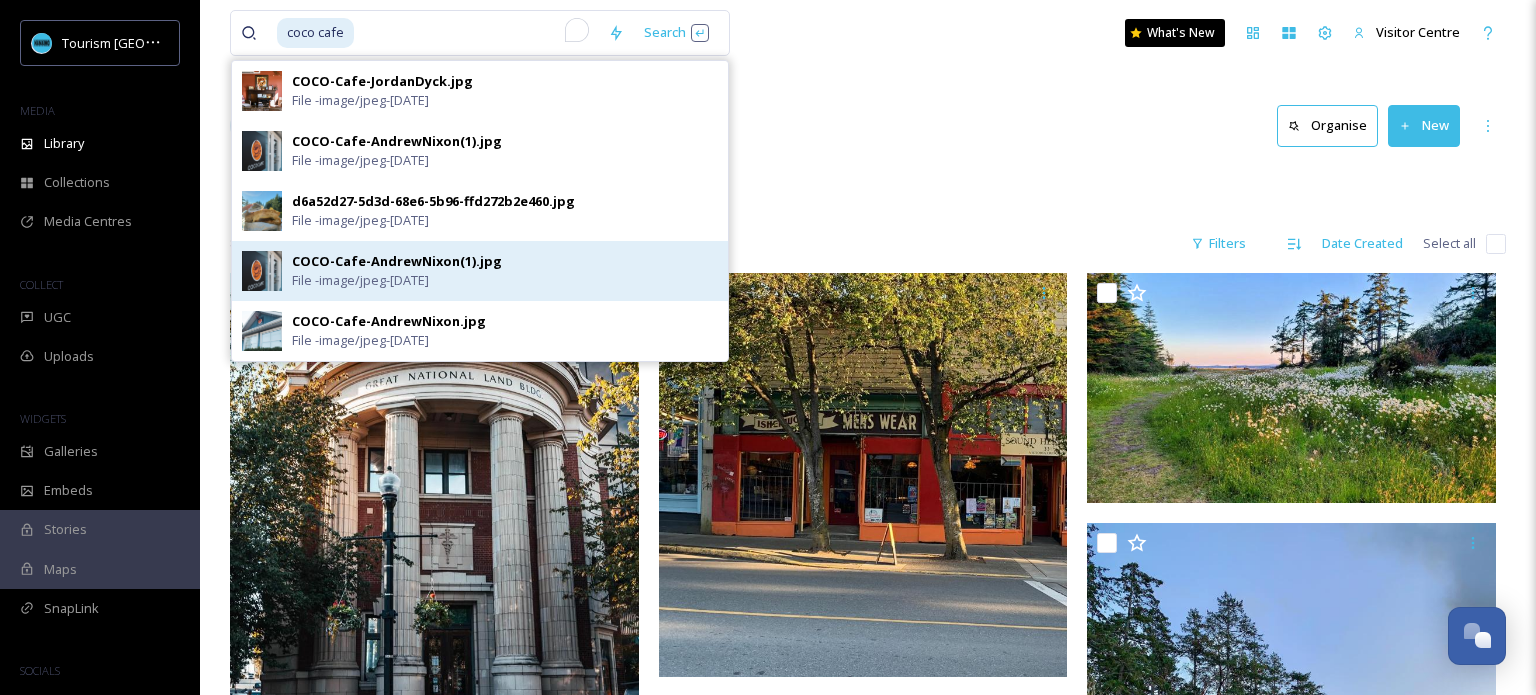 click on "COCO-Cafe-AndrewNixon(1).jpg" at bounding box center [397, 261] 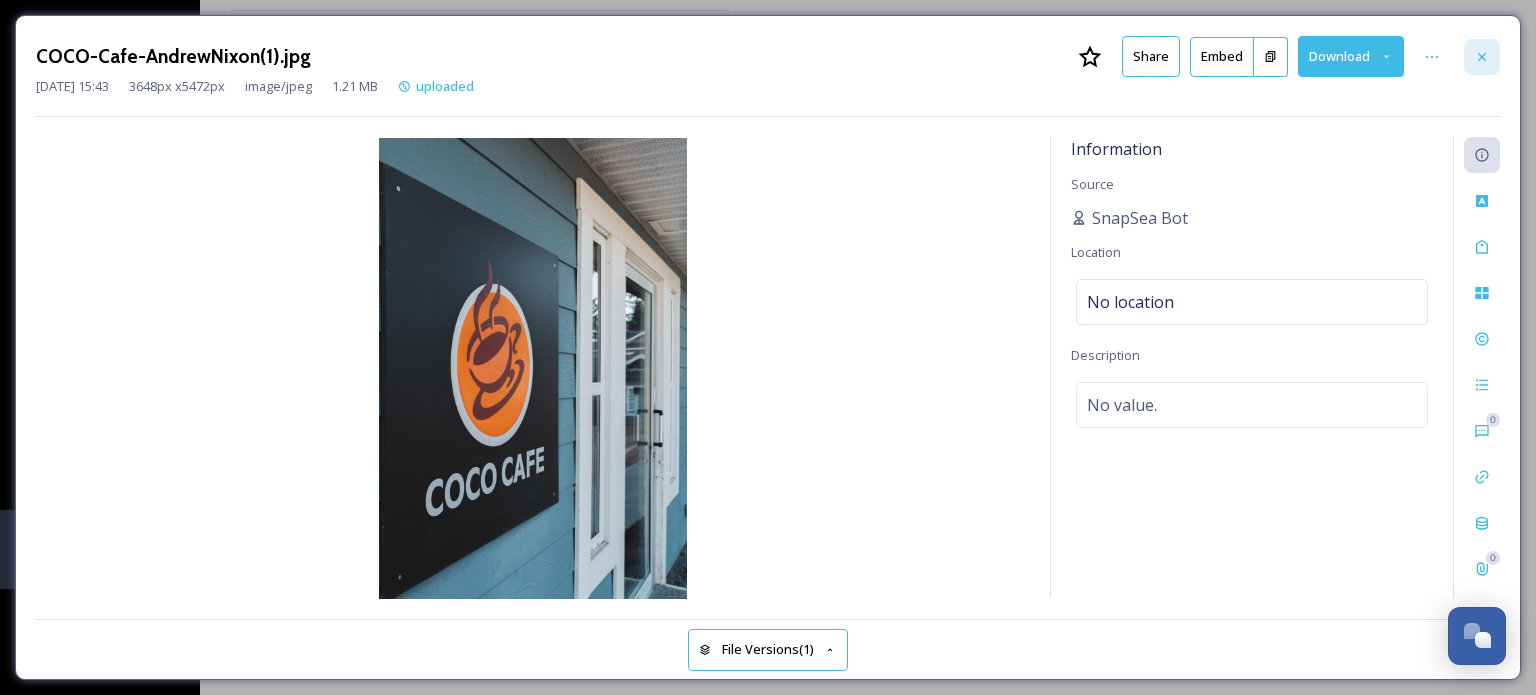 click 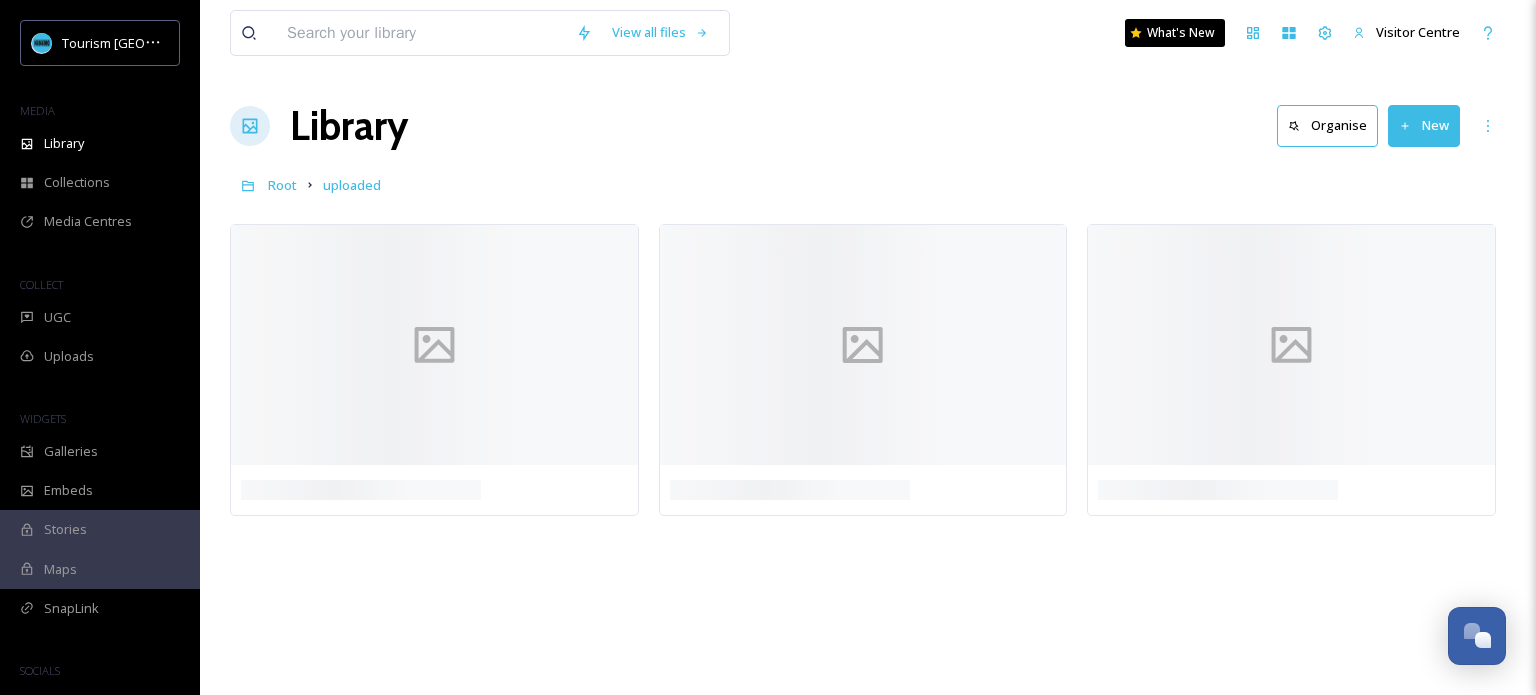 click at bounding box center [421, 33] 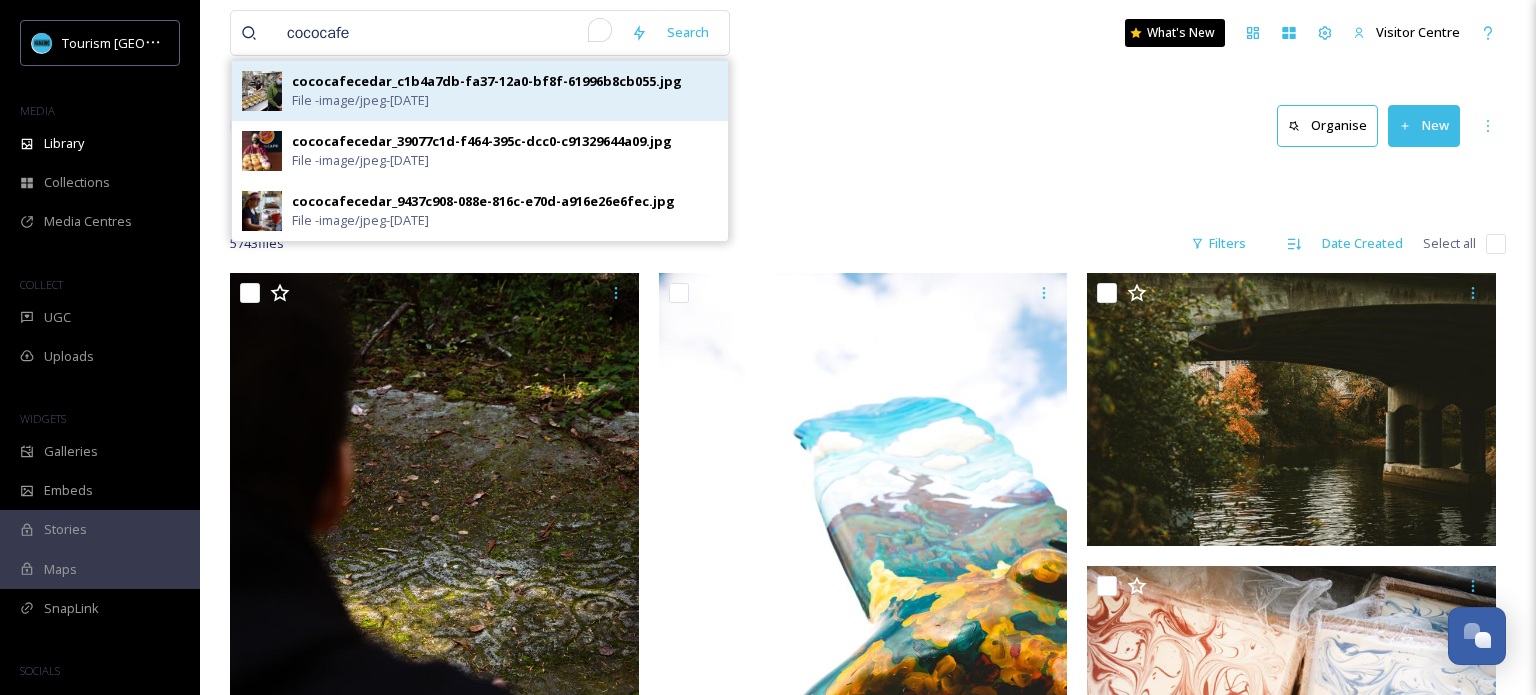 type on "cococafe" 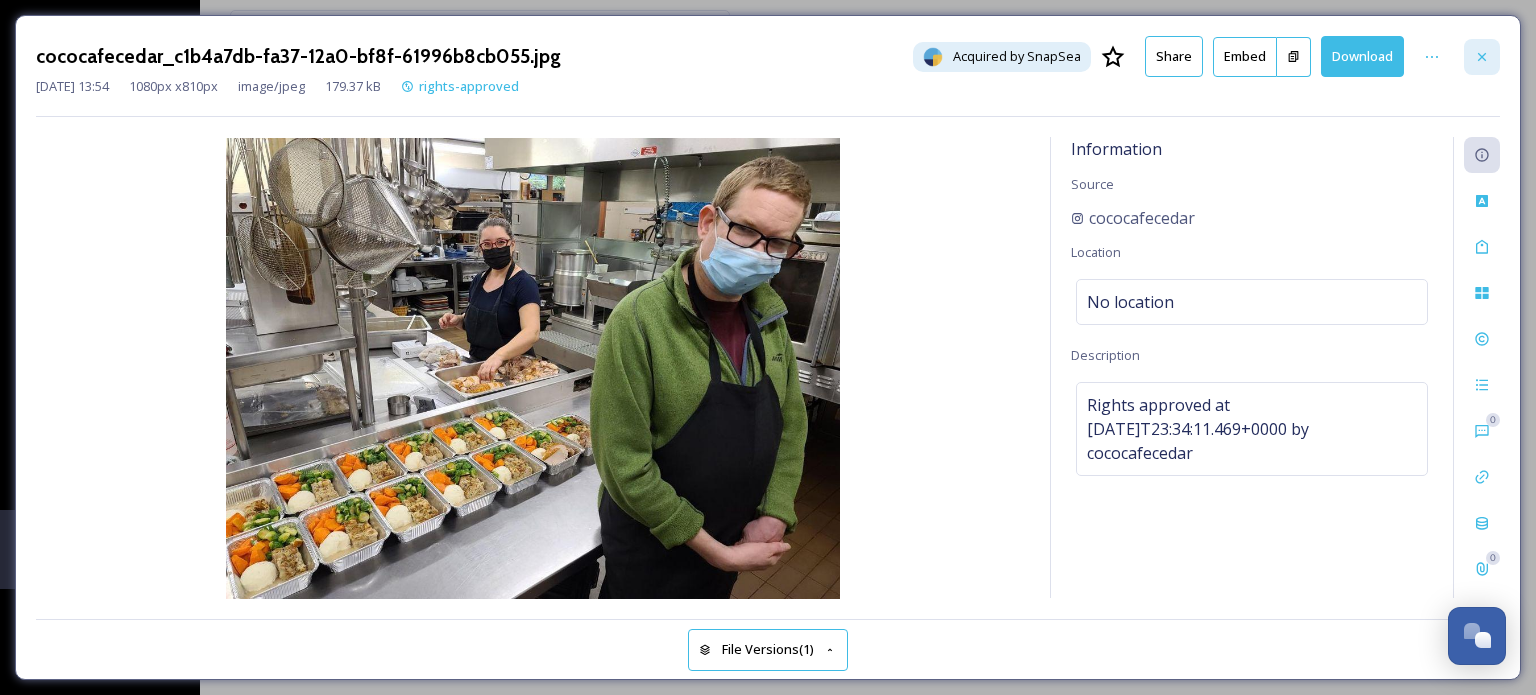 click 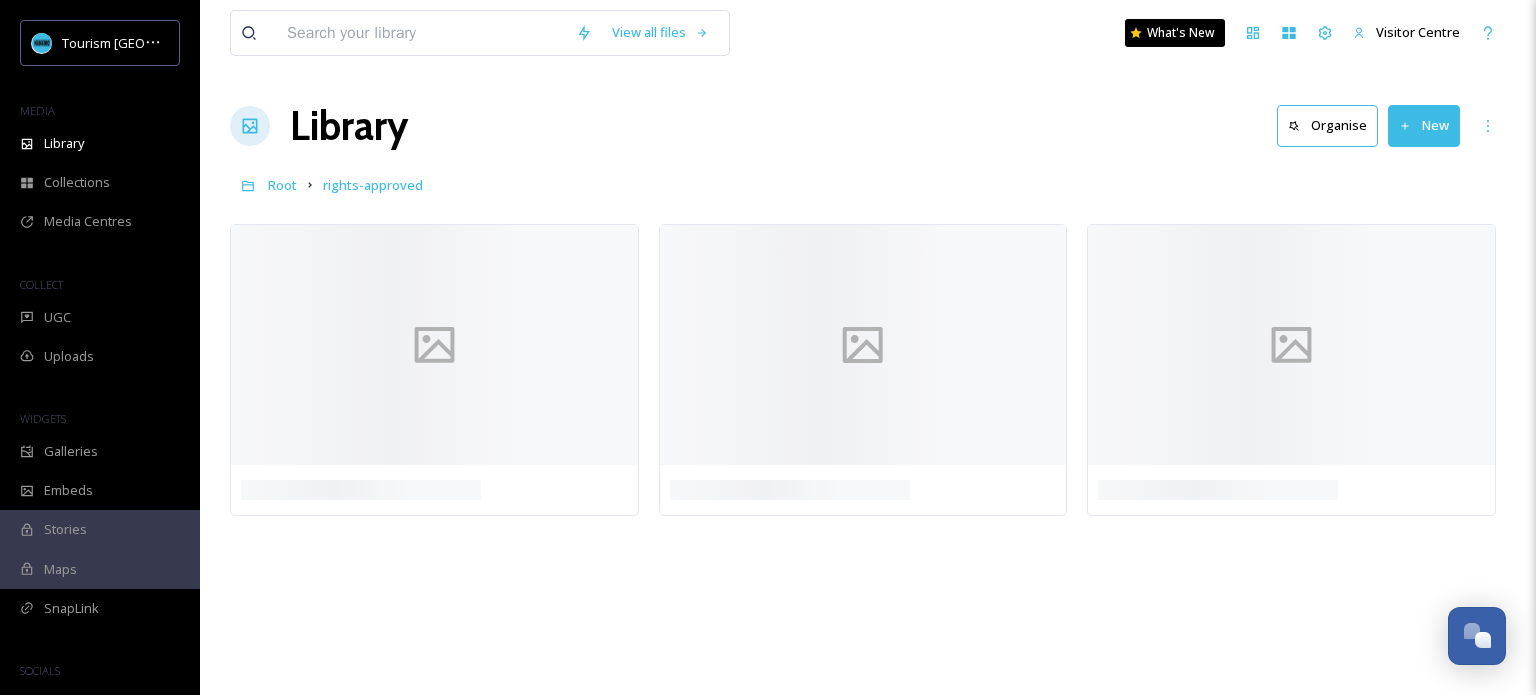 click at bounding box center (421, 33) 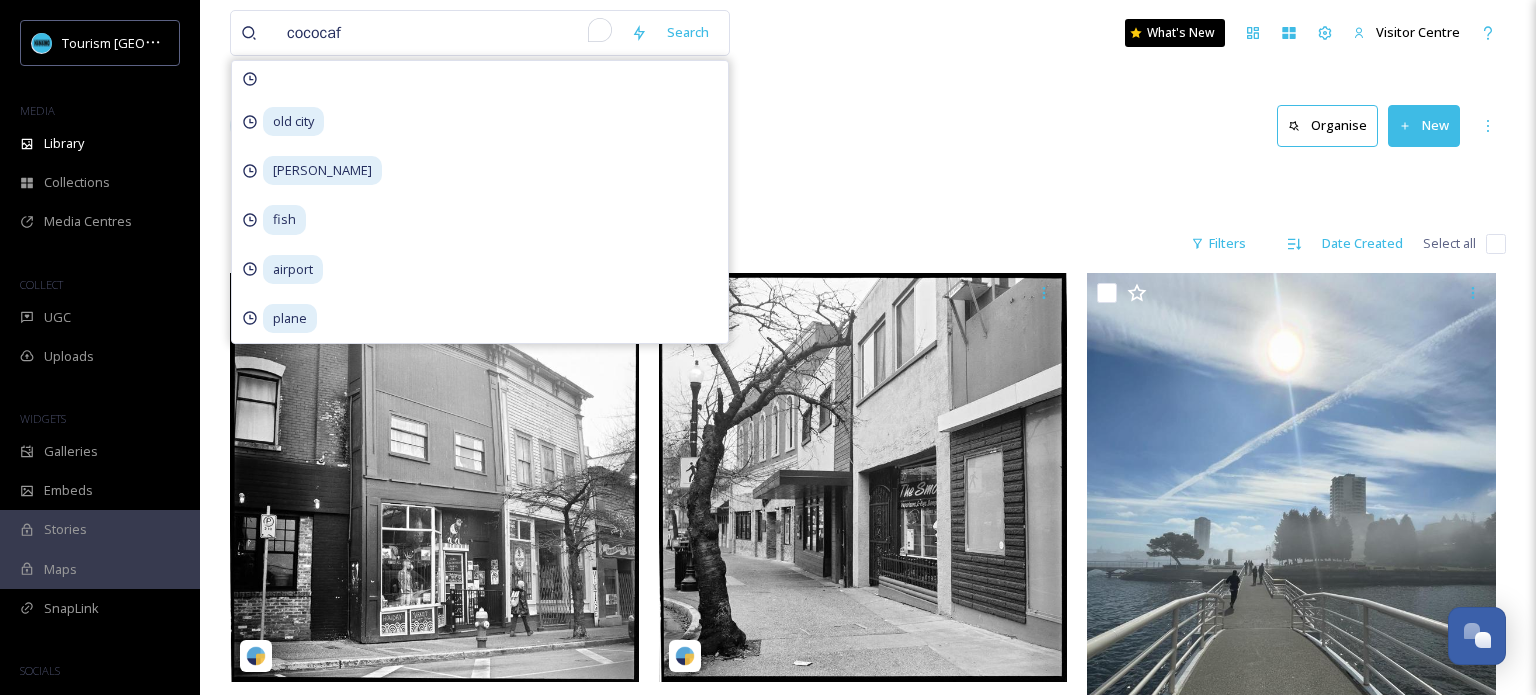type on "cococafe" 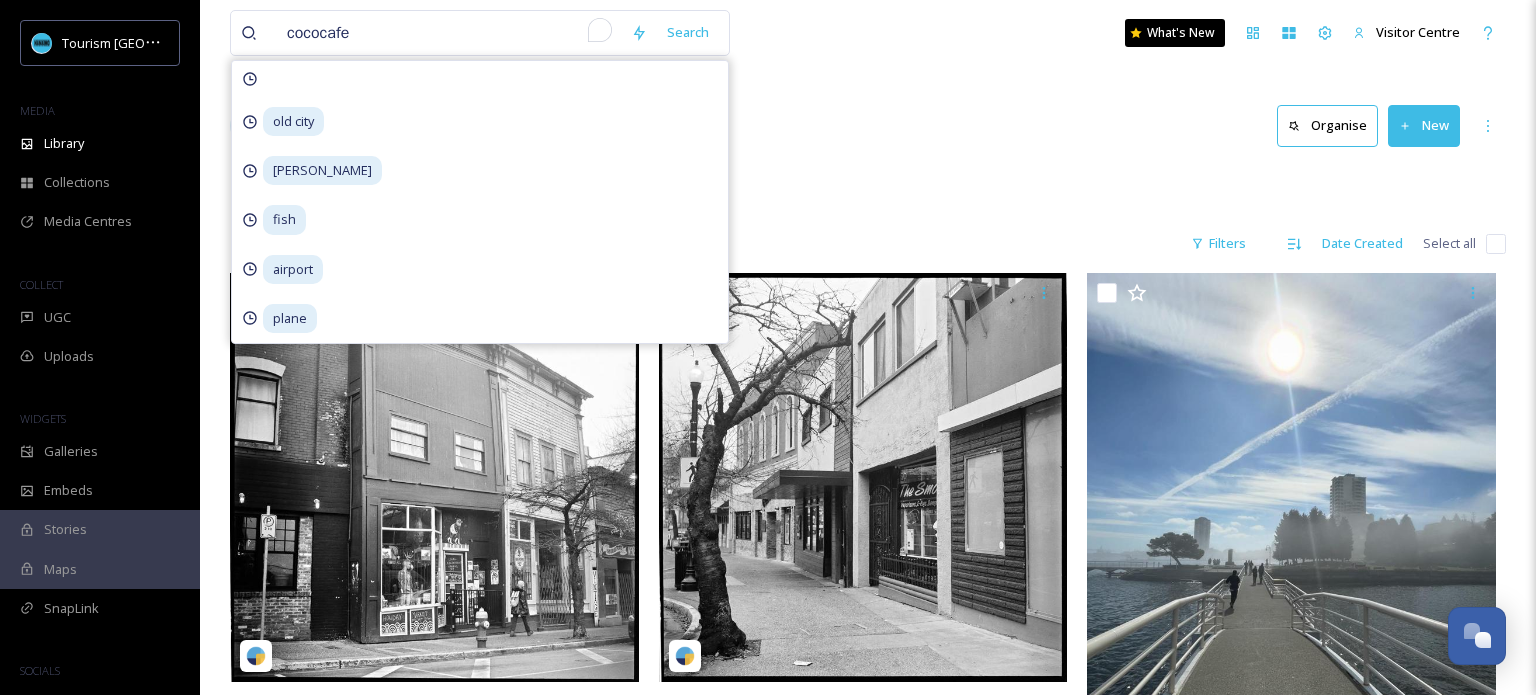 type 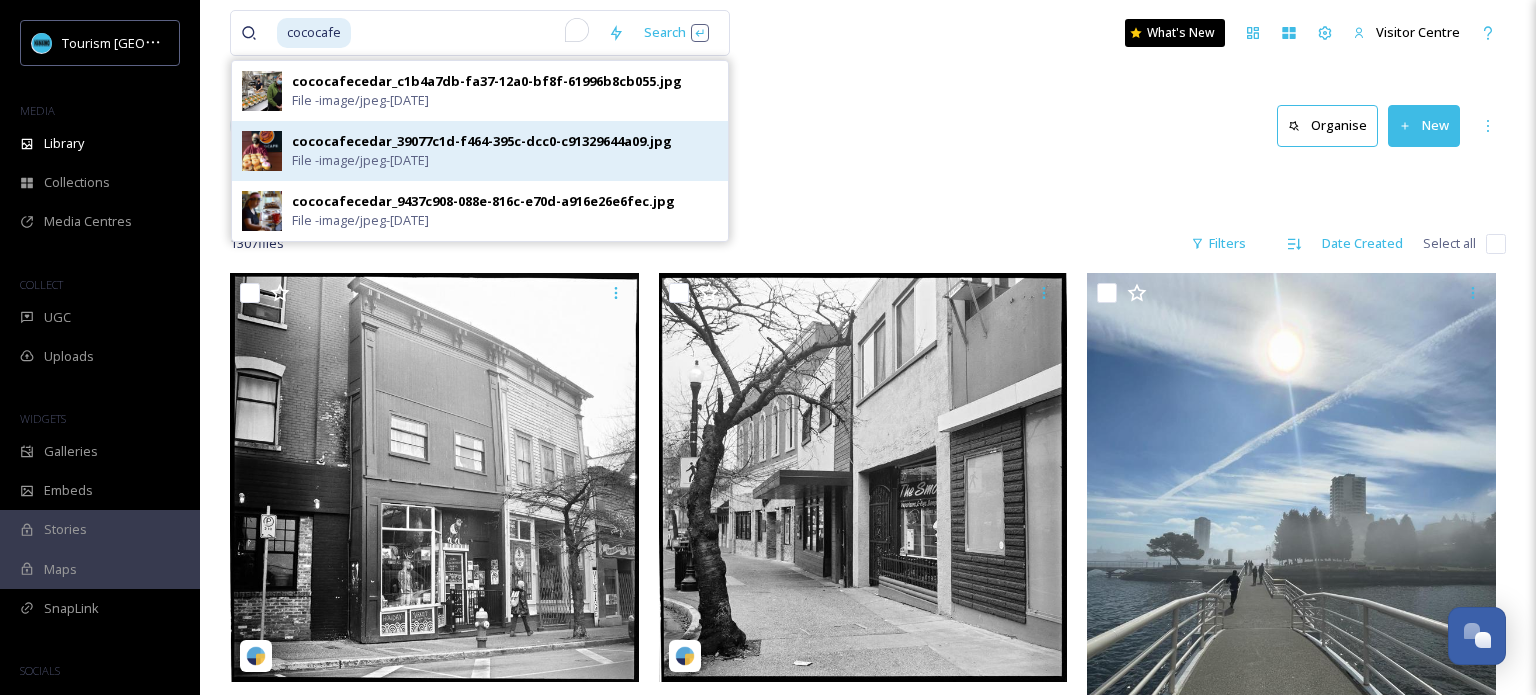 click on "File -  image/jpeg  -  [DATE]" at bounding box center (360, 160) 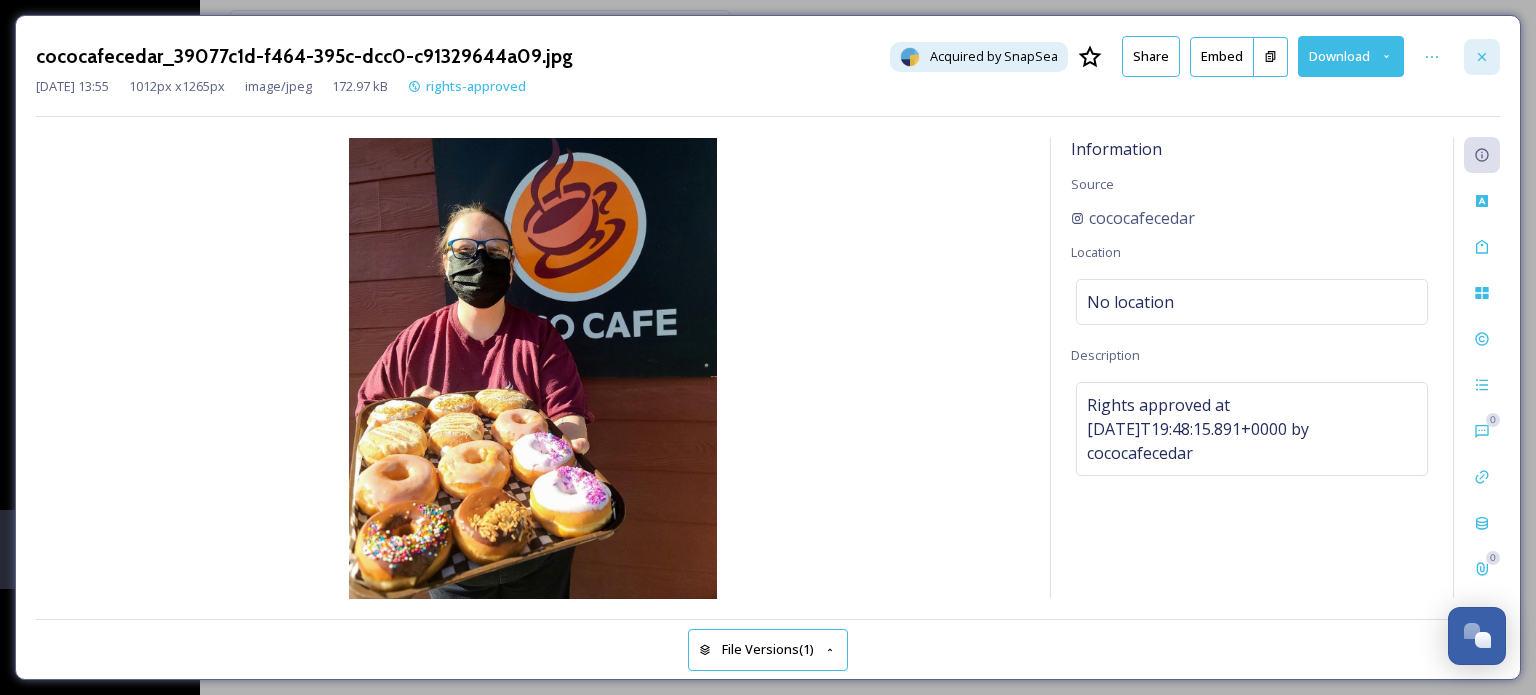 click 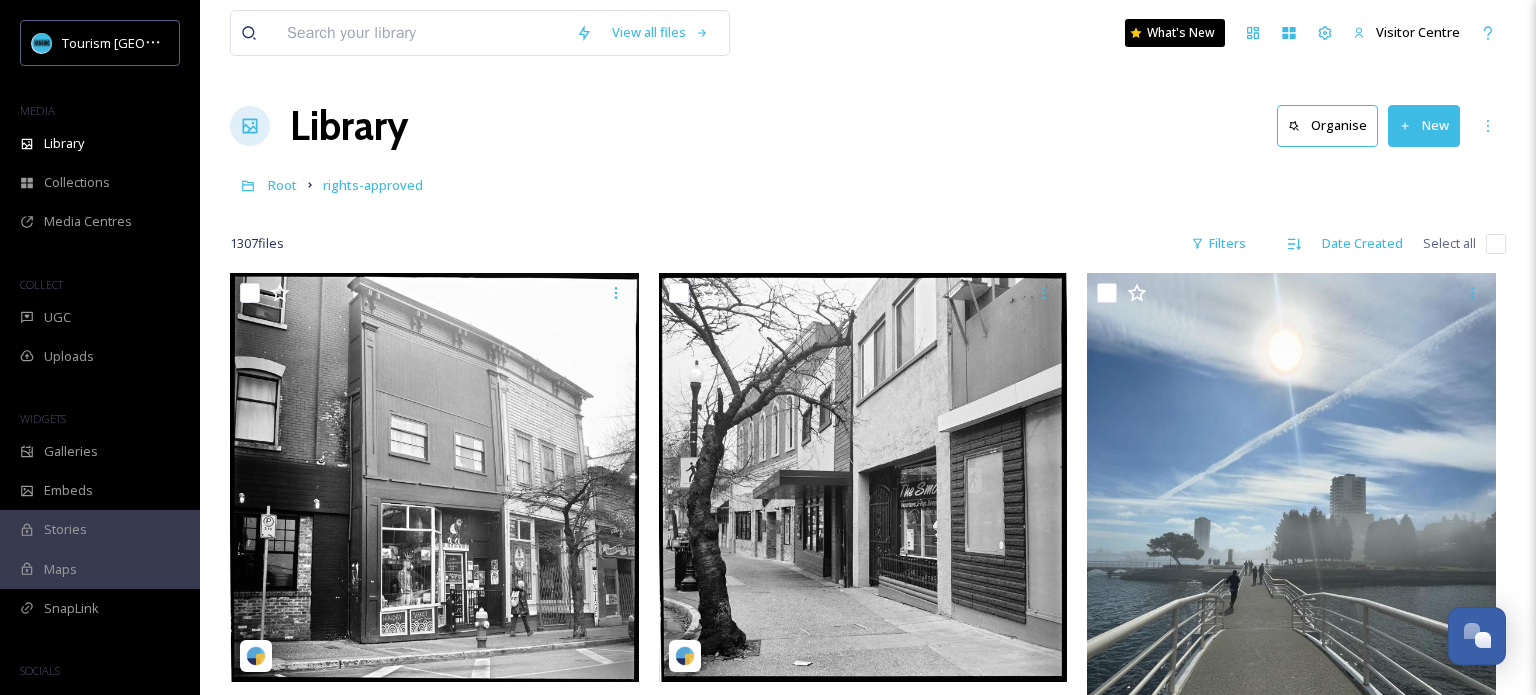 click at bounding box center [421, 33] 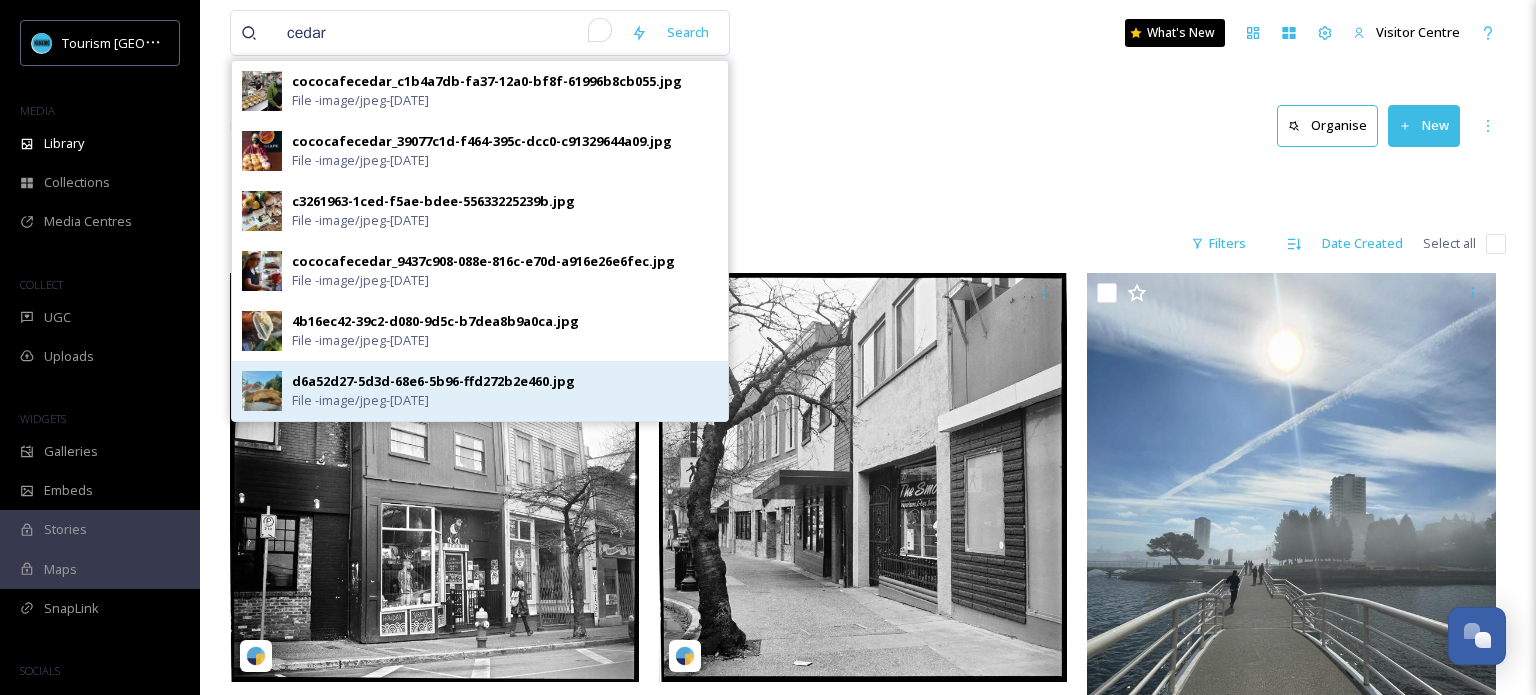 type on "cedar" 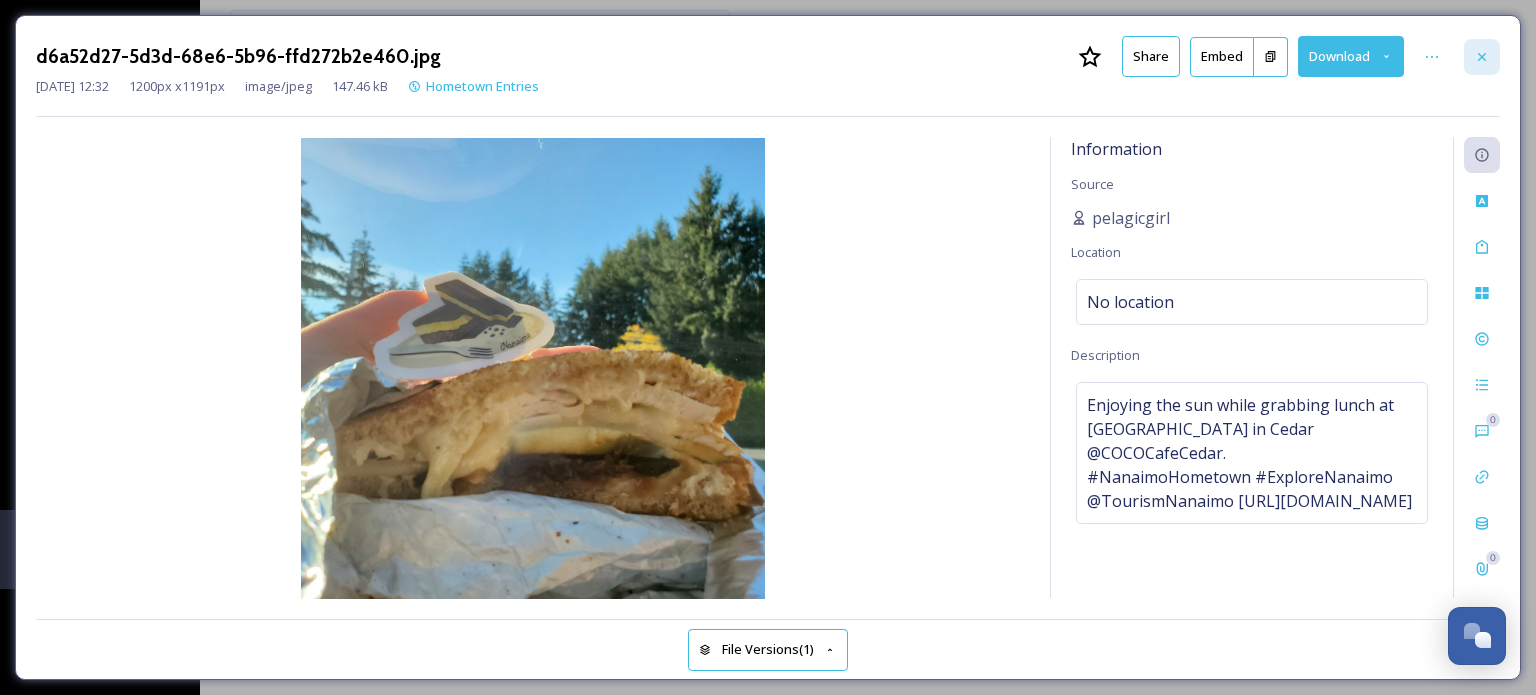 click 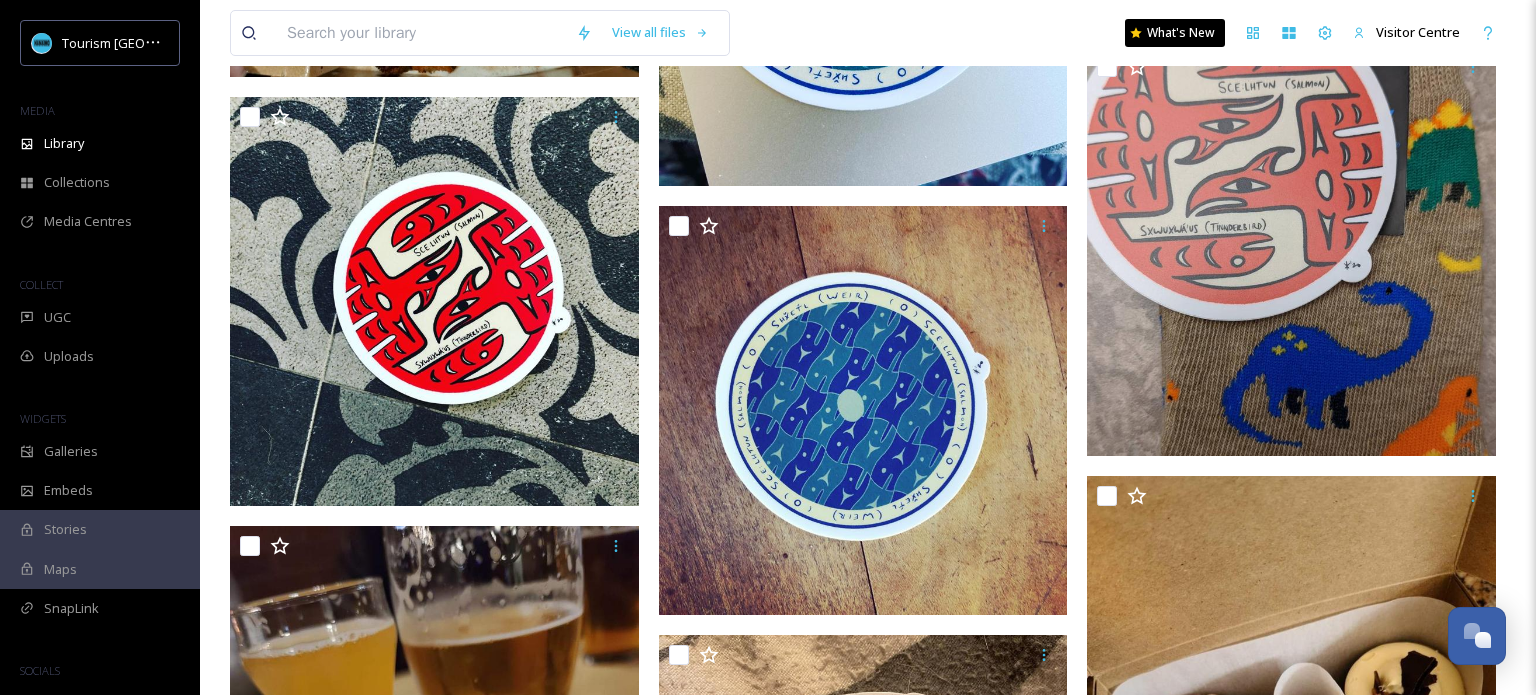 scroll, scrollTop: 0, scrollLeft: 0, axis: both 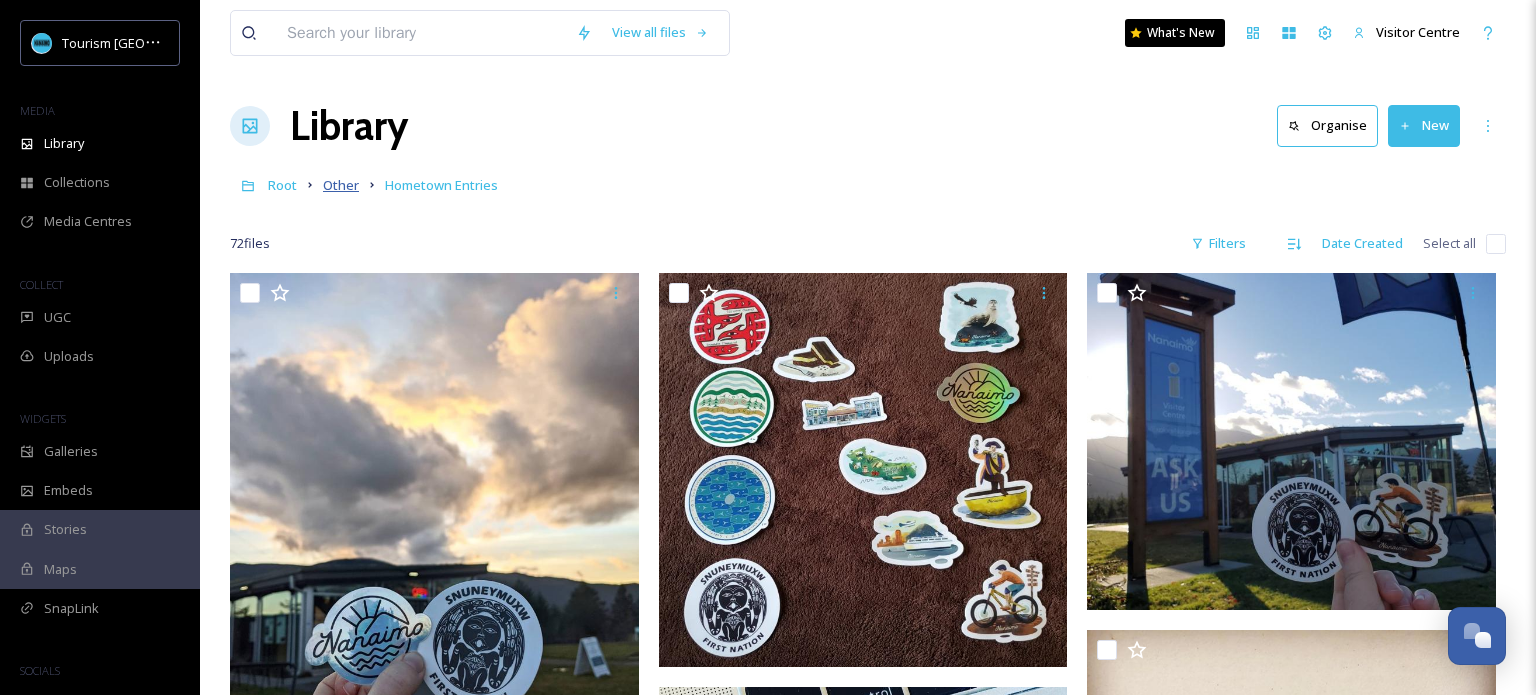 click on "Other" at bounding box center (341, 185) 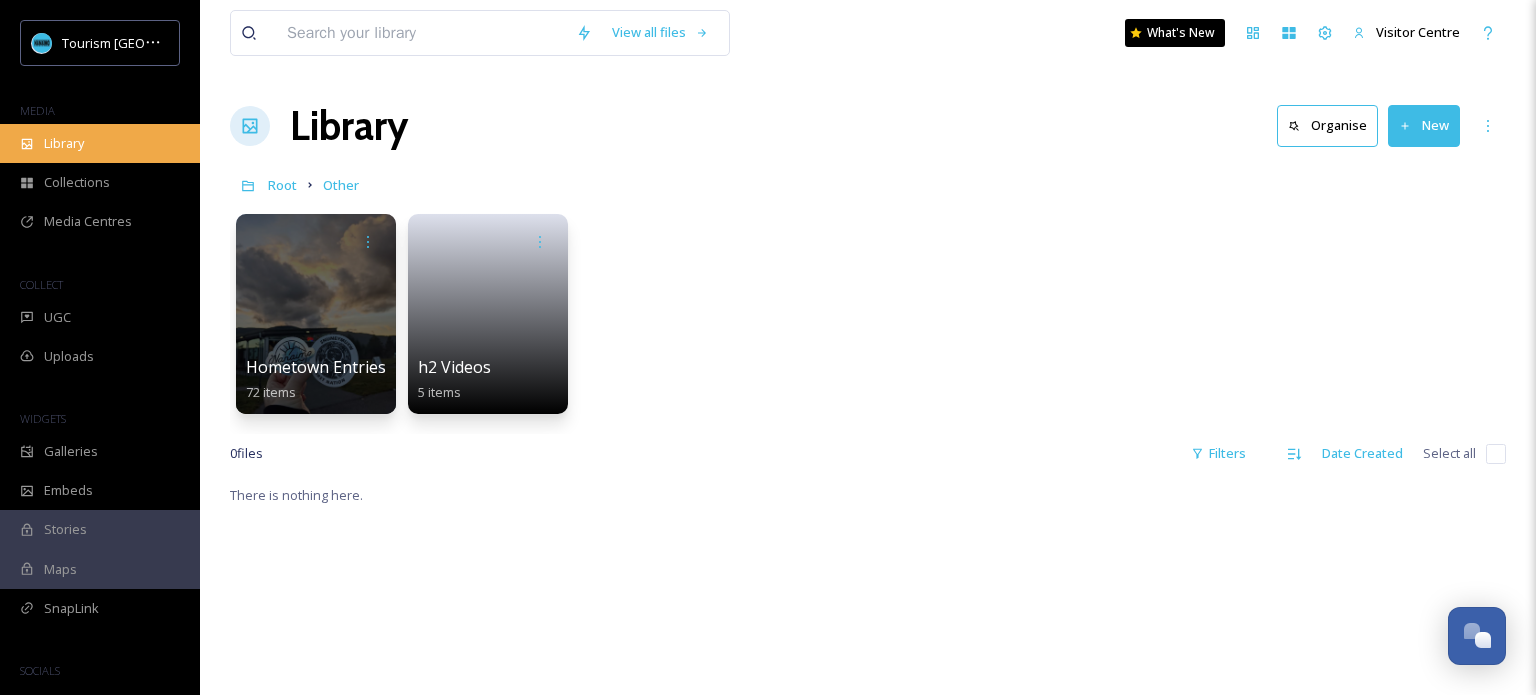 click on "Library" at bounding box center [100, 143] 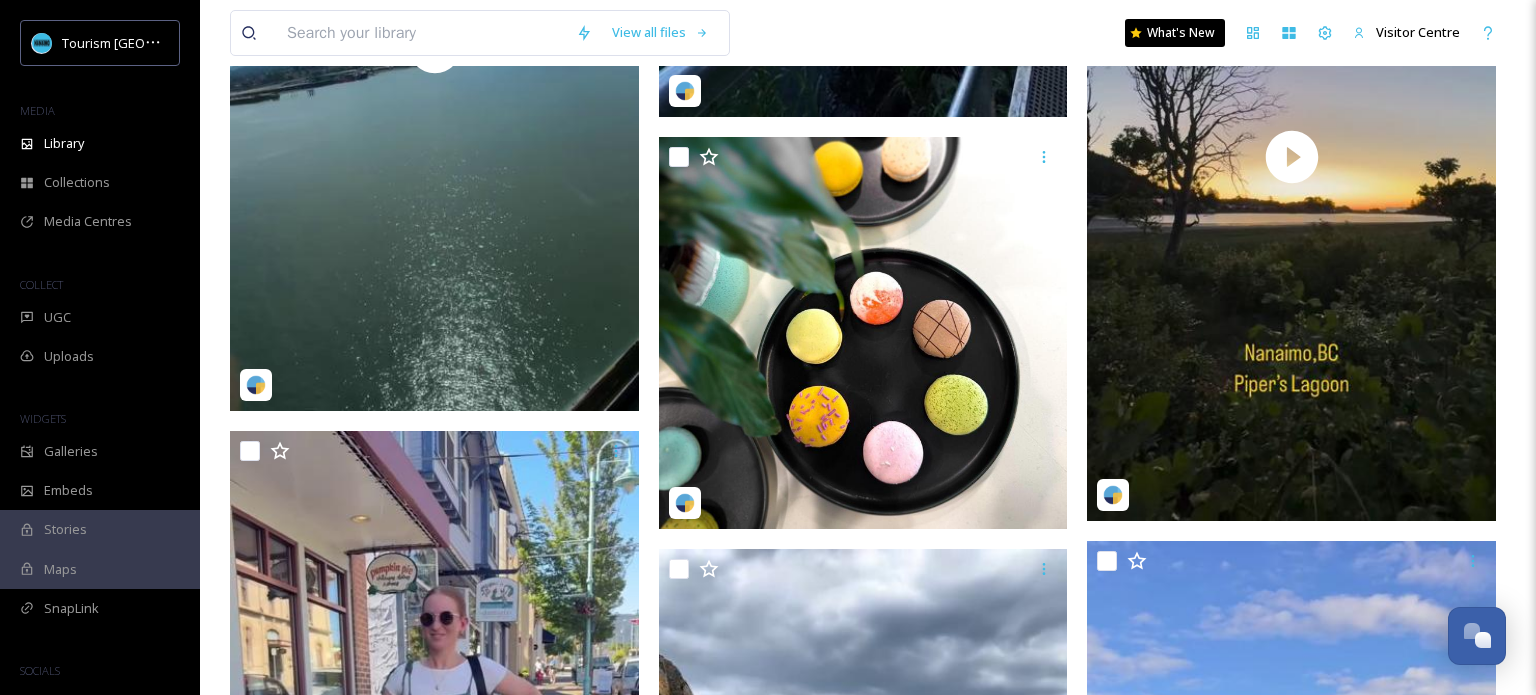 scroll, scrollTop: 0, scrollLeft: 0, axis: both 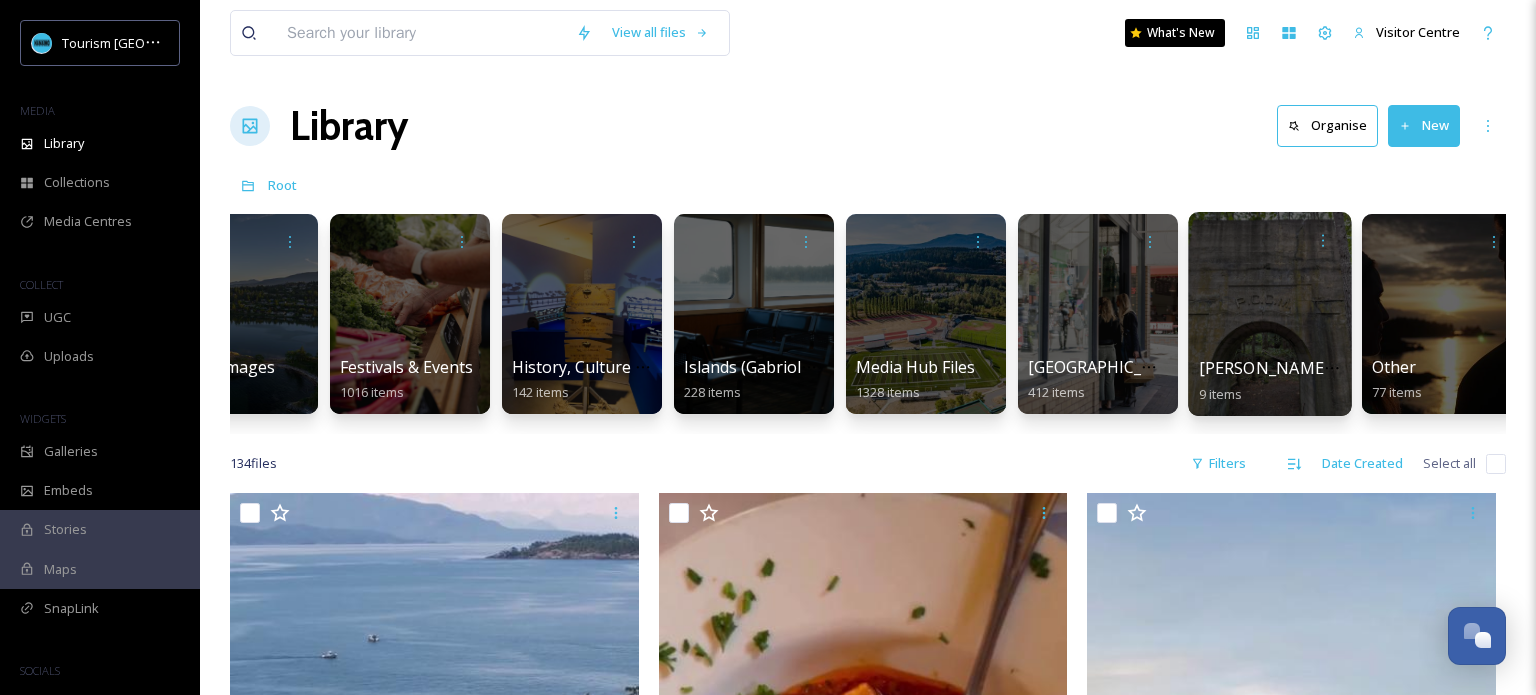 click at bounding box center (1269, 314) 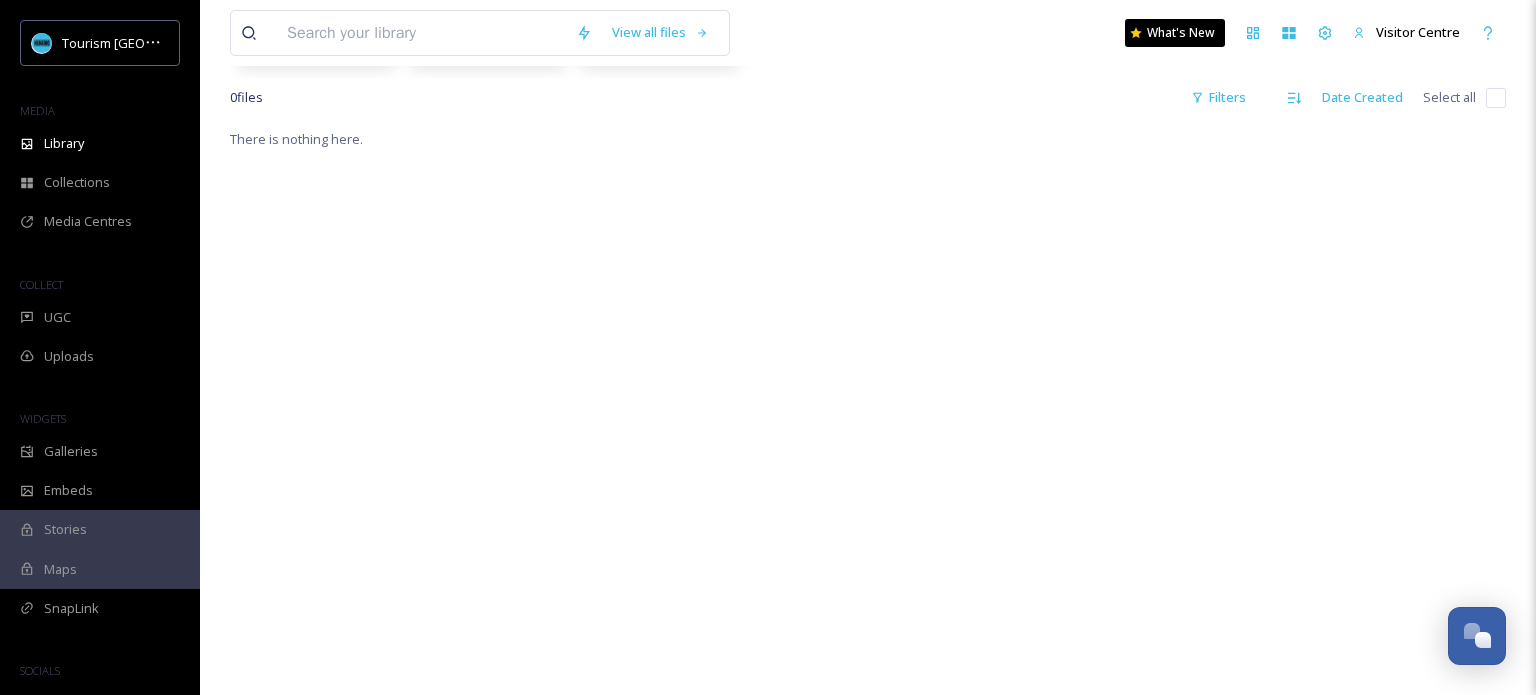 scroll, scrollTop: 0, scrollLeft: 0, axis: both 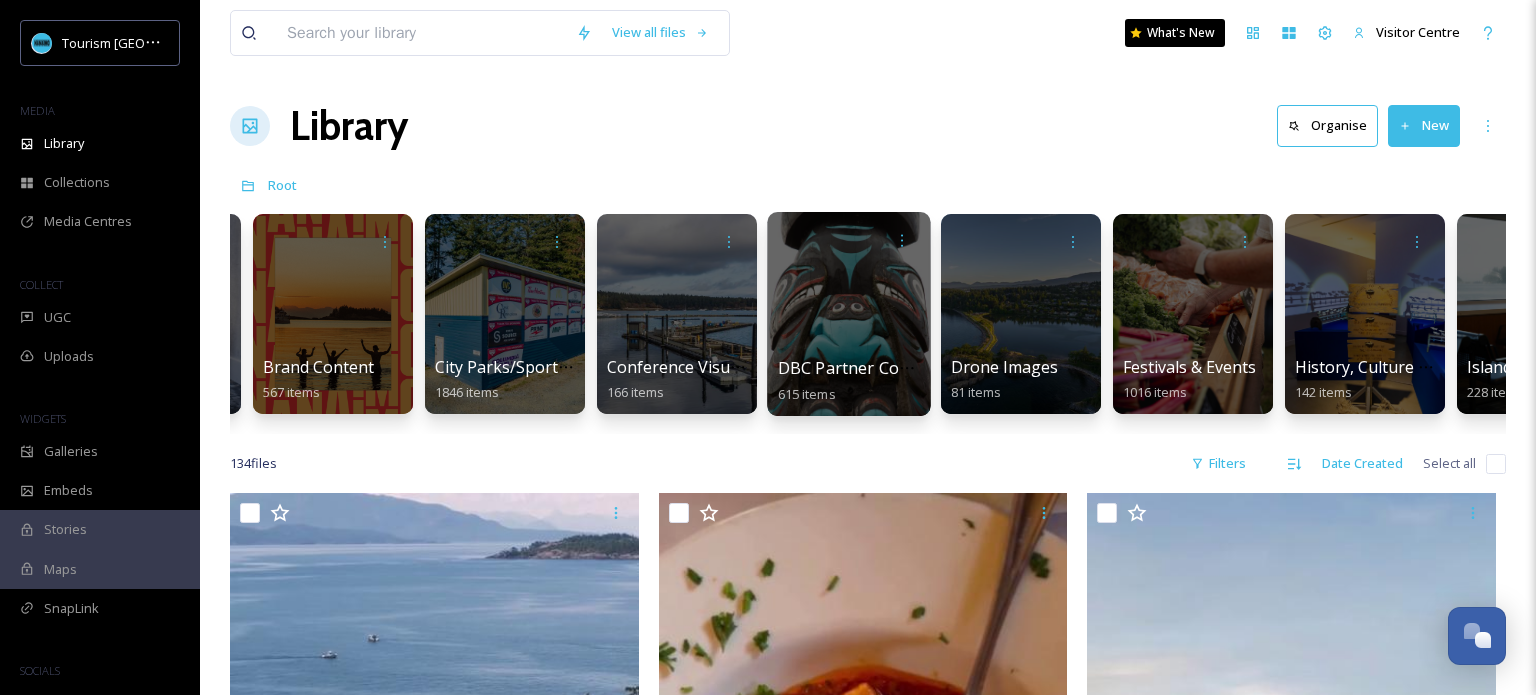 click at bounding box center [1193, 314] 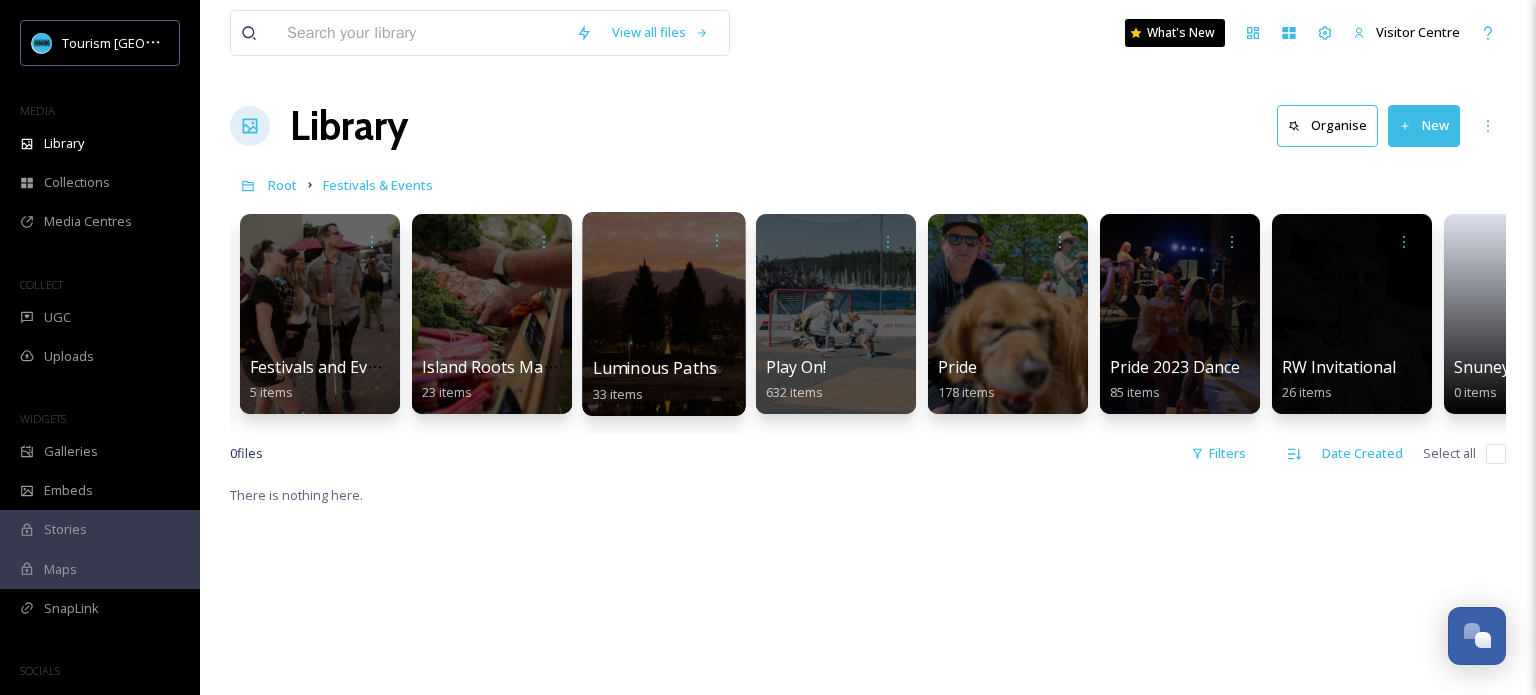 scroll, scrollTop: 0, scrollLeft: 272, axis: horizontal 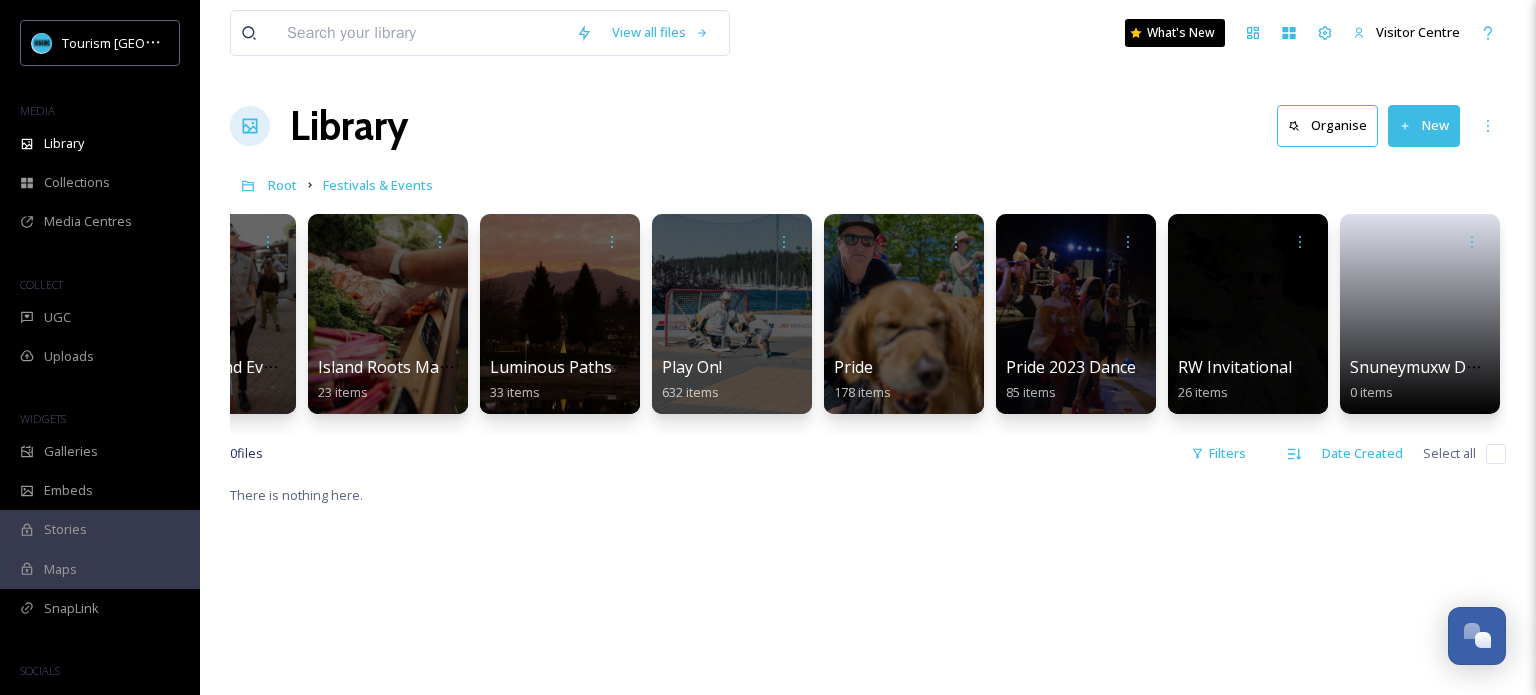 click at bounding box center [421, 33] 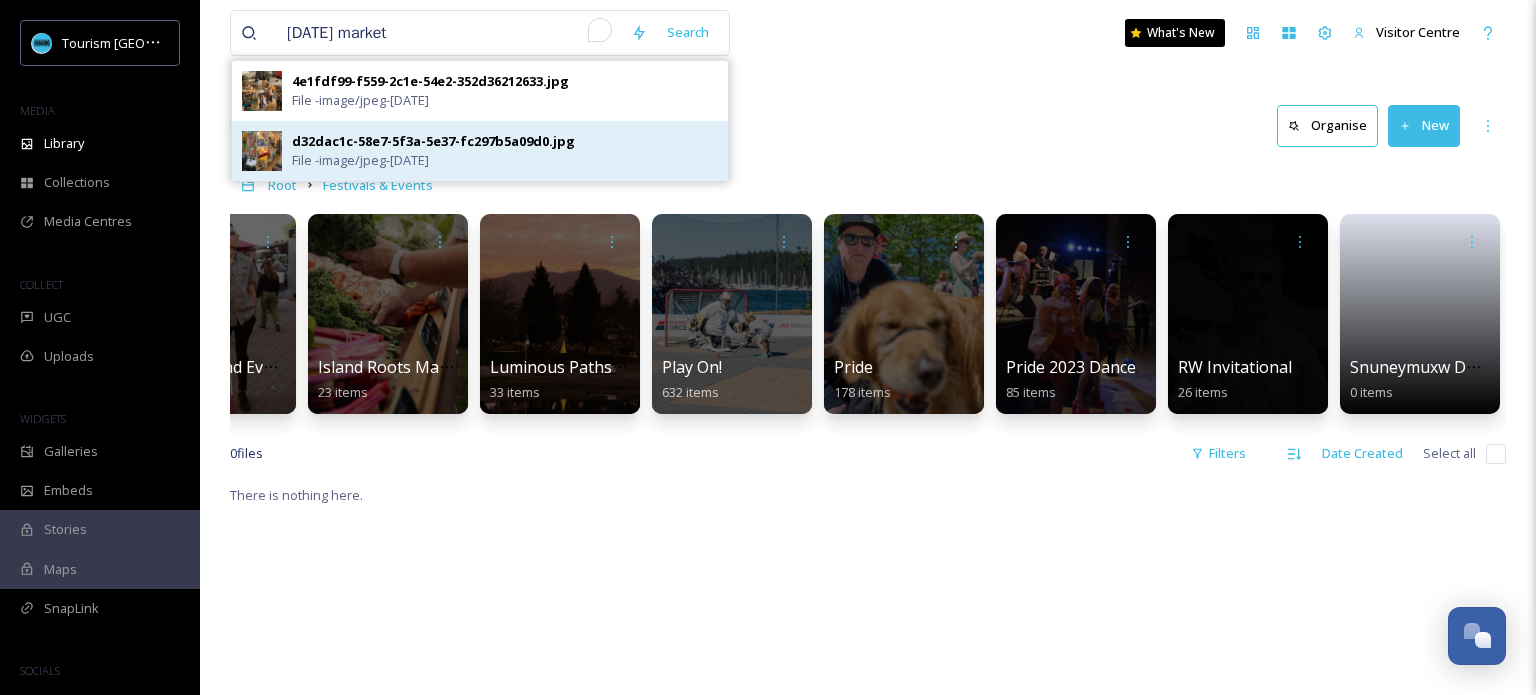 type on "[DATE] market" 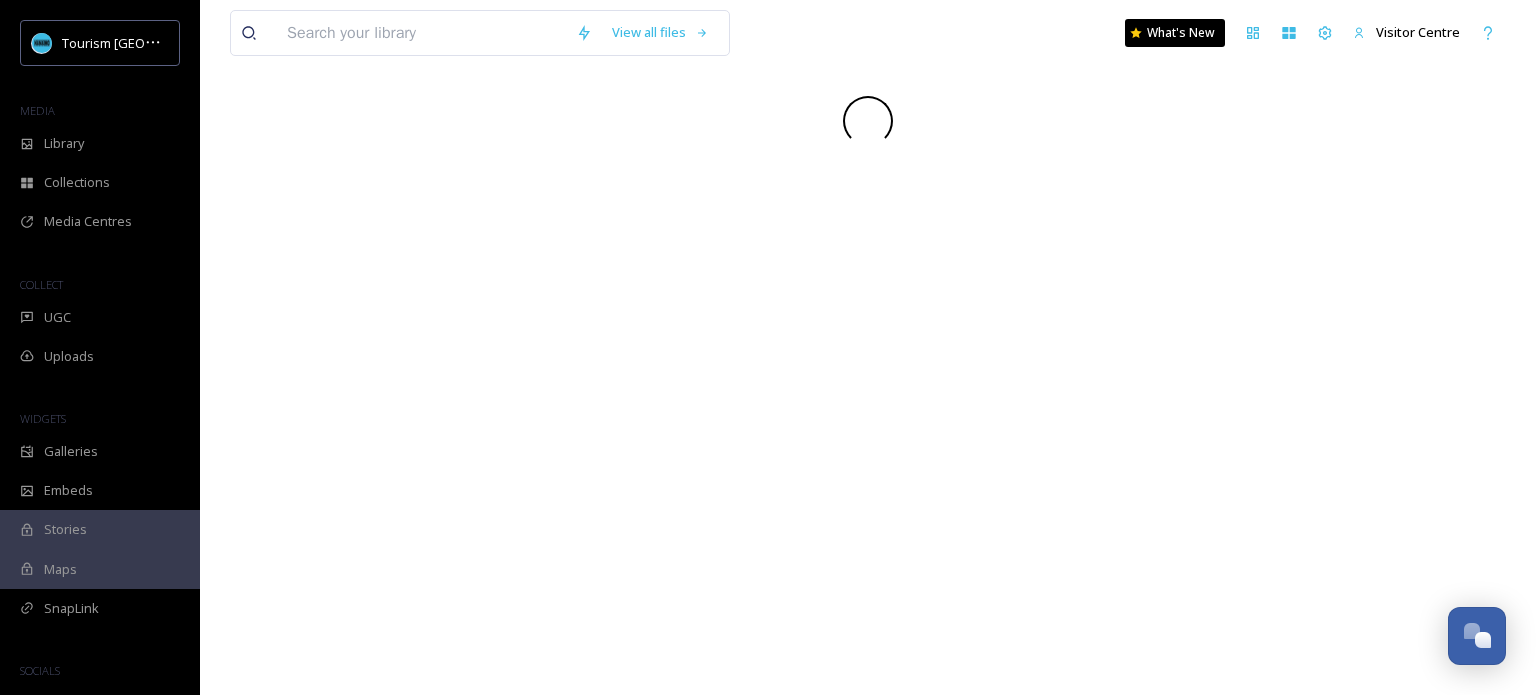 scroll, scrollTop: 0, scrollLeft: 0, axis: both 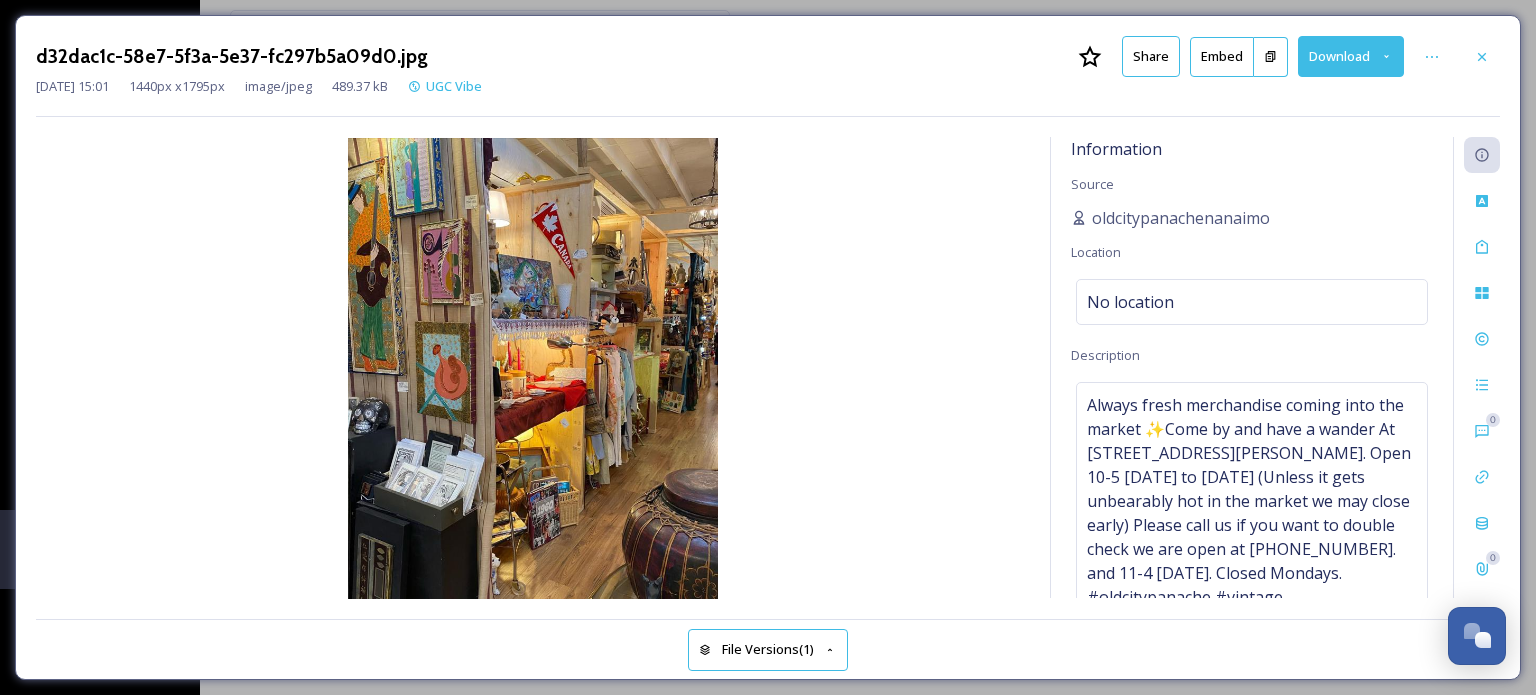 click at bounding box center (533, 368) 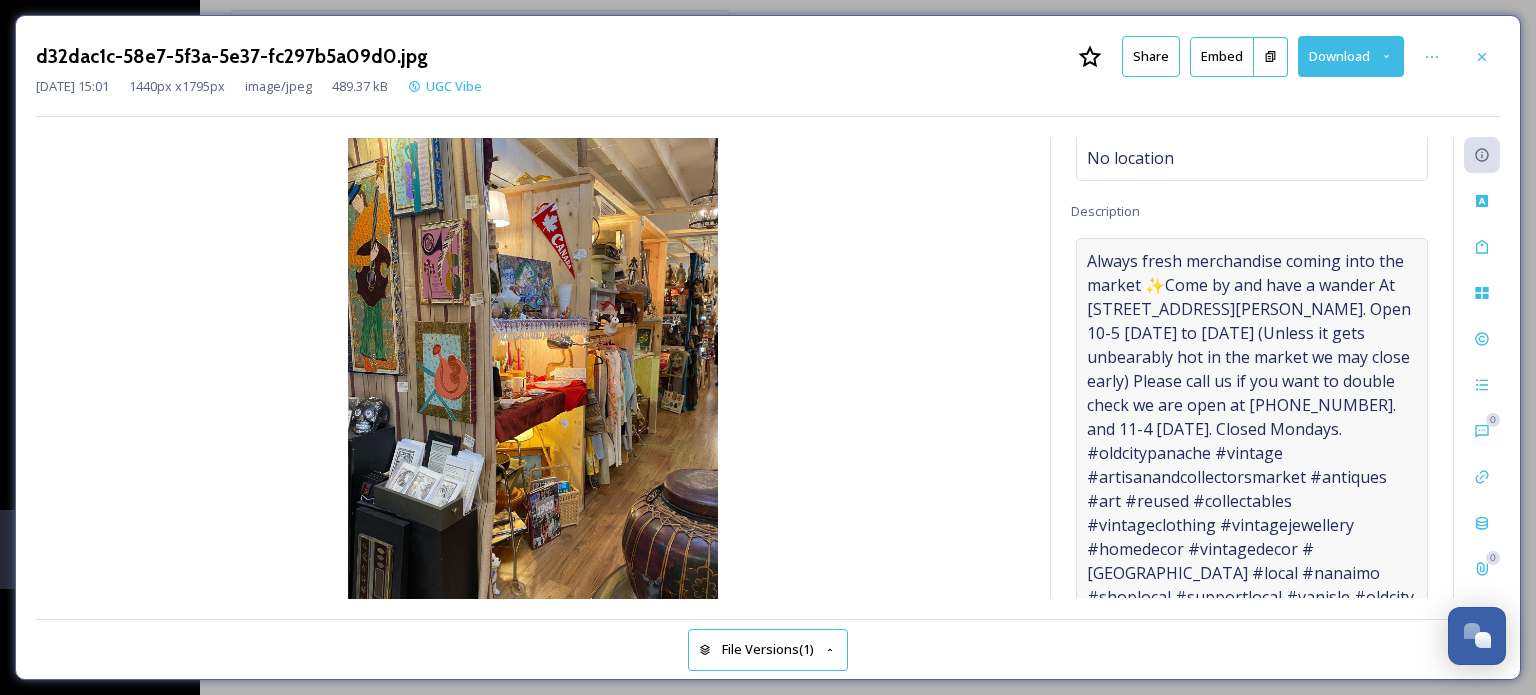 scroll, scrollTop: 0, scrollLeft: 0, axis: both 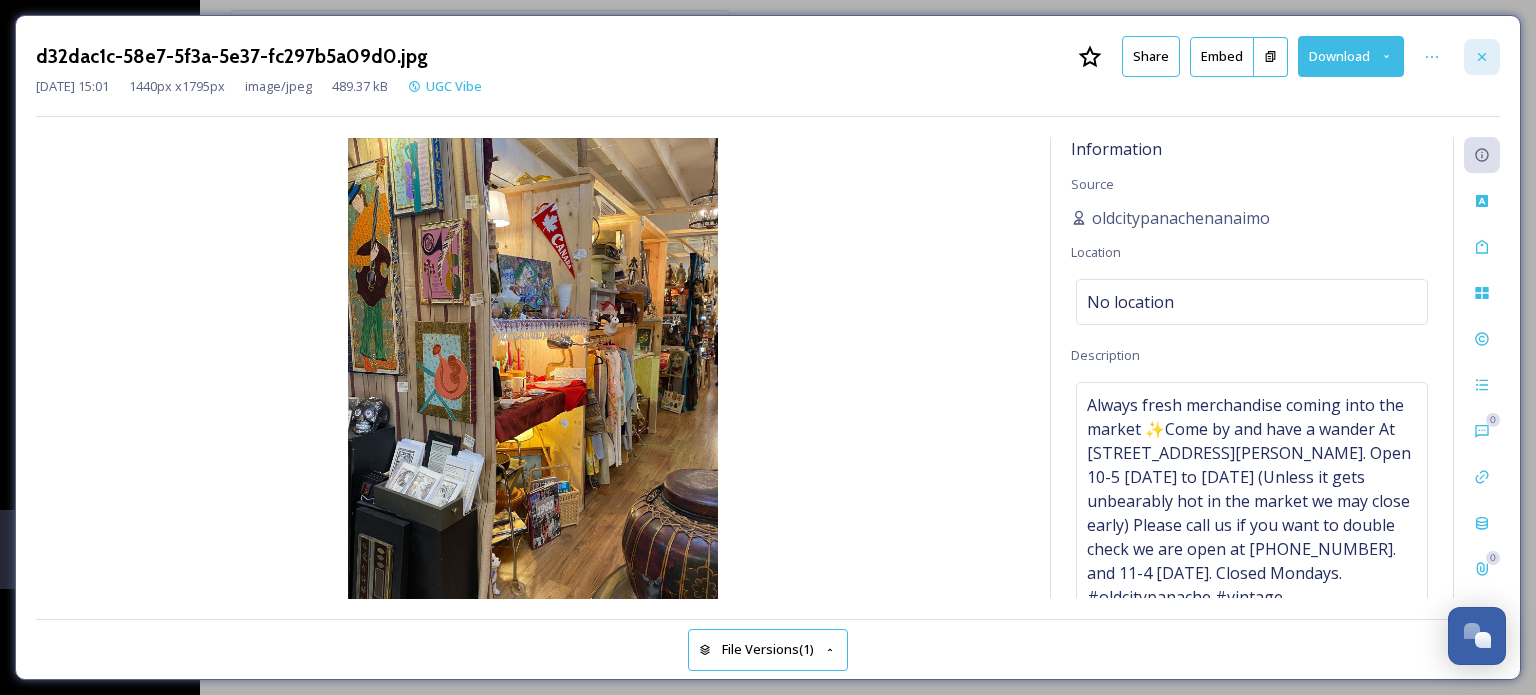 click 